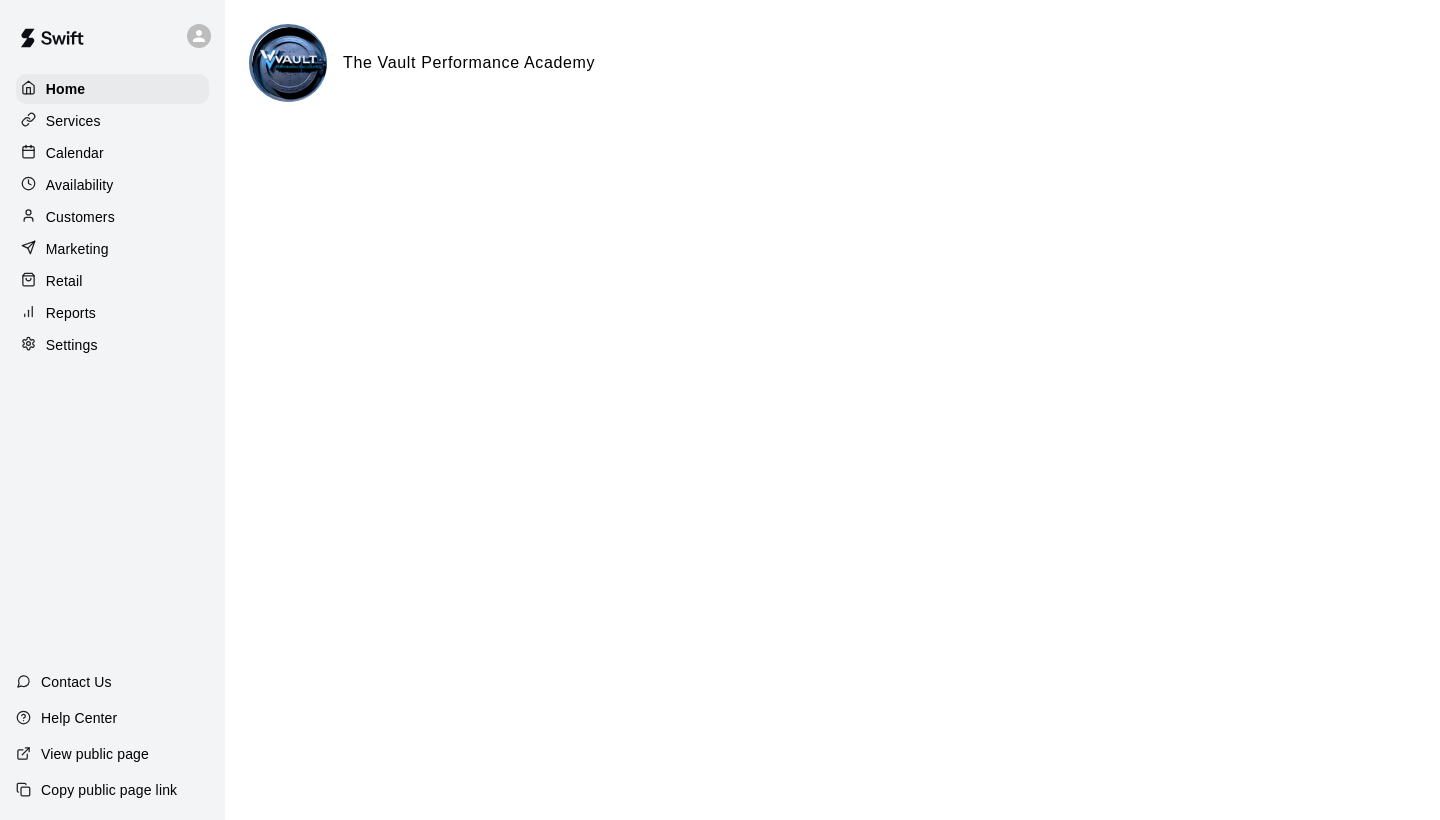 scroll, scrollTop: 0, scrollLeft: 0, axis: both 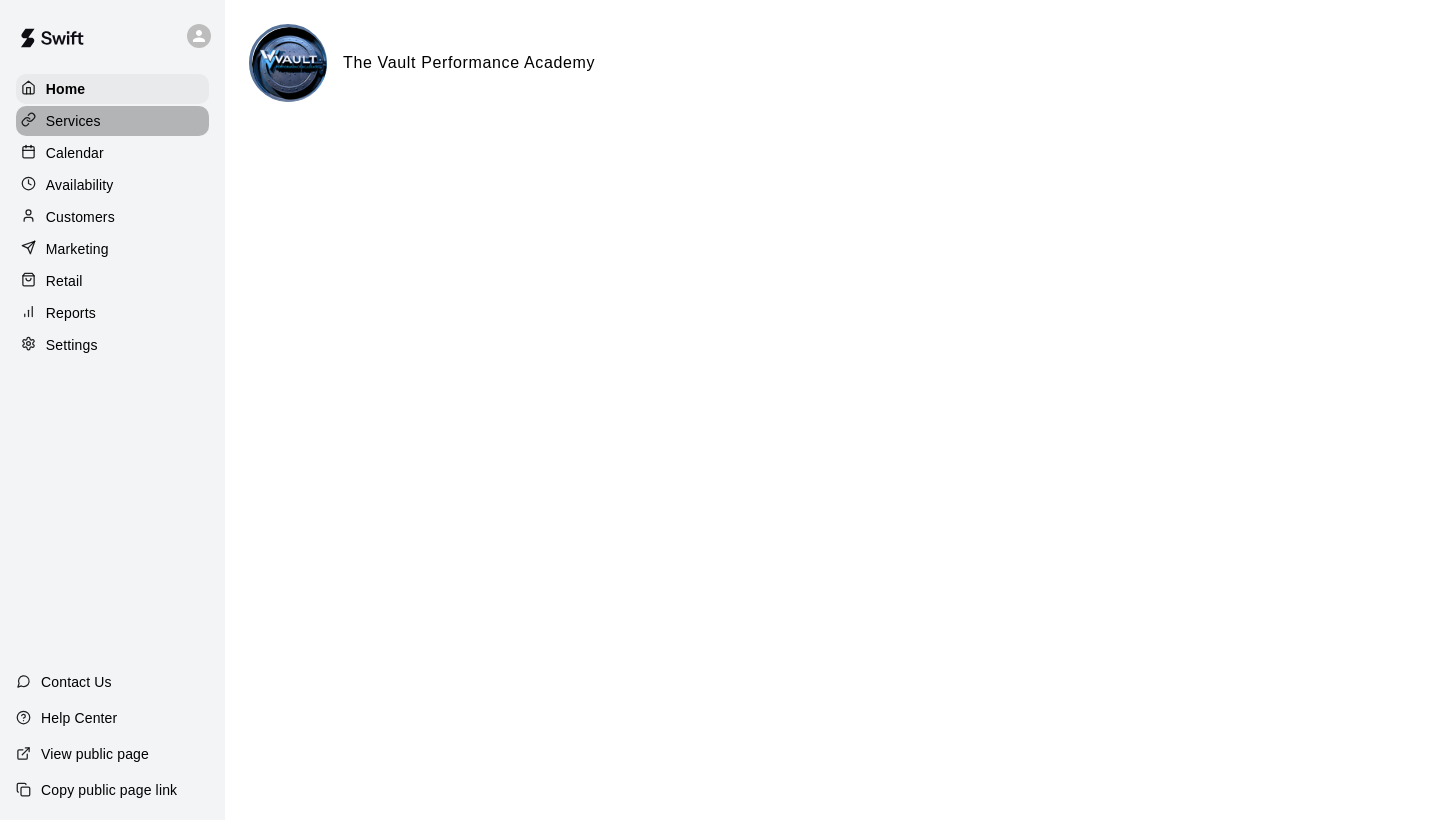 click on "Services" at bounding box center [73, 121] 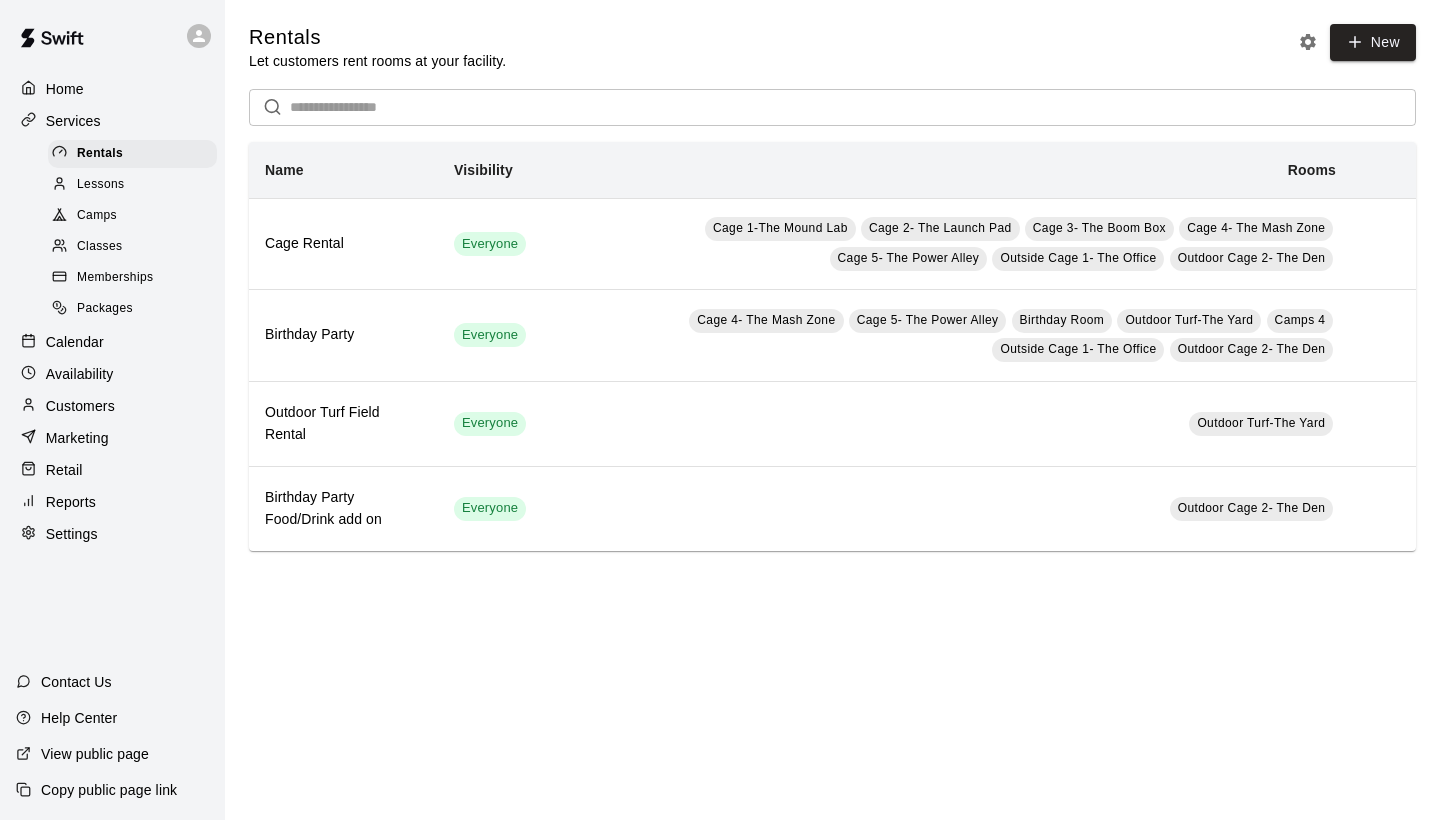 click on "Camps" at bounding box center (97, 216) 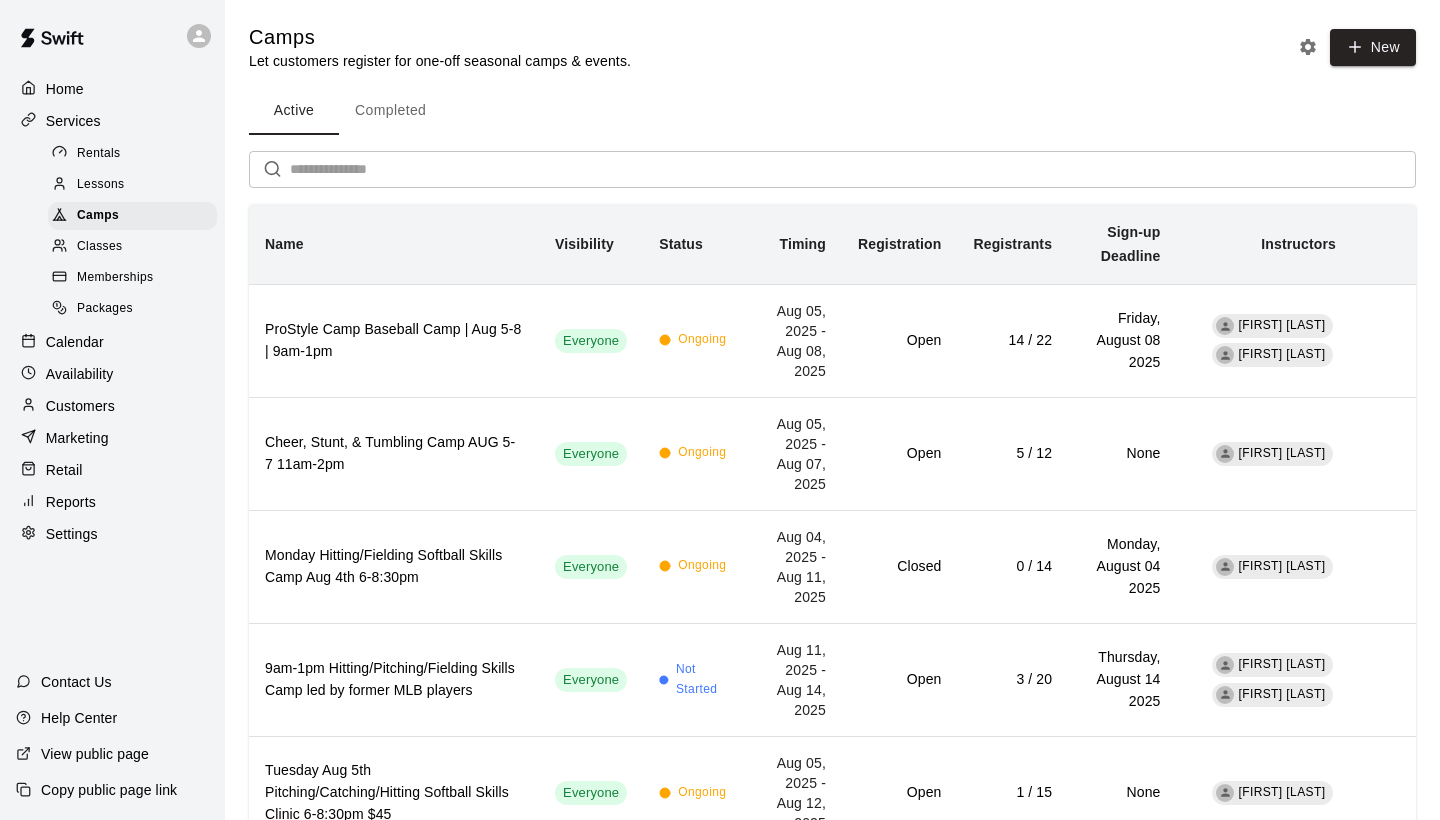 click on "Calendar" at bounding box center [75, 342] 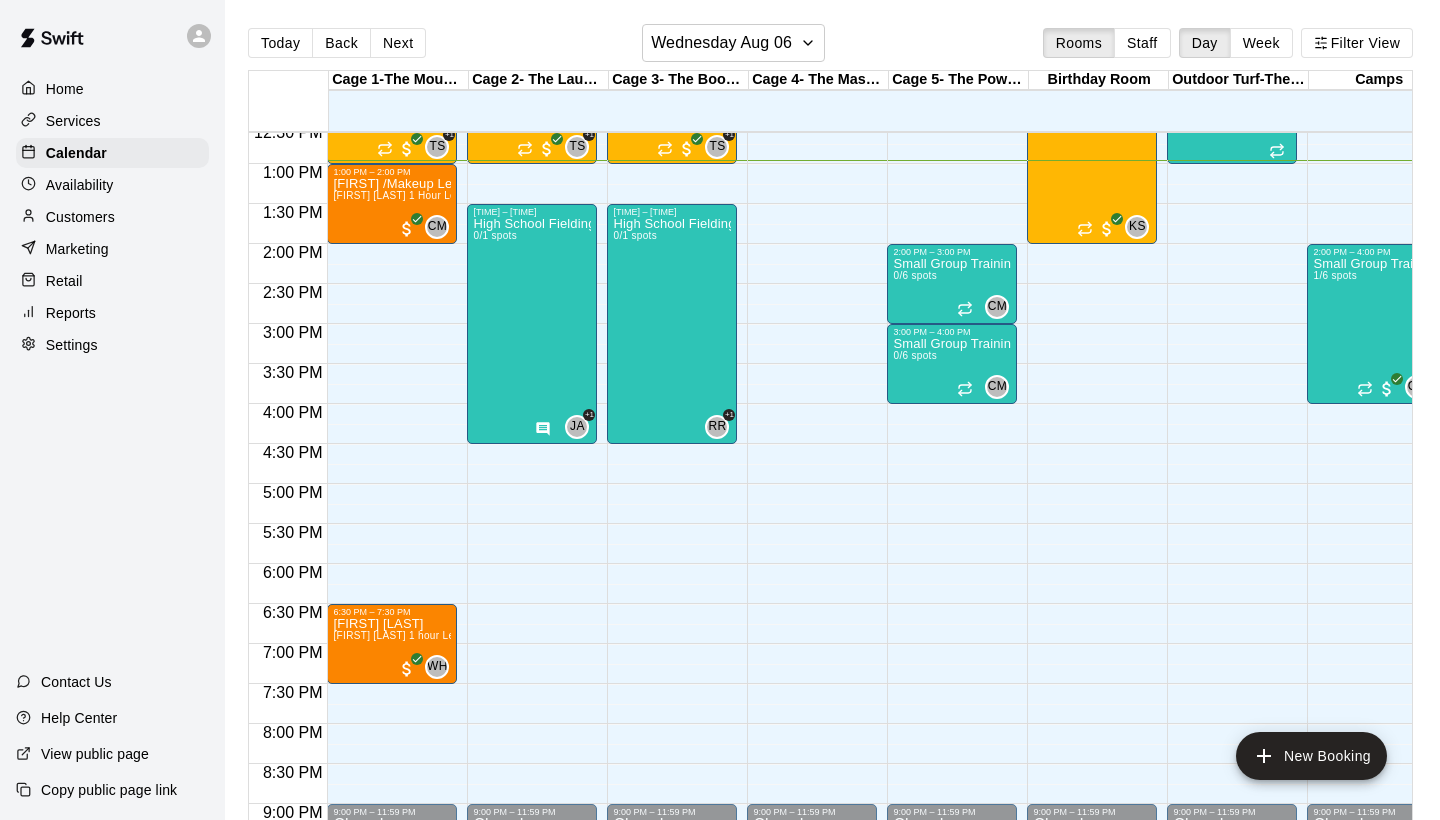 scroll, scrollTop: 1012, scrollLeft: 0, axis: vertical 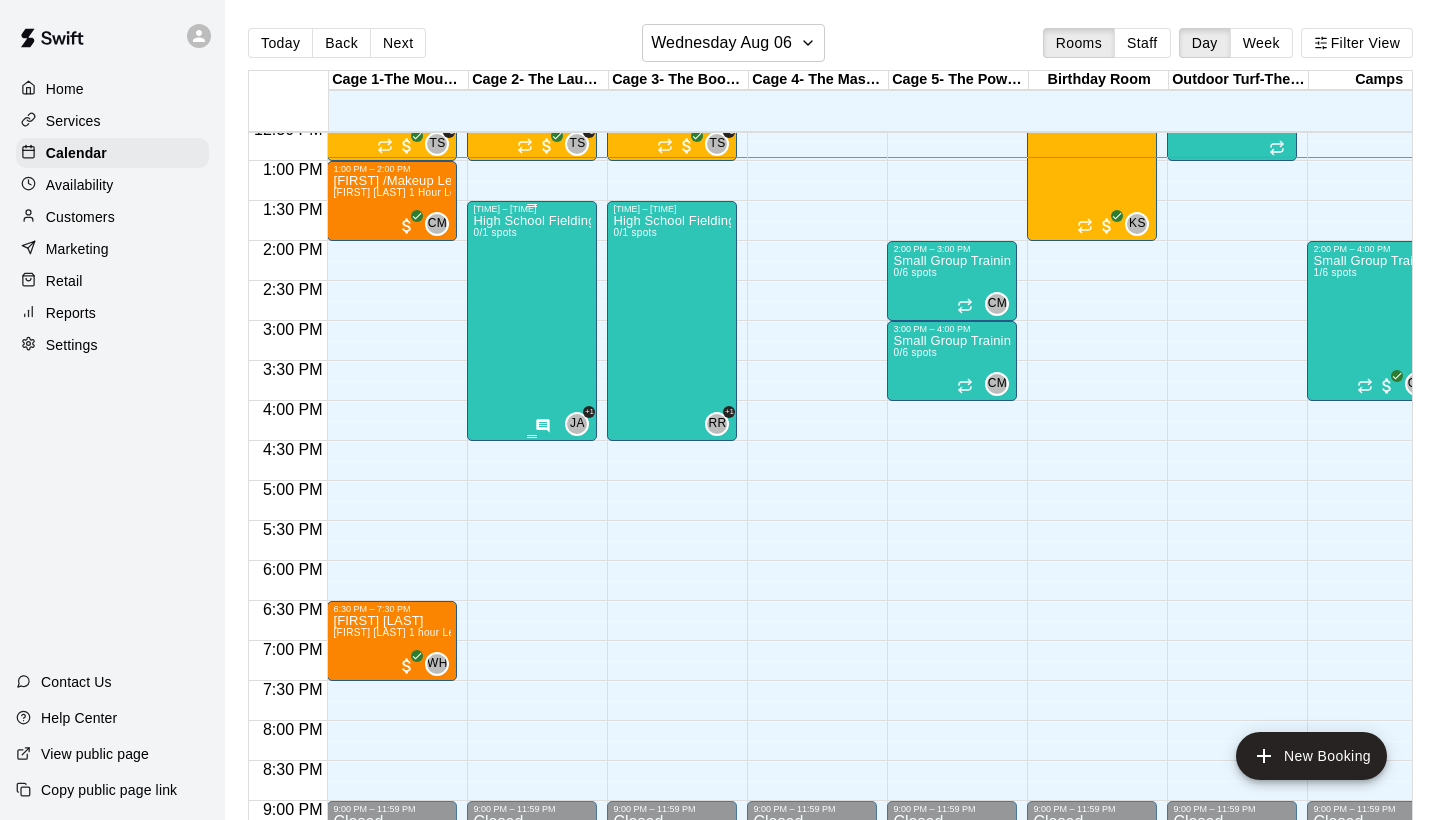 click on "High School Fielding Training with [FIRST] and [FIRST] 0/1 spots" at bounding box center [532, 624] 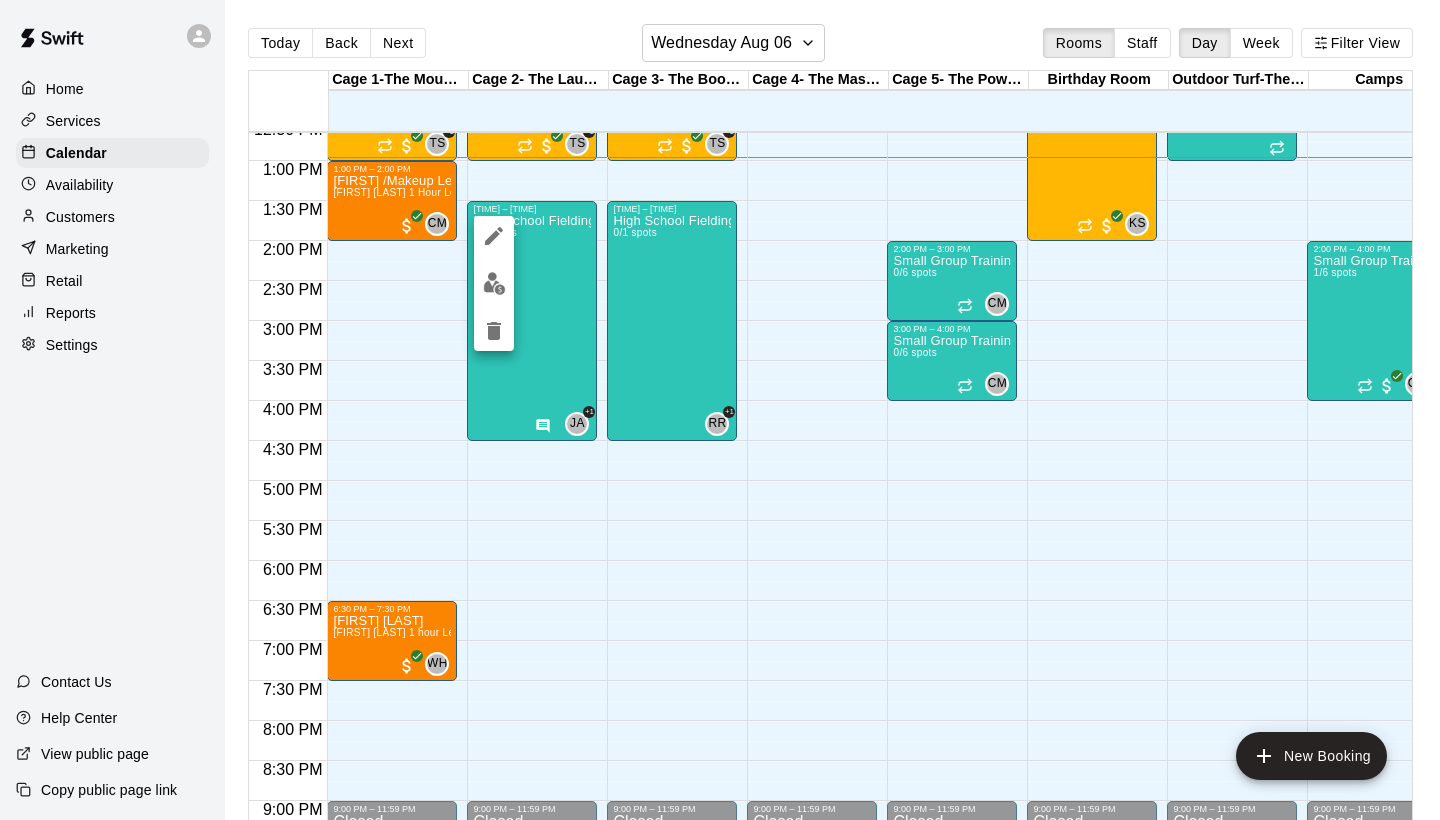 click at bounding box center [494, 283] 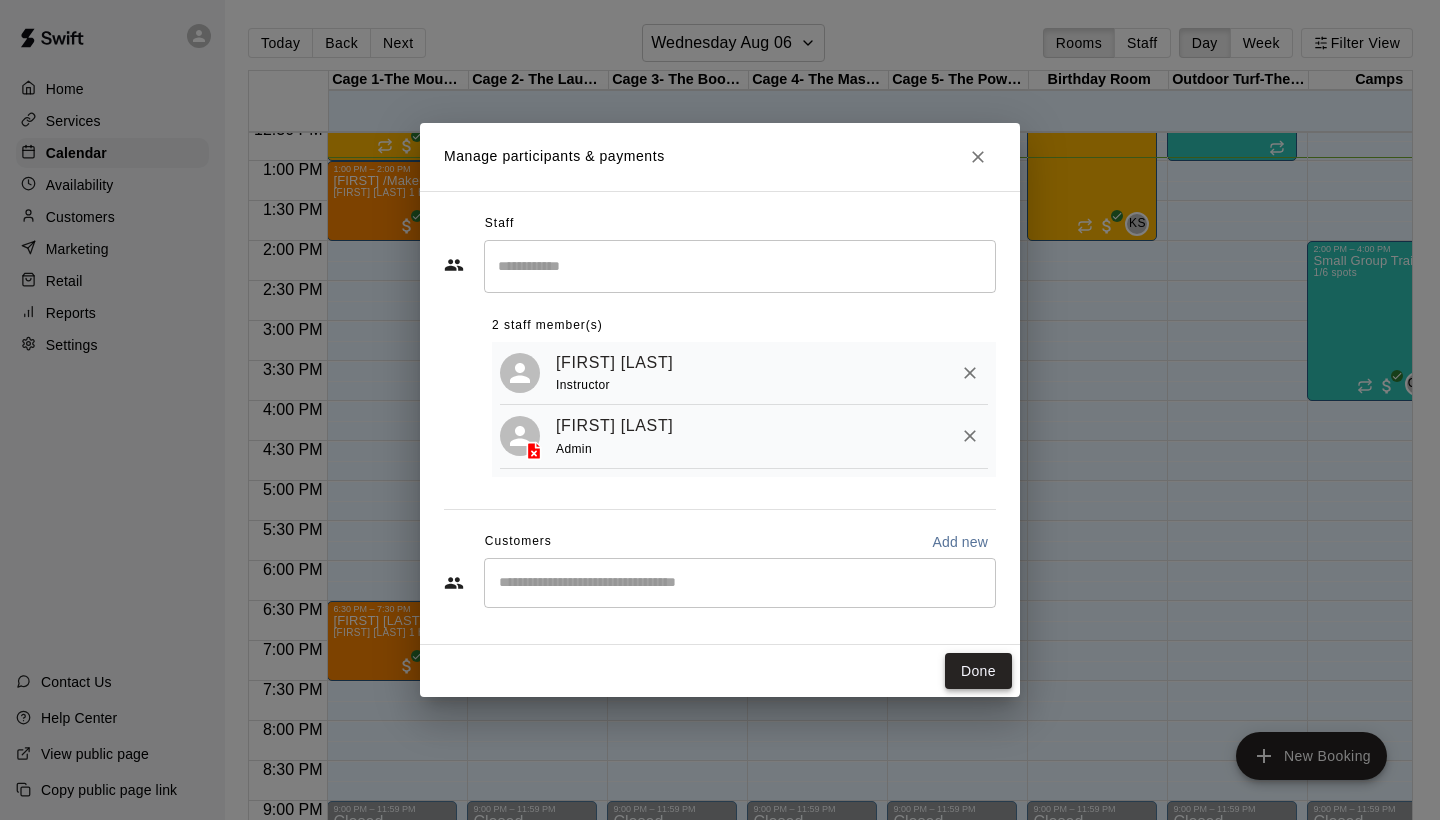 click on "Done" at bounding box center (978, 671) 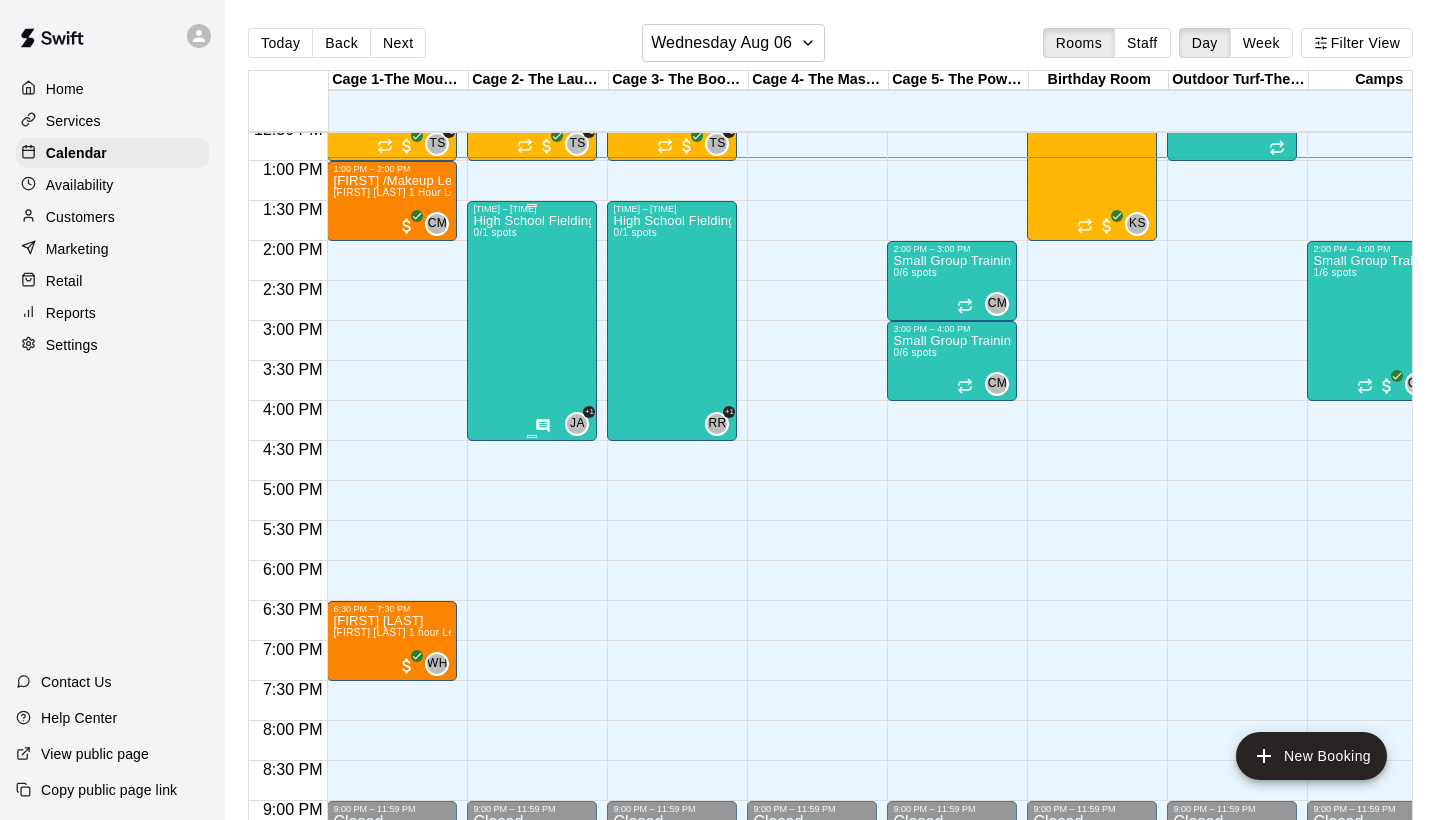 click on "High School Fielding Training with [FIRST] and [FIRST] 0/1 spots" at bounding box center (532, 624) 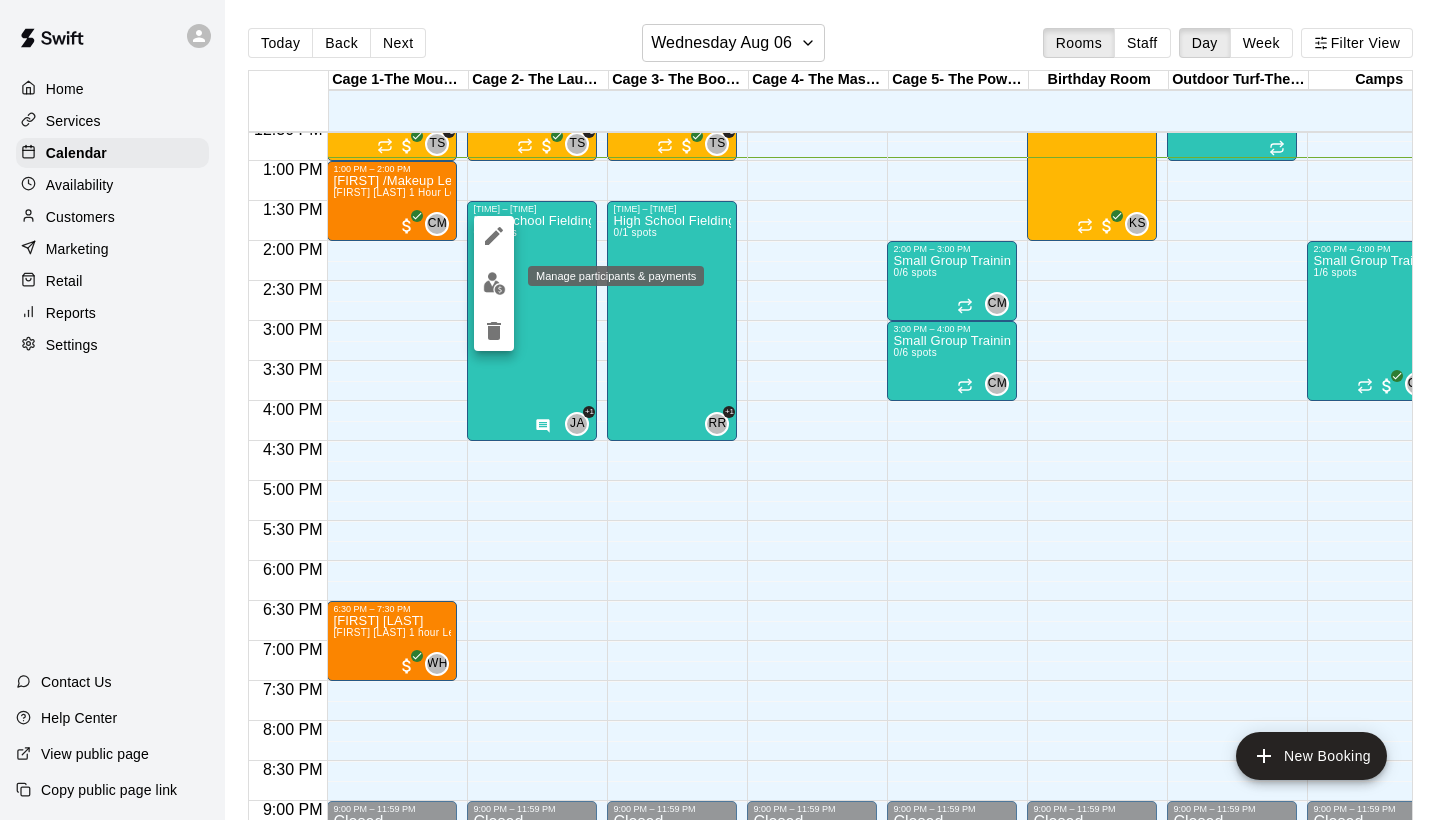 click at bounding box center (494, 283) 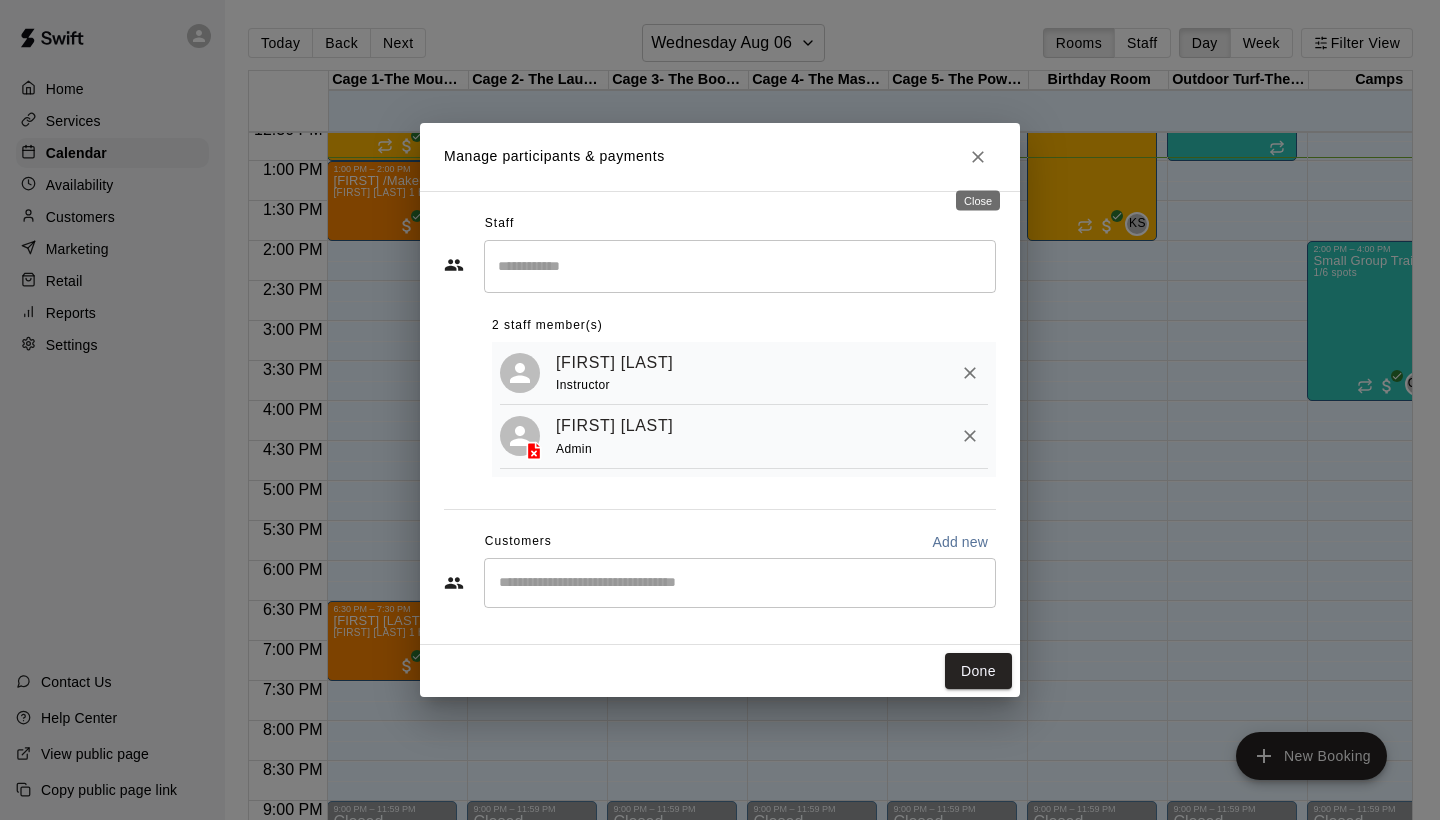 click 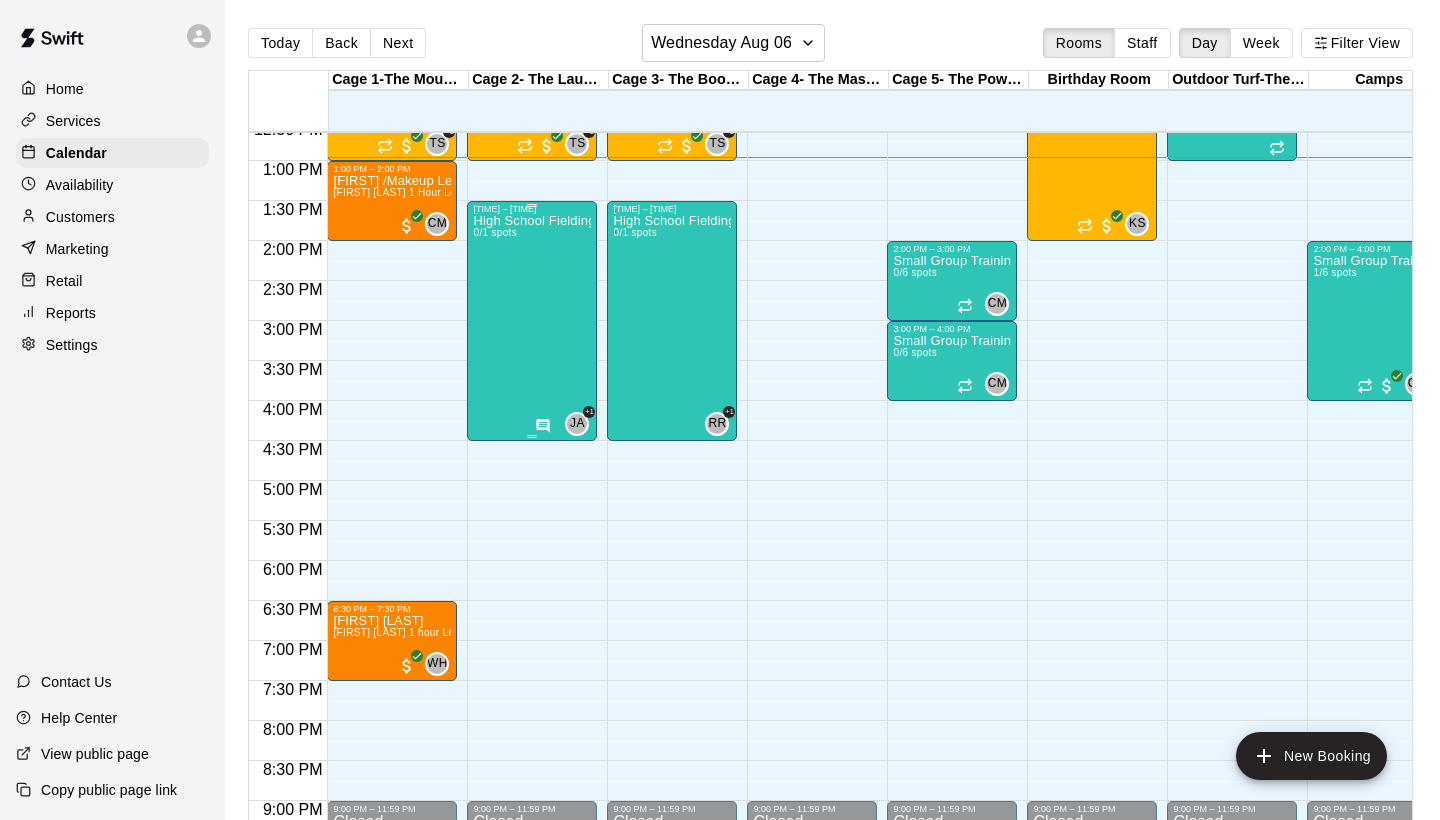 click on "High School Fielding Training with [FIRST] and [FIRST] 0/1 spots" at bounding box center (532, 624) 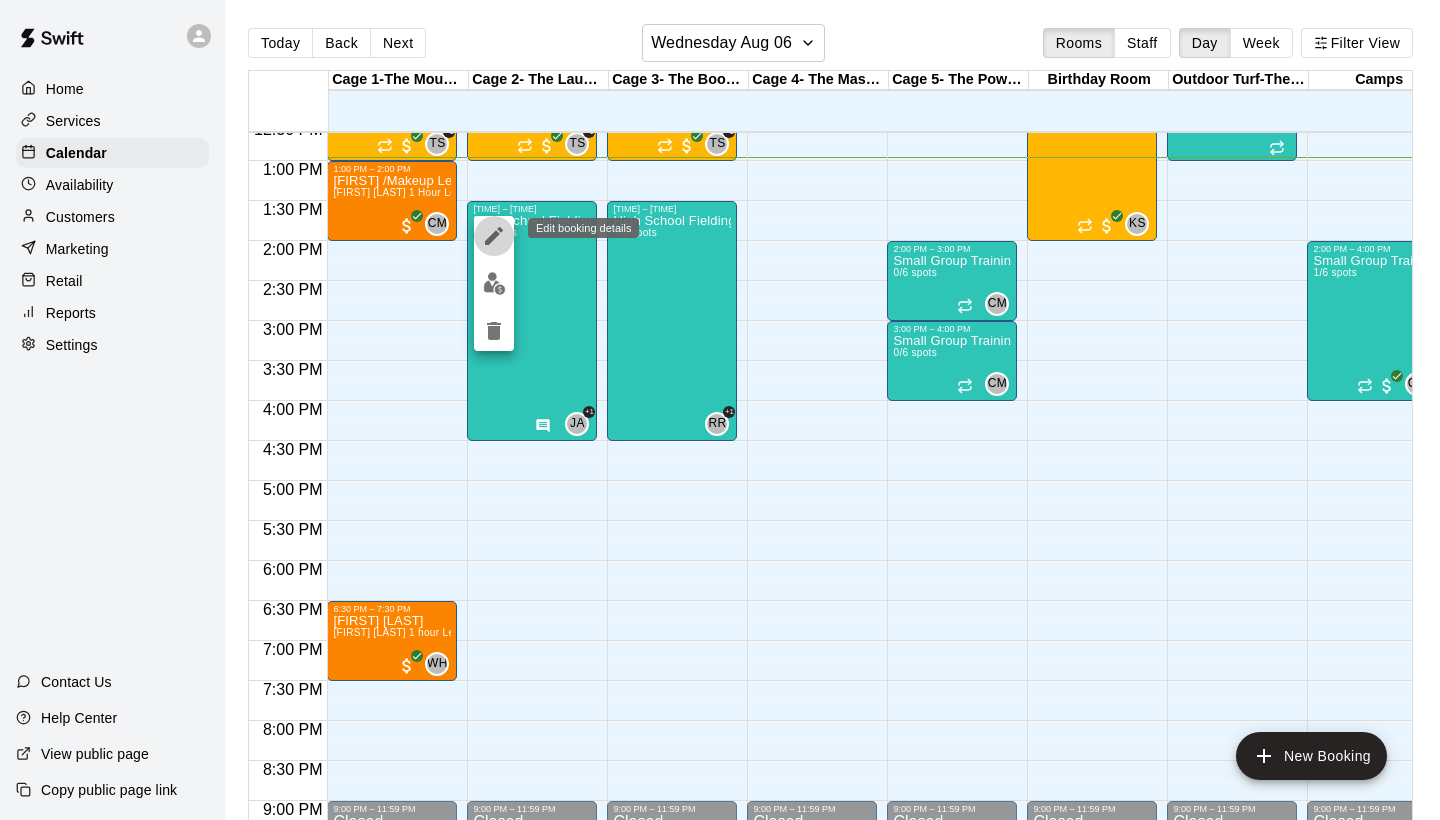click 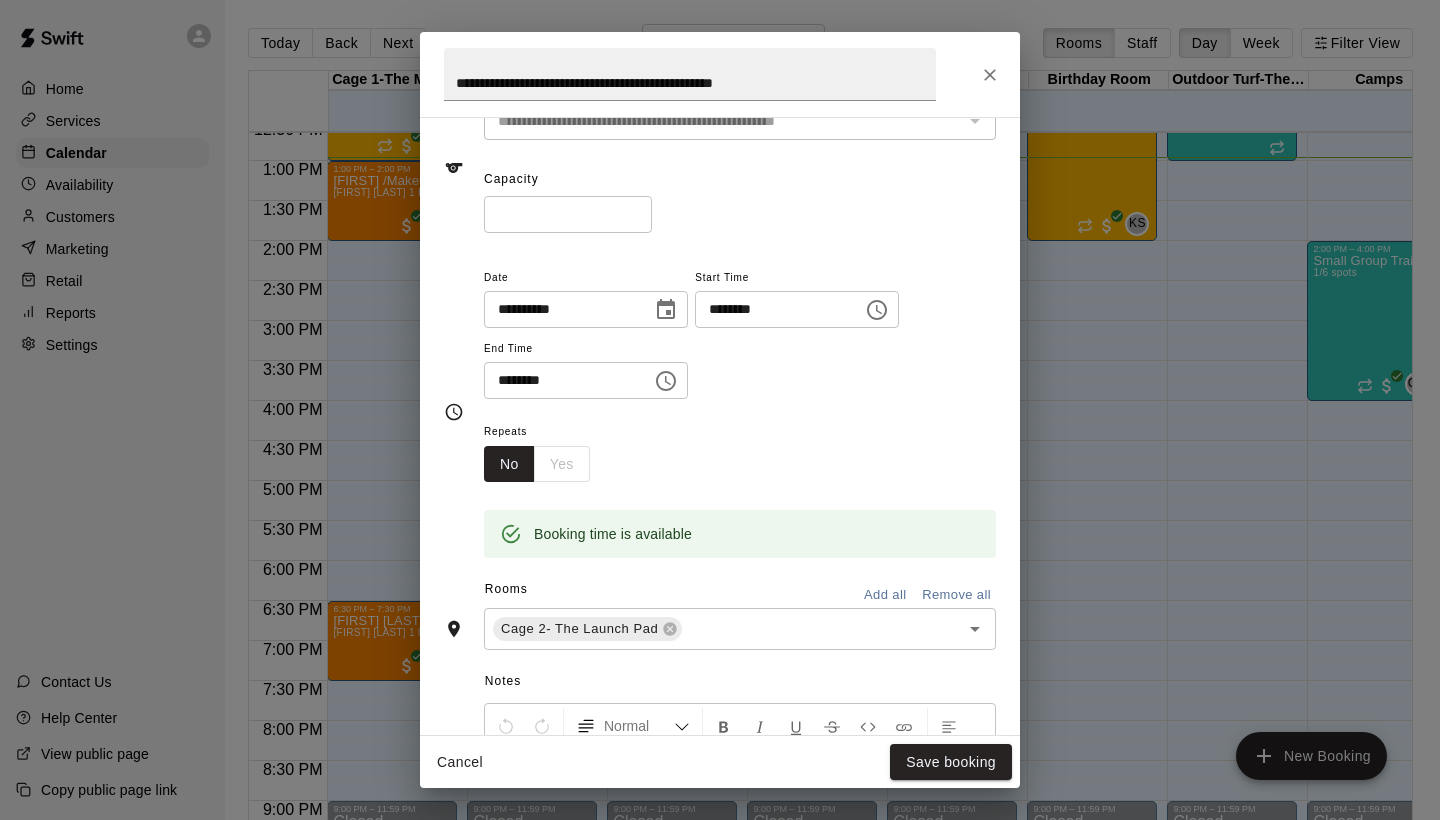 scroll, scrollTop: 130, scrollLeft: 0, axis: vertical 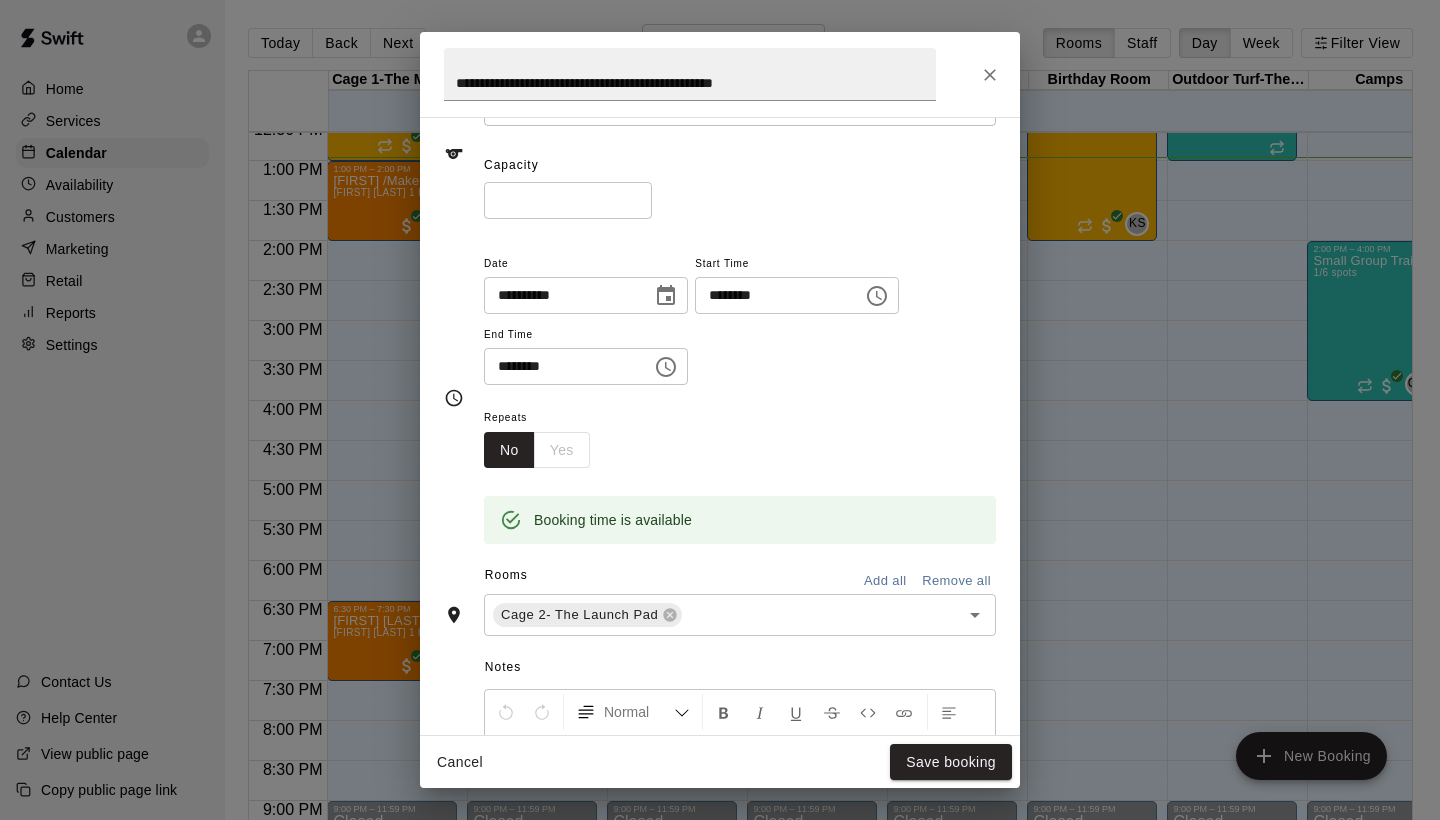 click on "*" at bounding box center [568, 200] 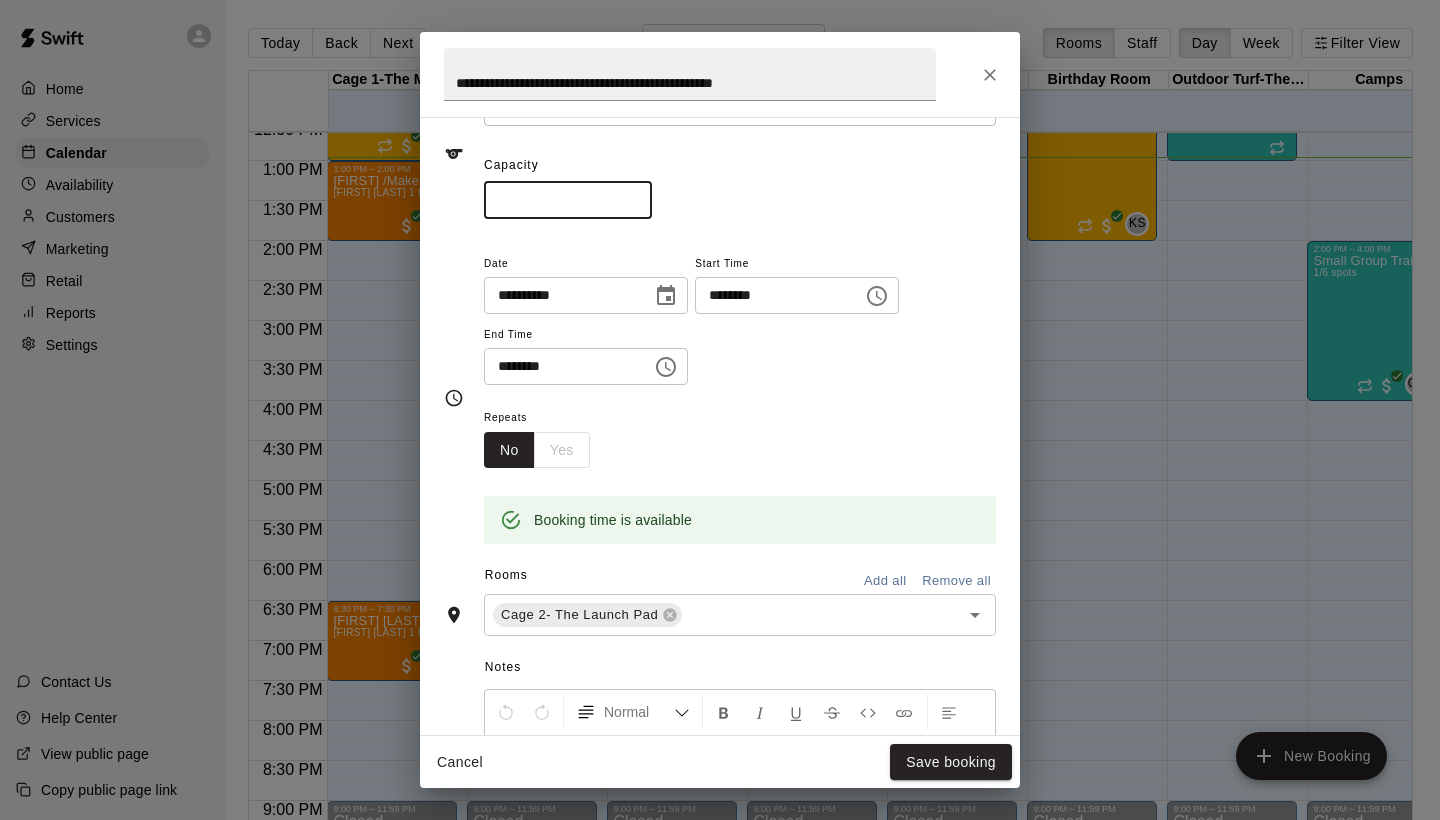click on "*" at bounding box center (568, 200) 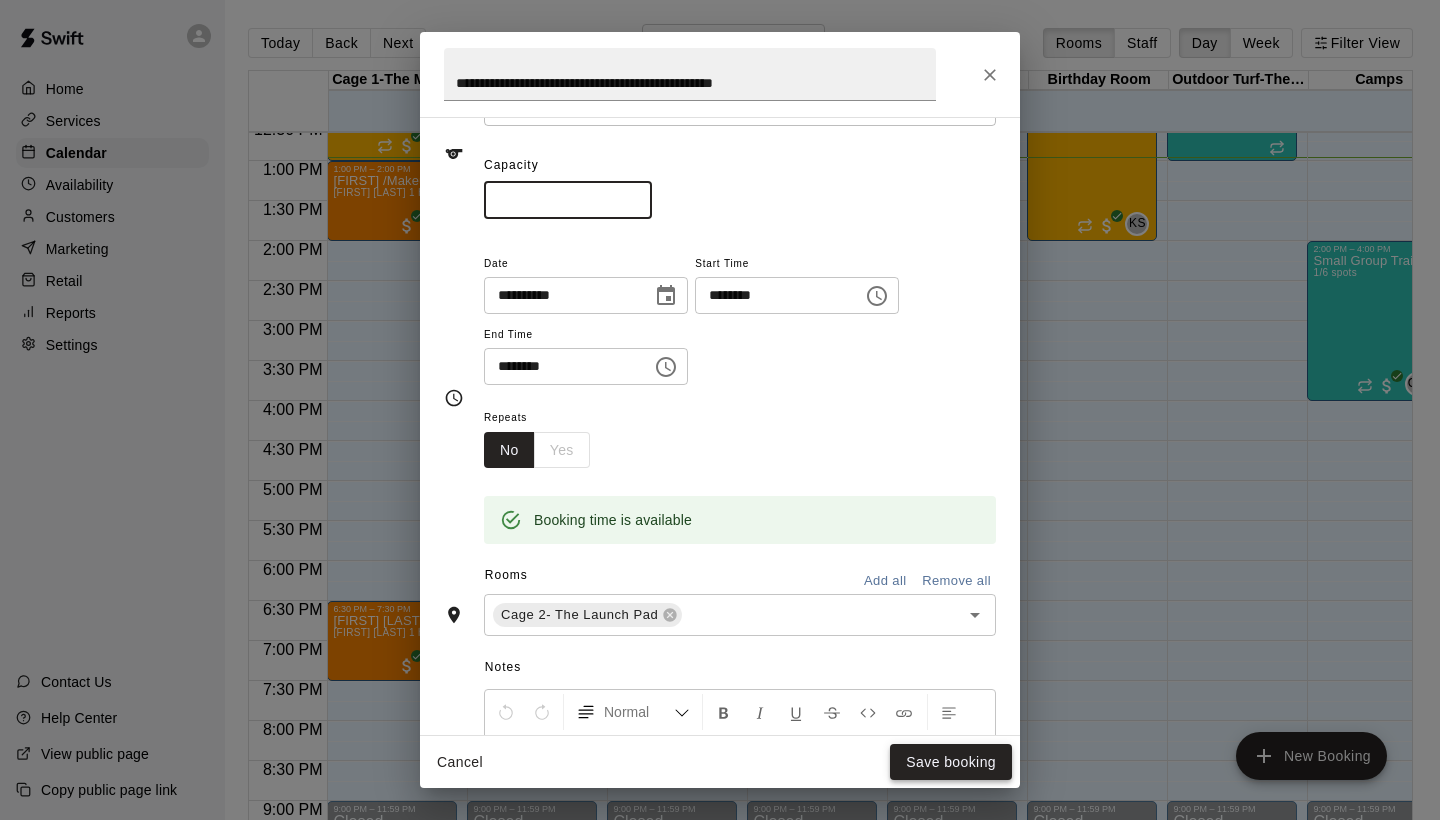 click on "Save booking" at bounding box center (951, 762) 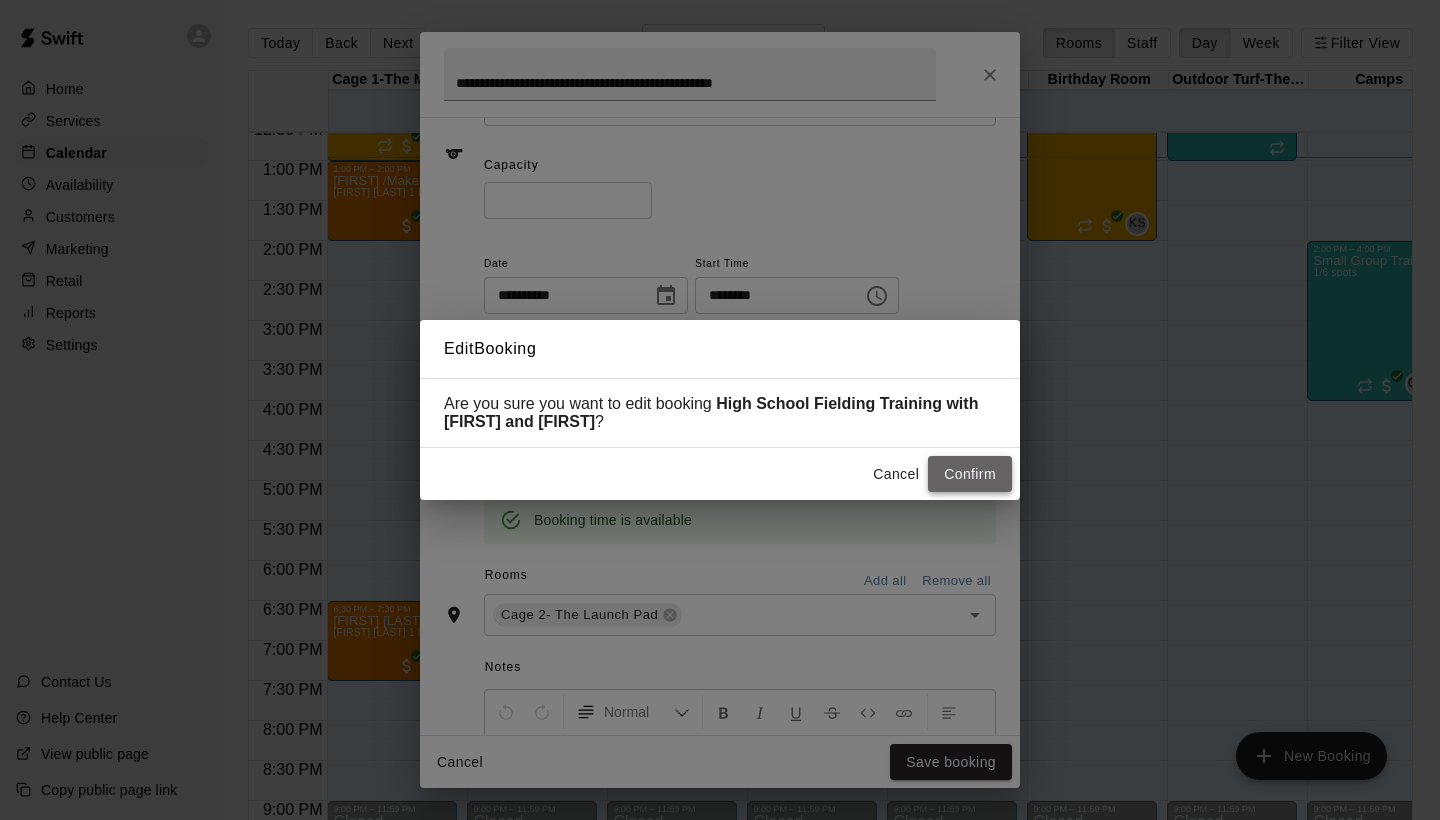 click on "Confirm" at bounding box center (970, 474) 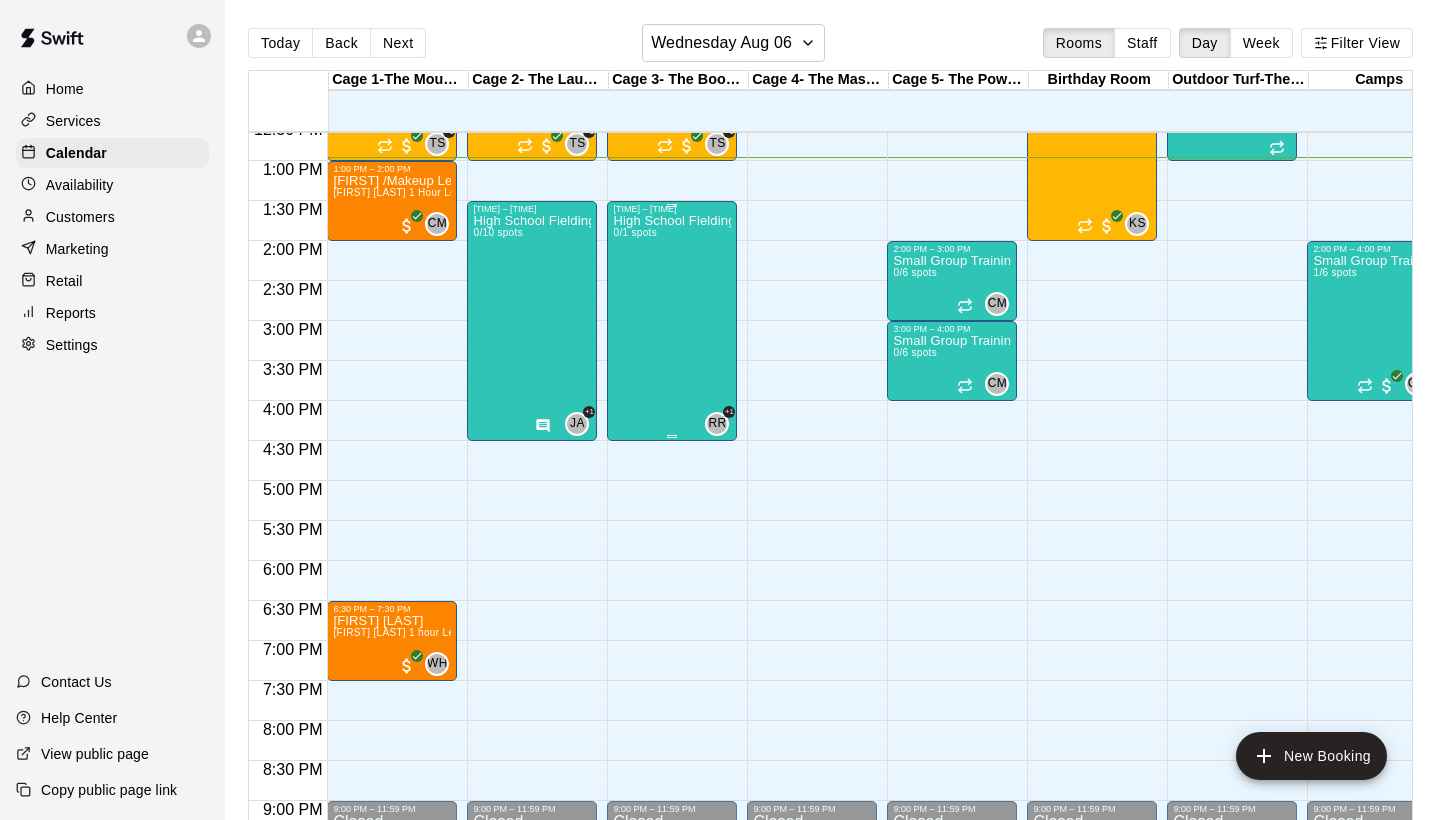 click on "High School Fielding Training 0/1 spots" at bounding box center [672, 624] 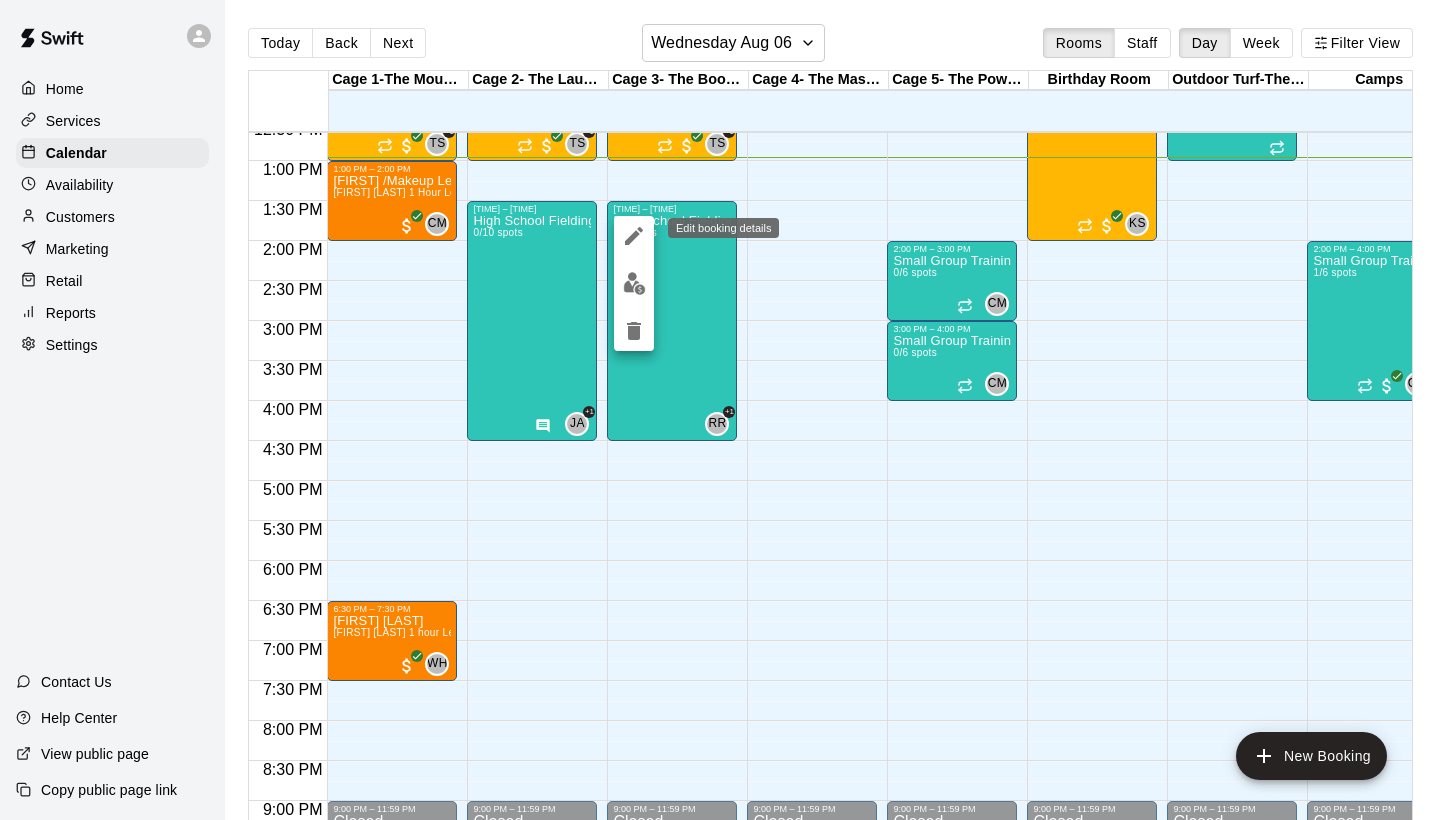 click 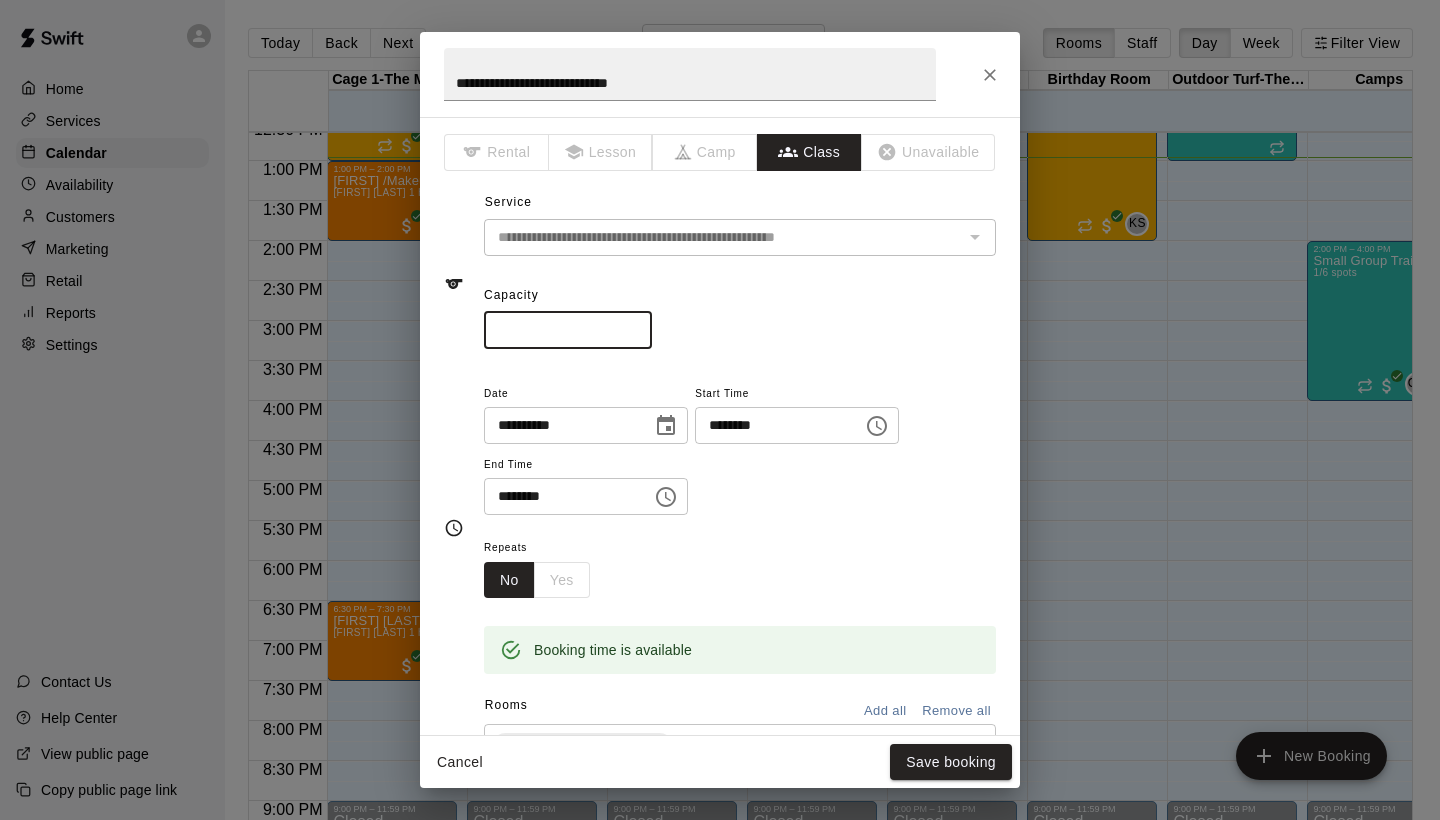 click on "*" at bounding box center [568, 330] 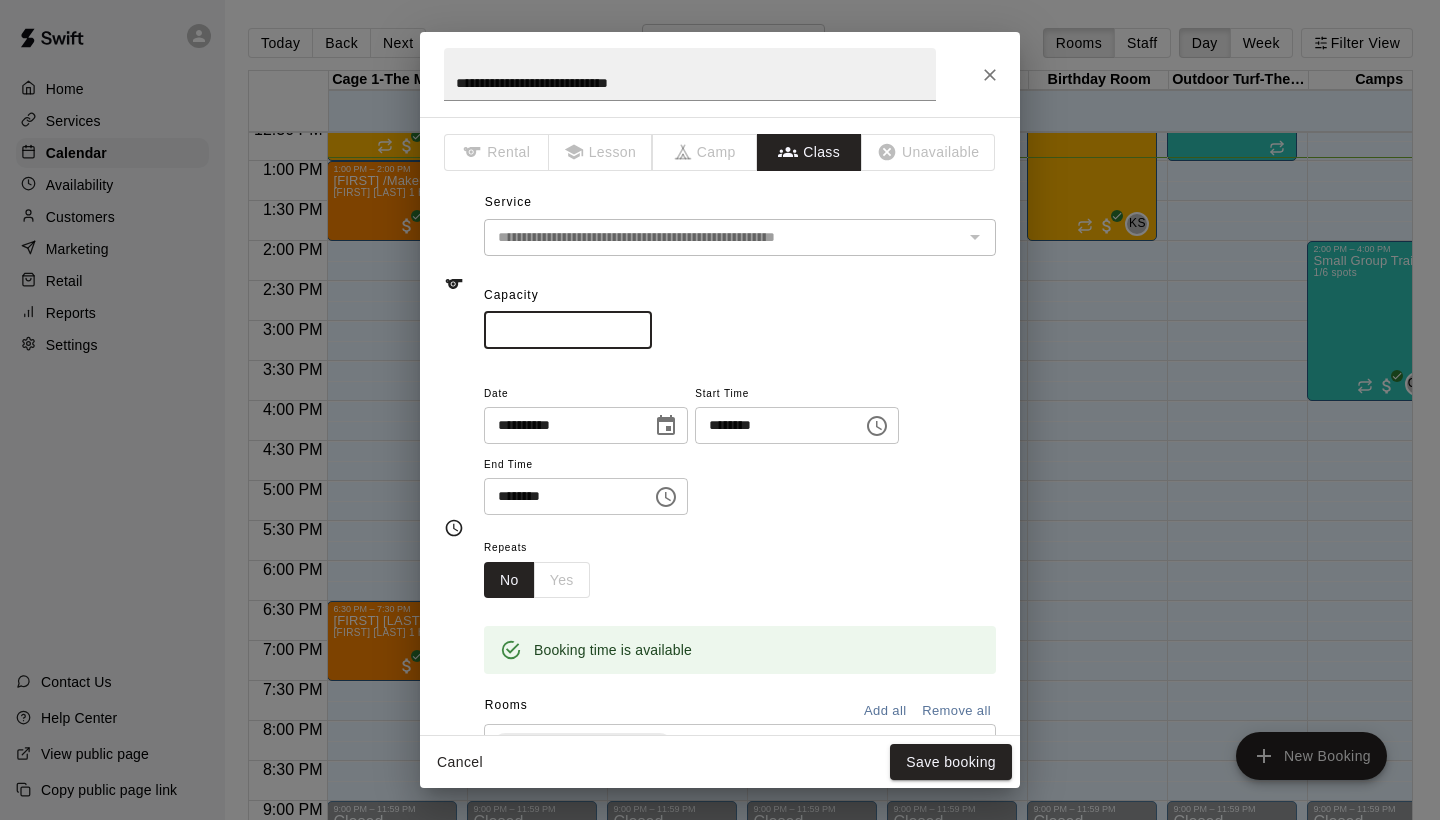 click on "*" at bounding box center (568, 330) 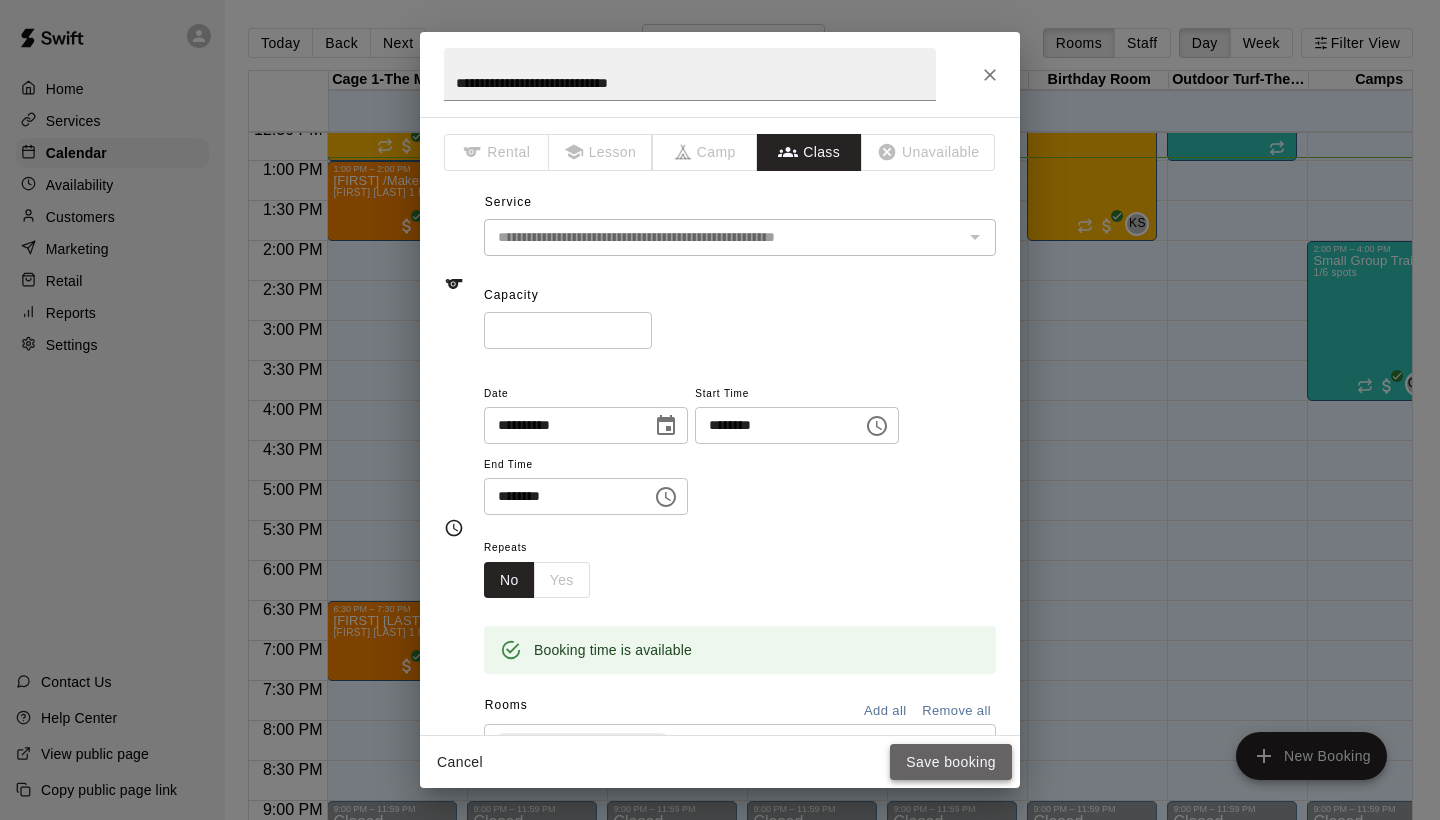 click on "Save booking" at bounding box center [951, 762] 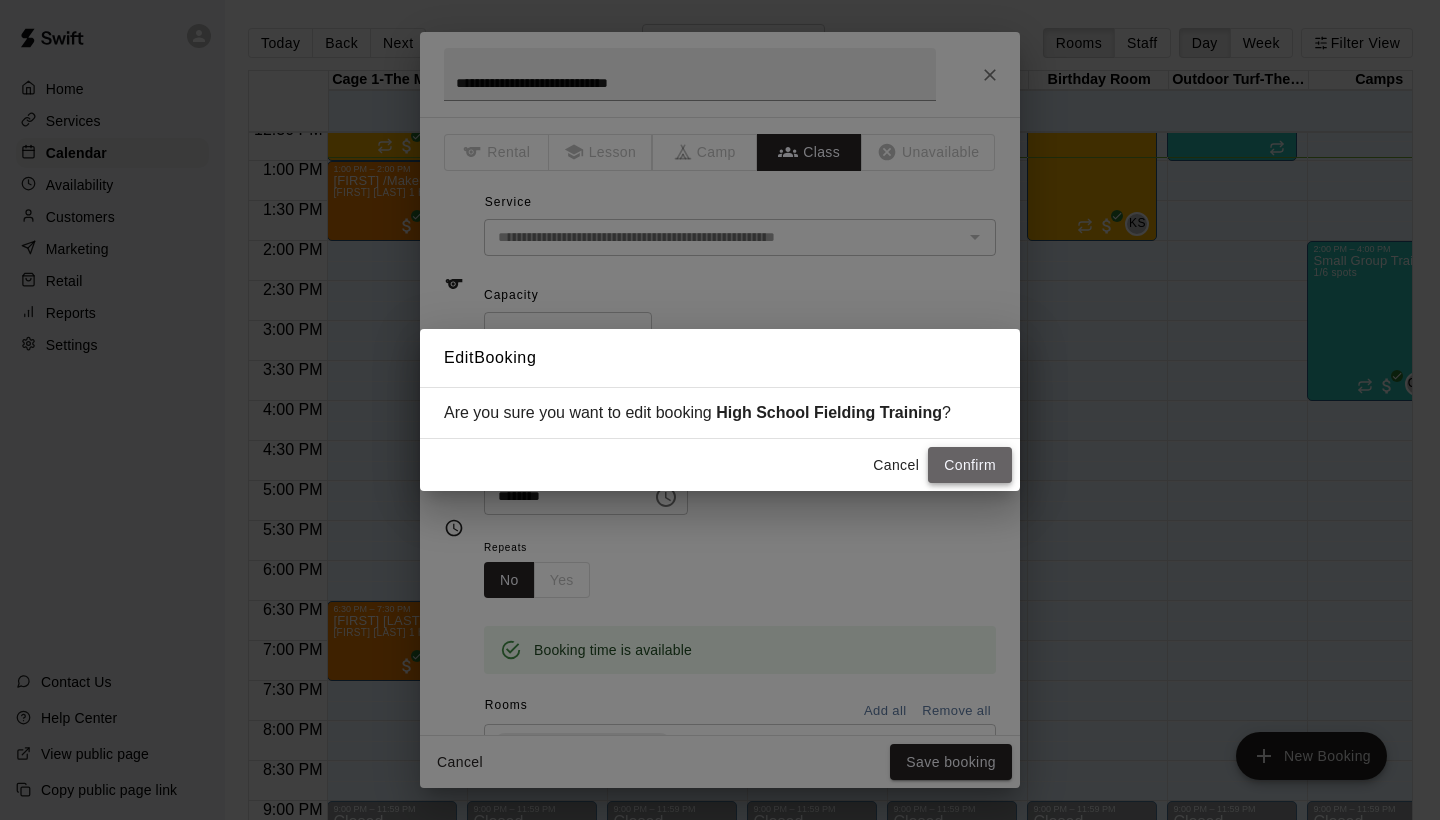 click on "Confirm" at bounding box center [970, 465] 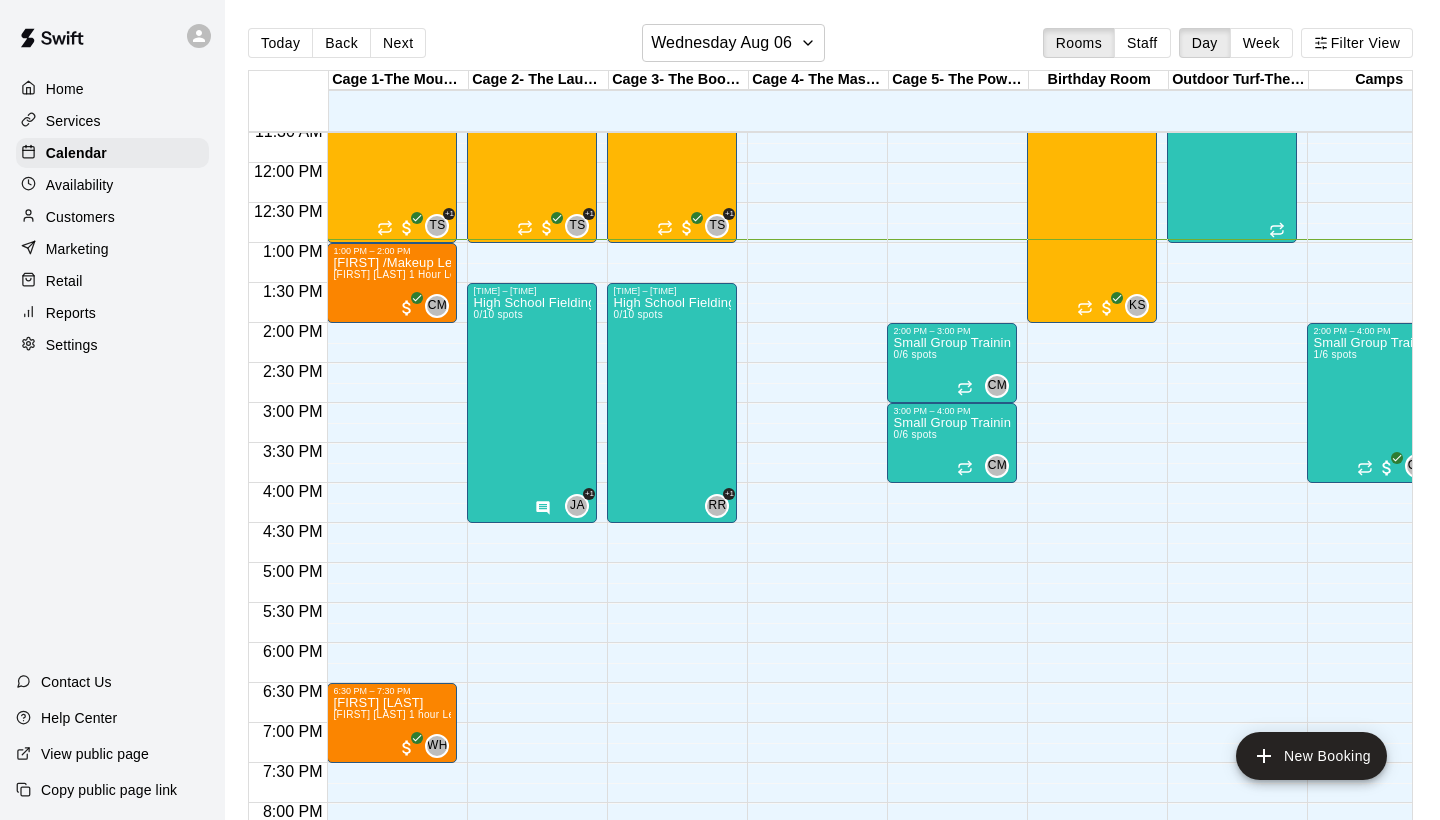 scroll, scrollTop: 934, scrollLeft: 1, axis: both 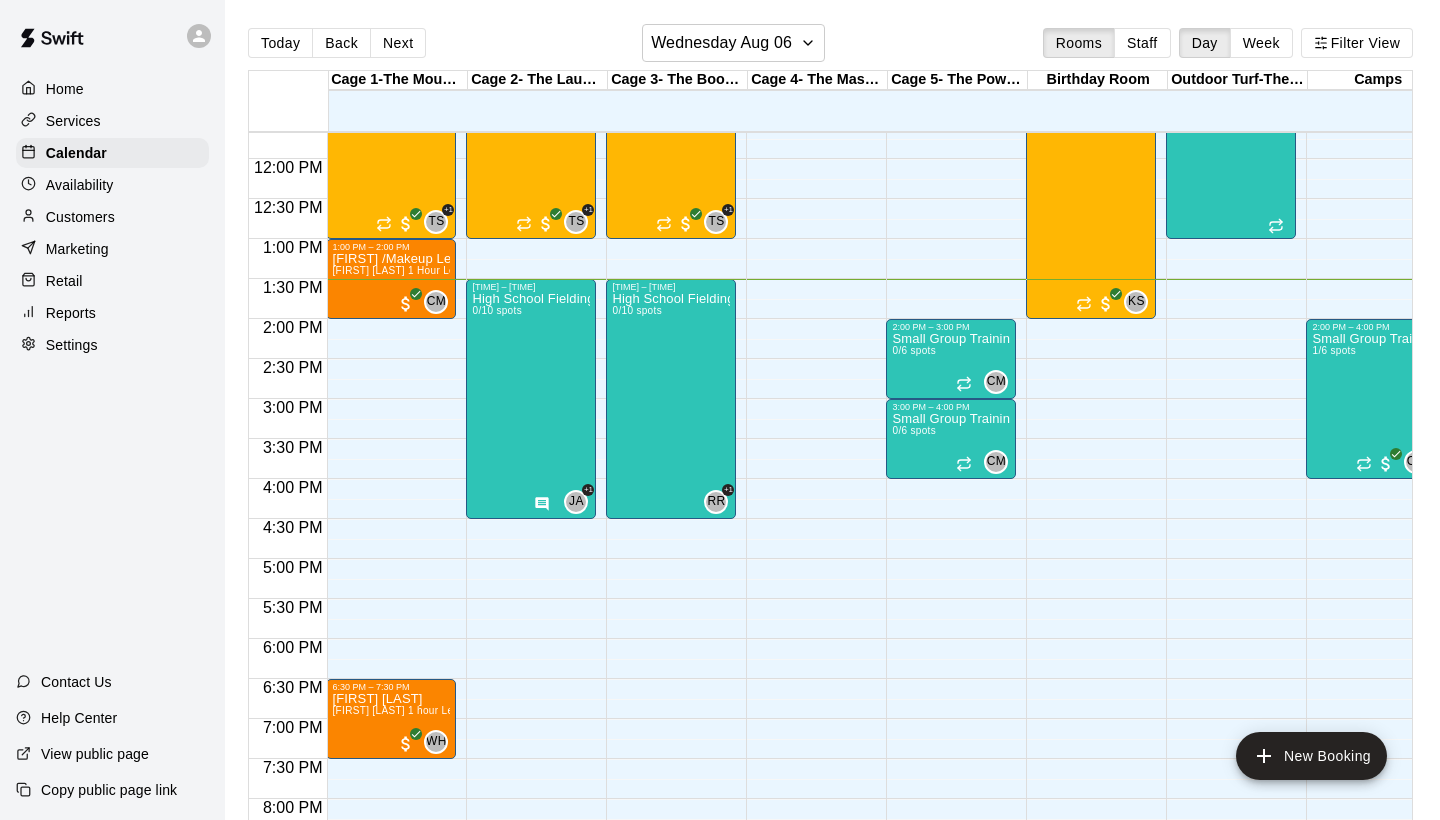 click on "Services" at bounding box center (73, 121) 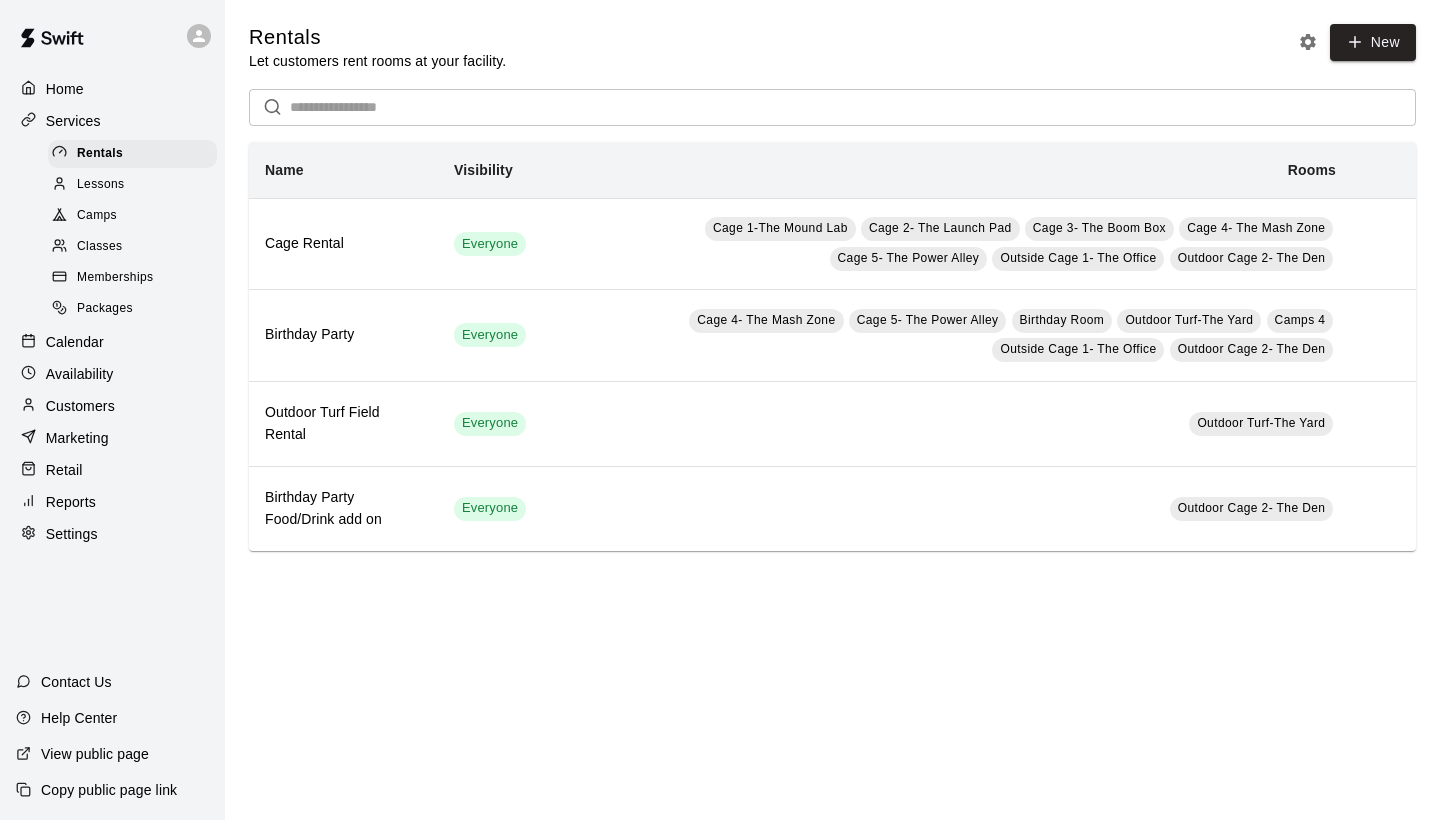 click on "Memberships" at bounding box center [115, 278] 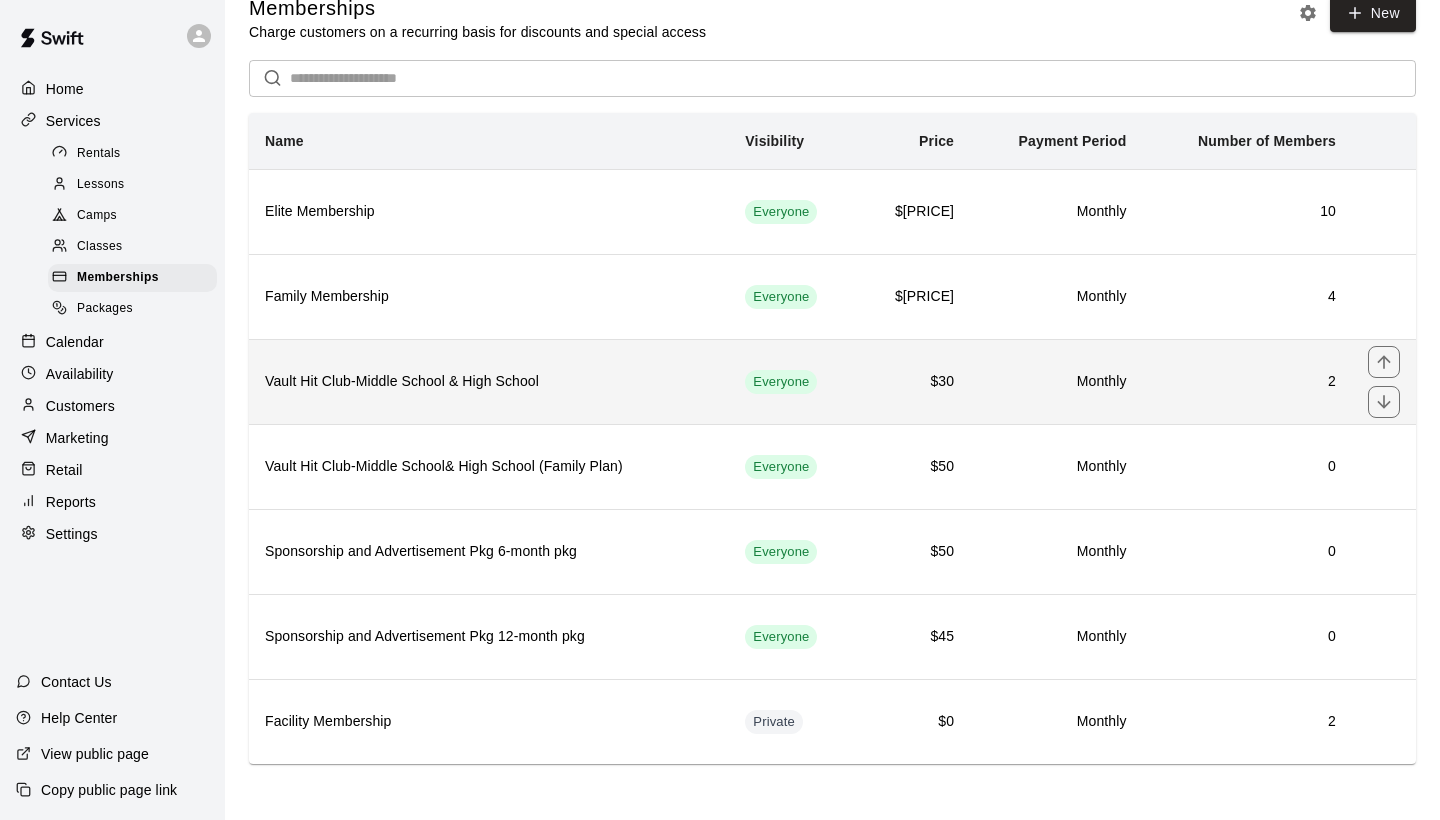 scroll, scrollTop: 28, scrollLeft: 0, axis: vertical 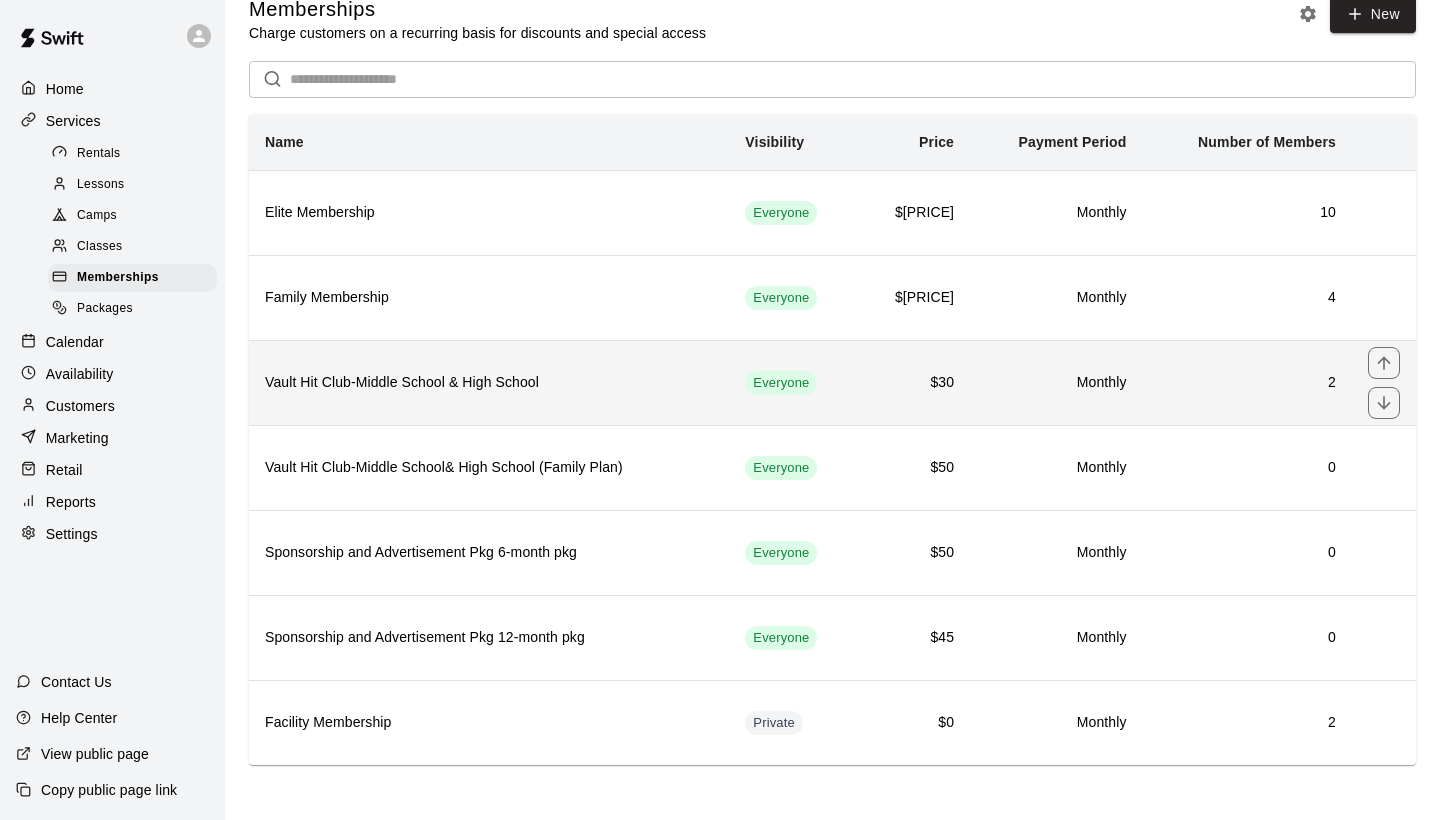 click on "Vault Hit Club-Middle School & High School" at bounding box center [489, 382] 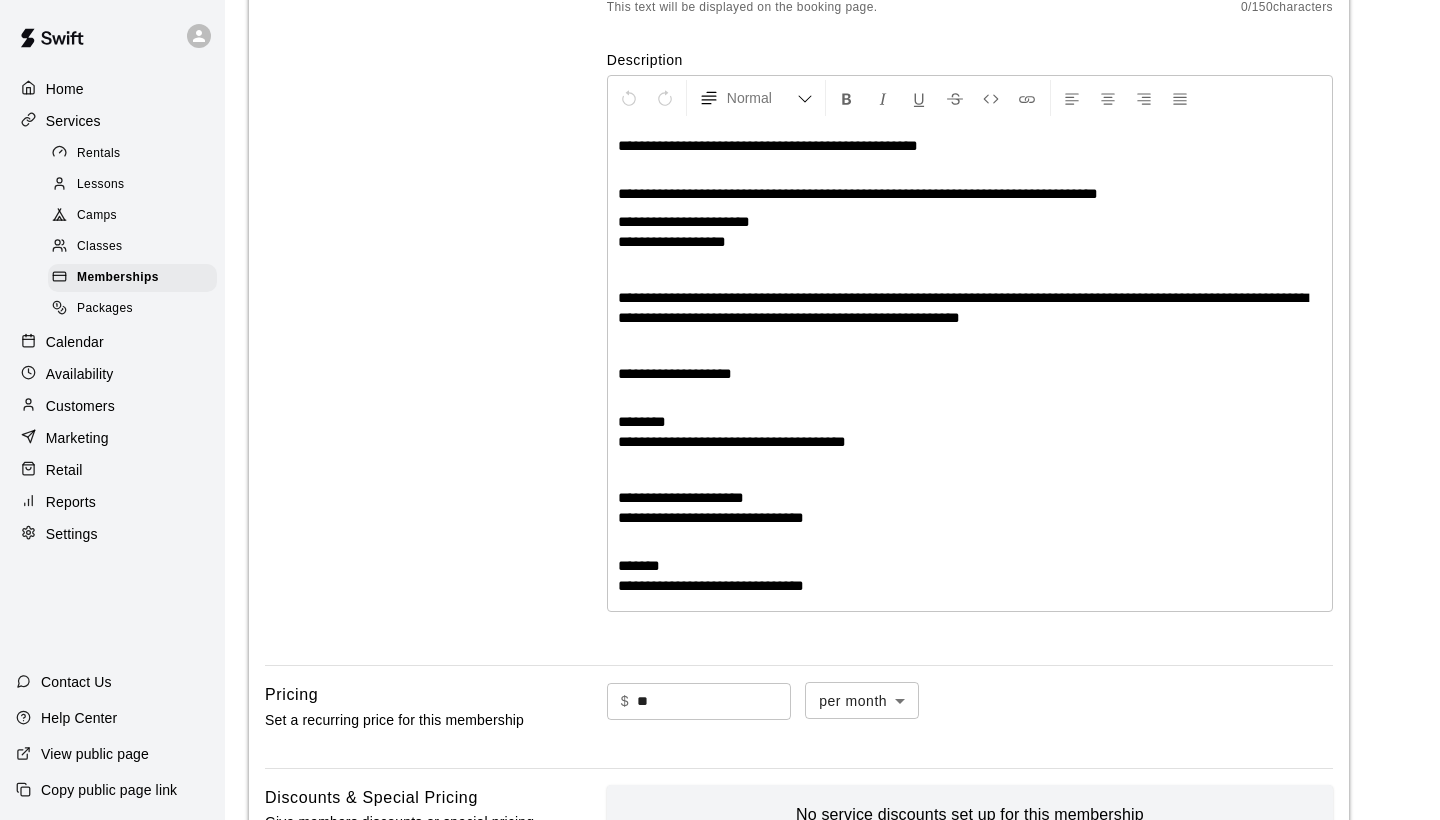 scroll, scrollTop: 355, scrollLeft: 0, axis: vertical 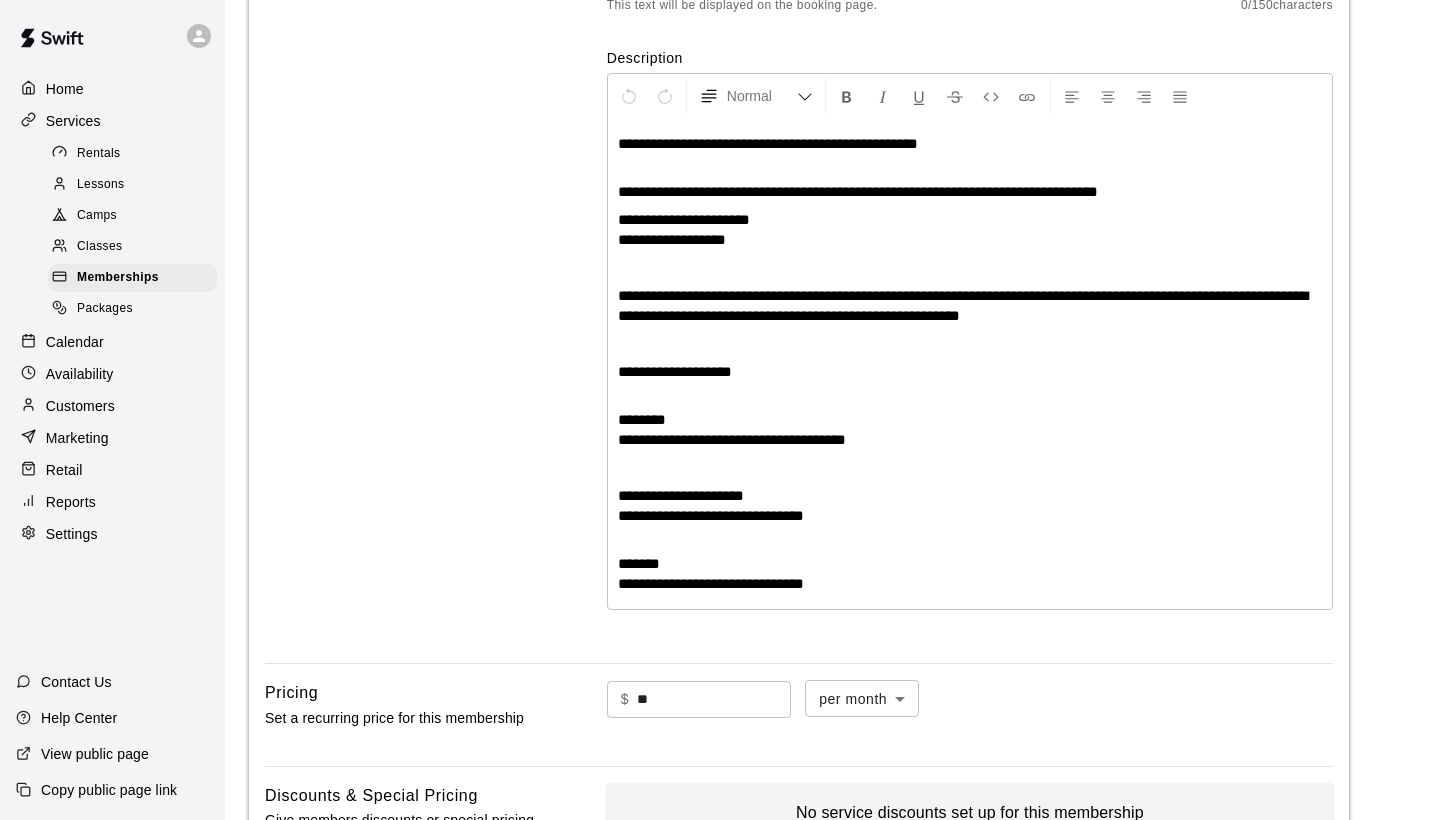 click on "**********" at bounding box center (672, 239) 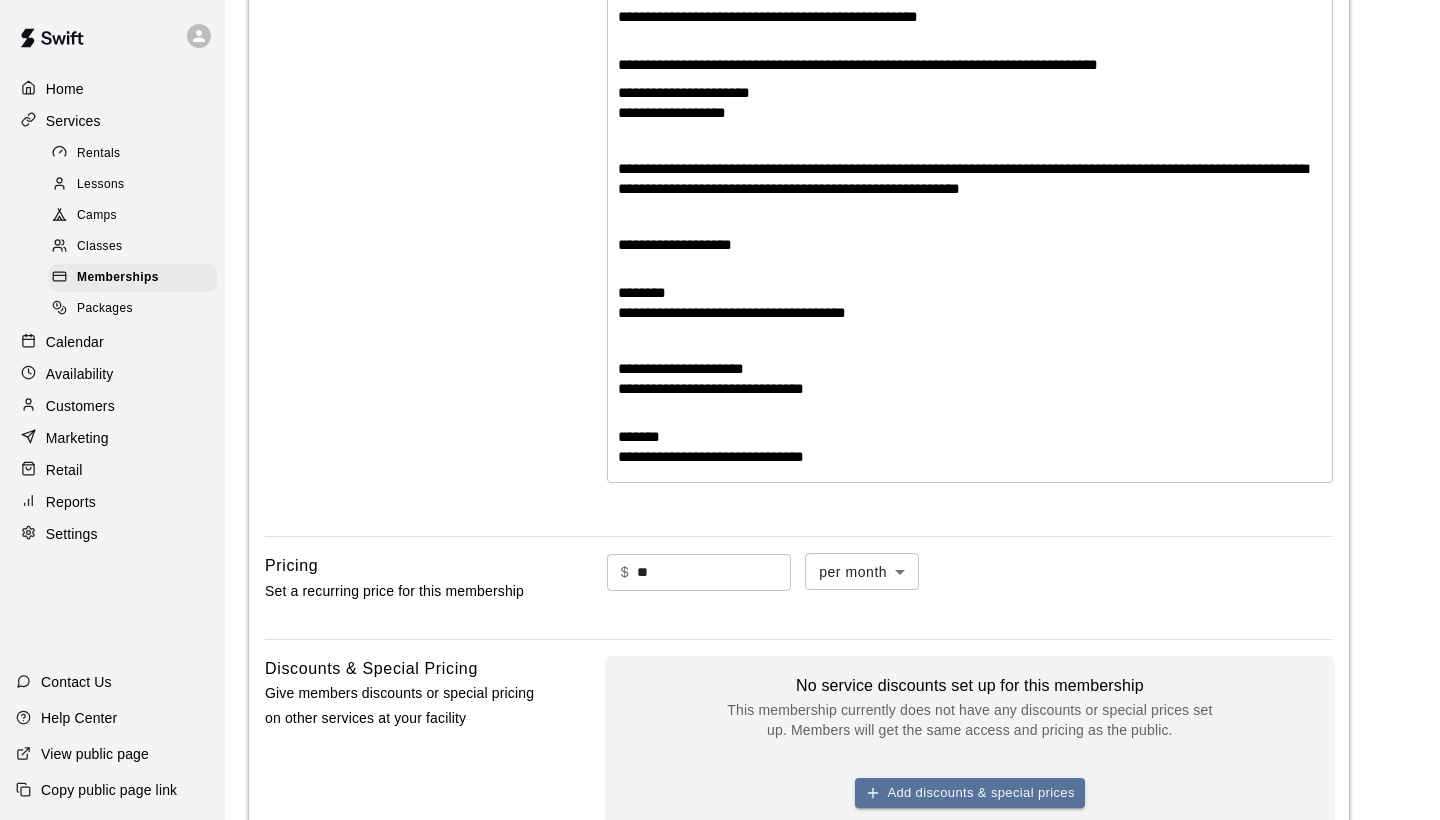 scroll, scrollTop: 481, scrollLeft: 0, axis: vertical 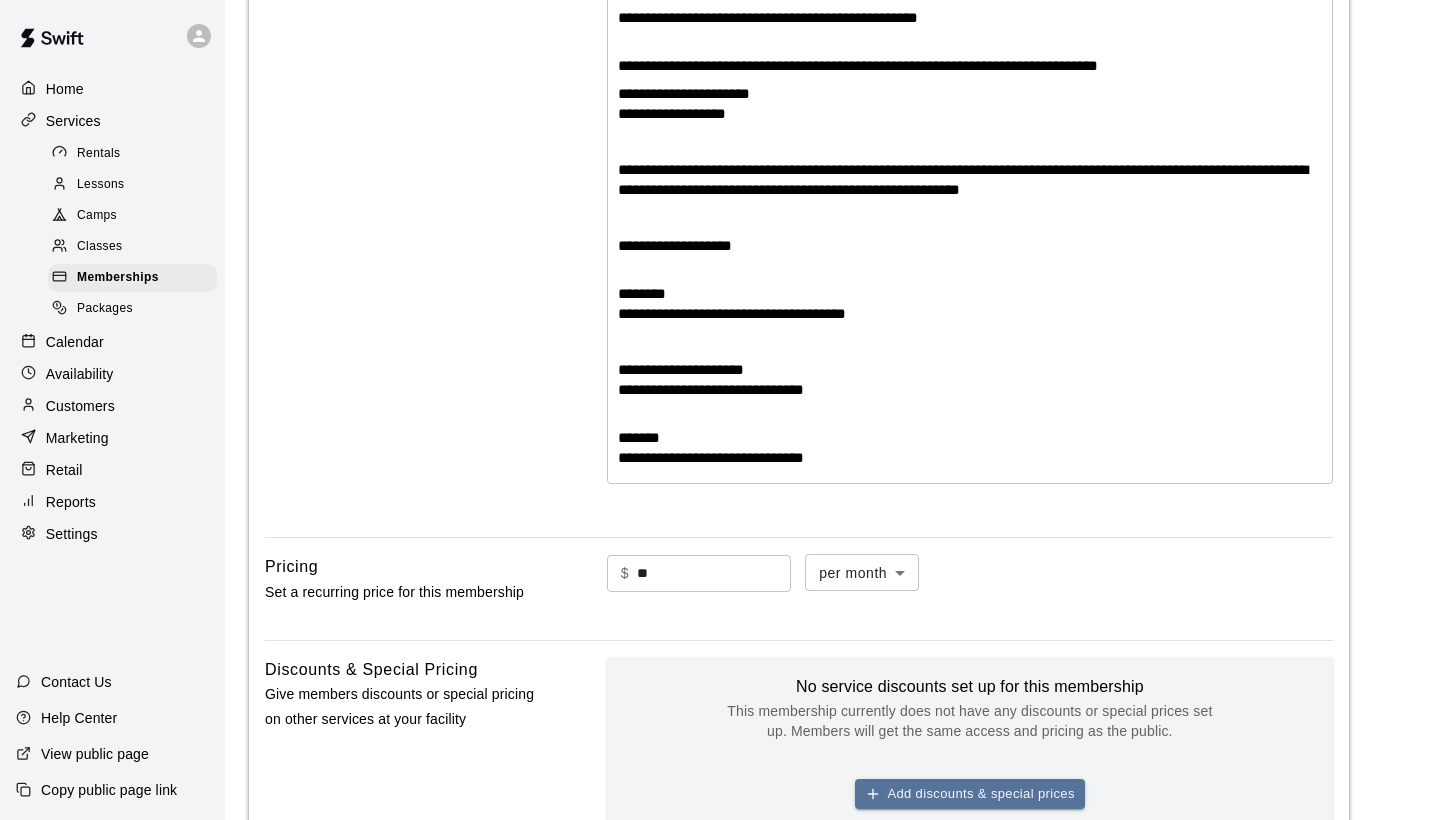 click on "**********" at bounding box center (732, 313) 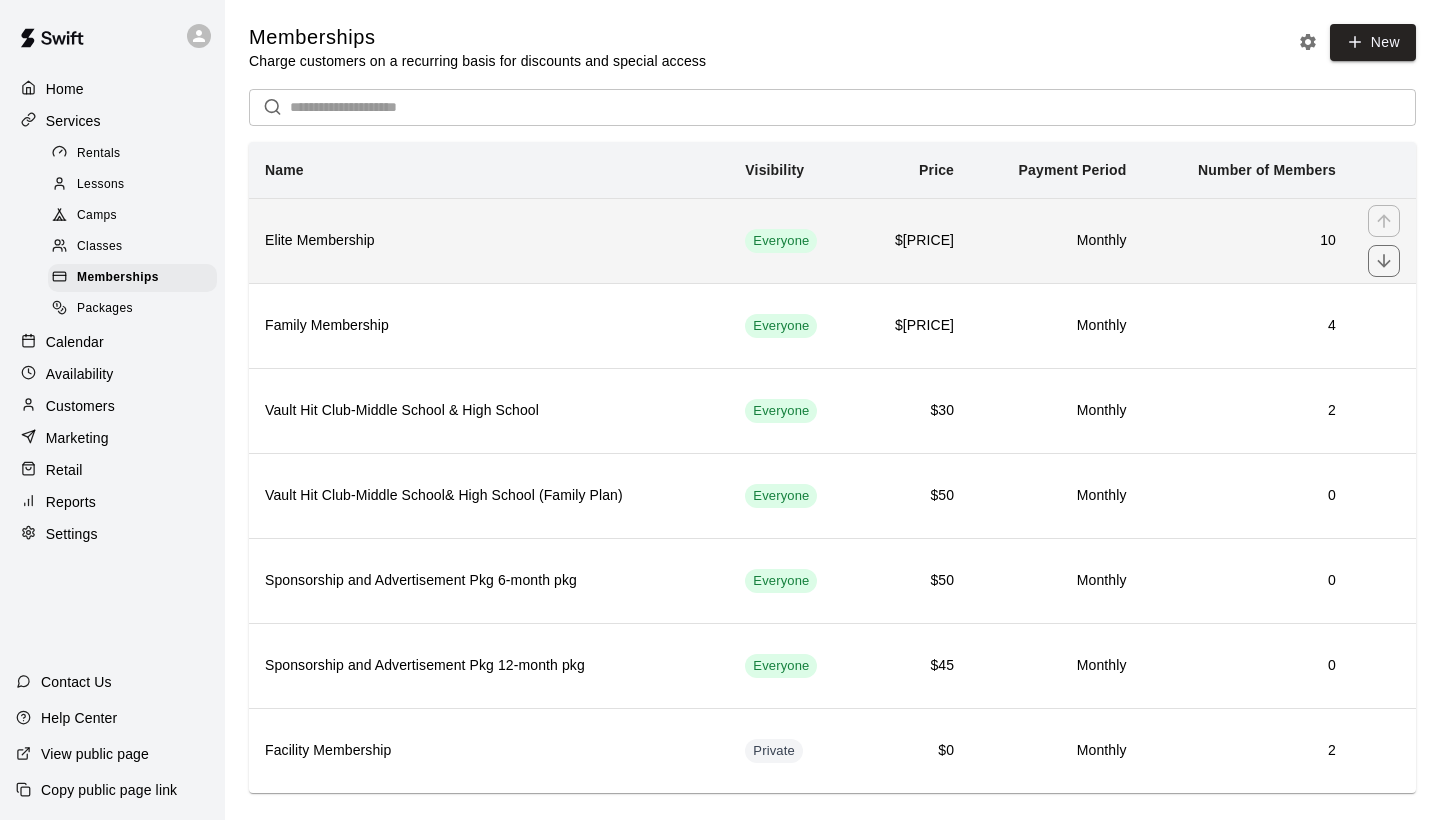 click on "Elite Membership" at bounding box center [489, 241] 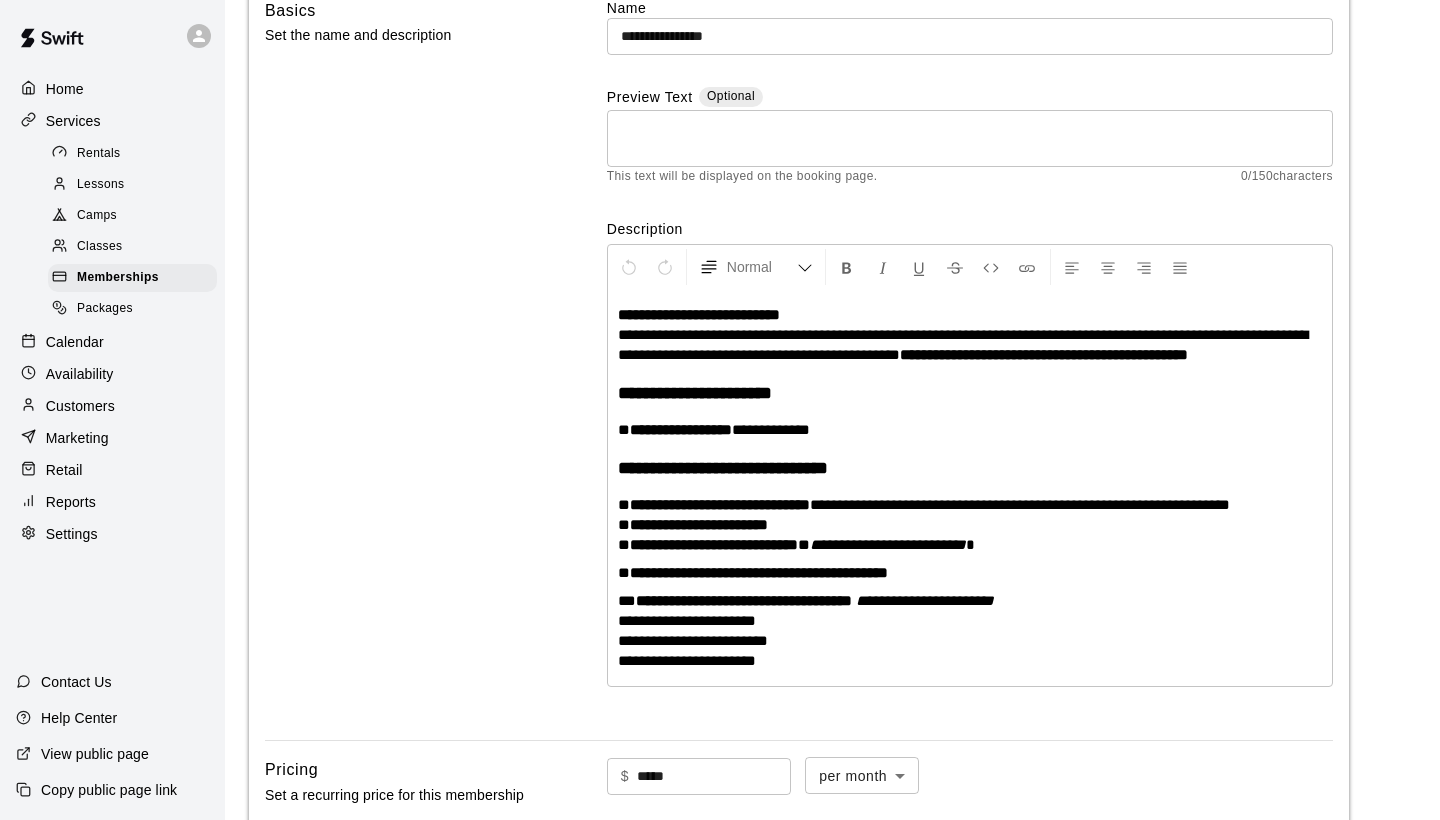 scroll, scrollTop: 194, scrollLeft: 0, axis: vertical 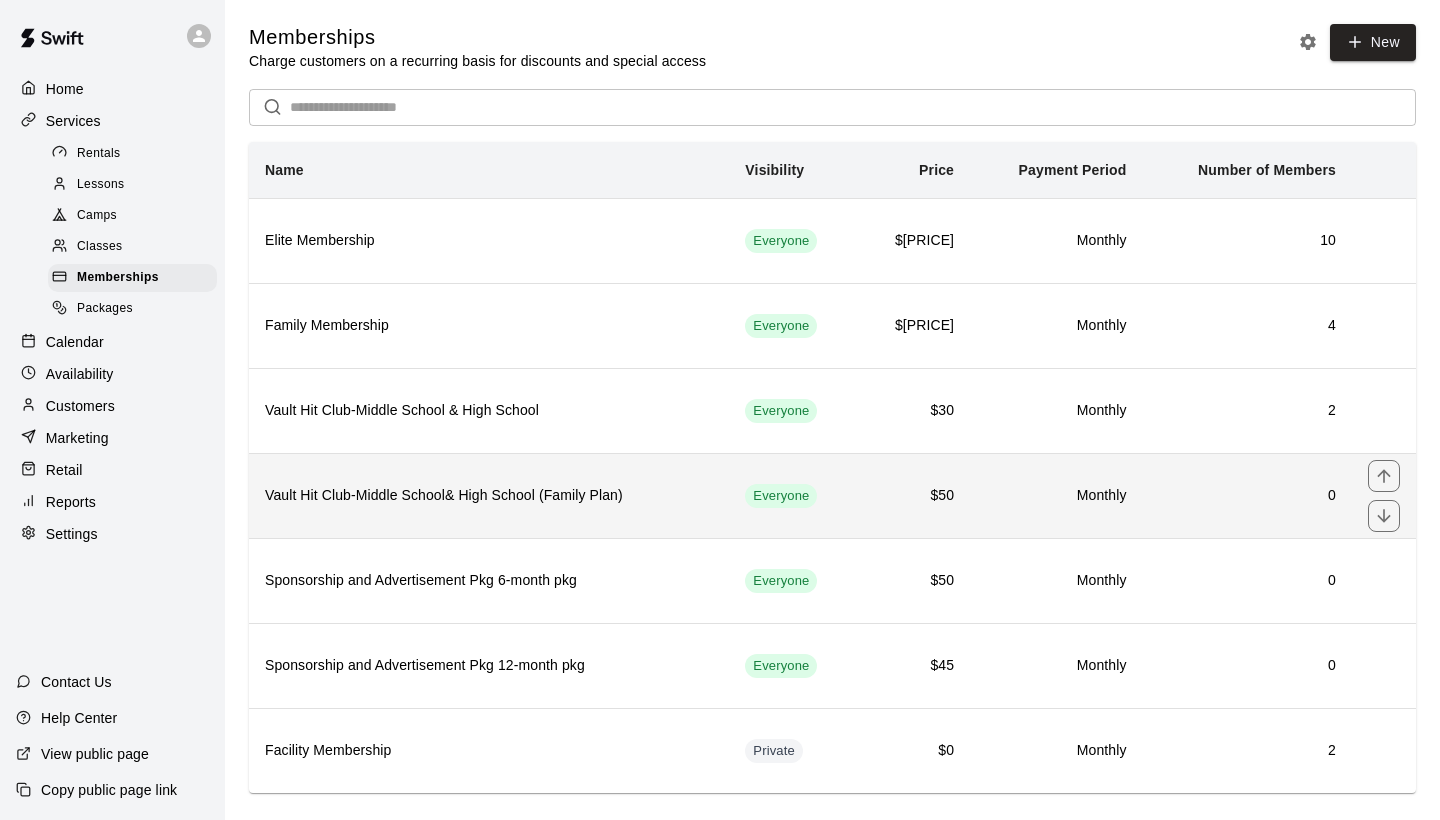 click on "Vault Hit Club-Middle School& High School (Family Plan)" at bounding box center (489, 496) 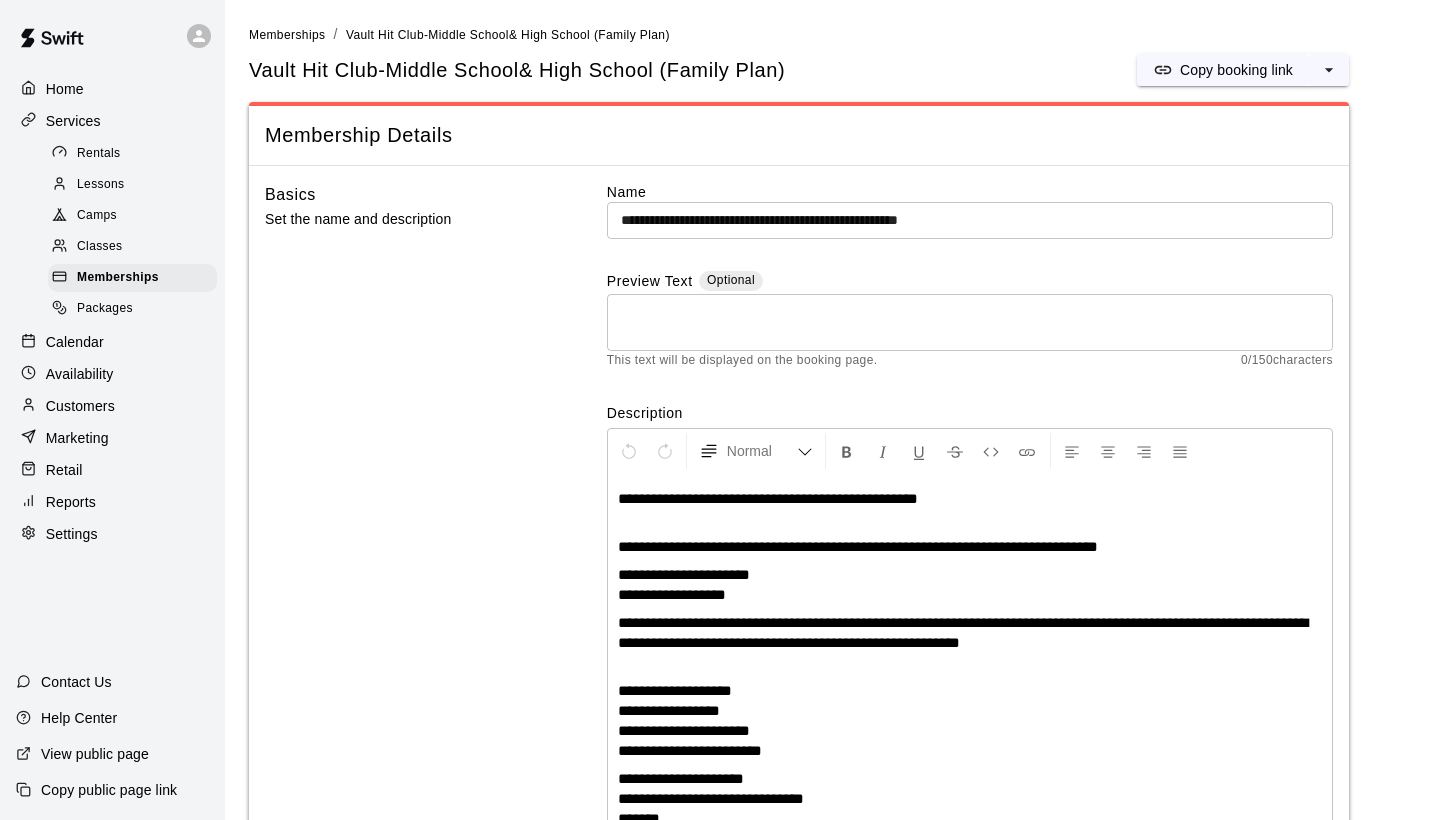 scroll, scrollTop: 25, scrollLeft: 0, axis: vertical 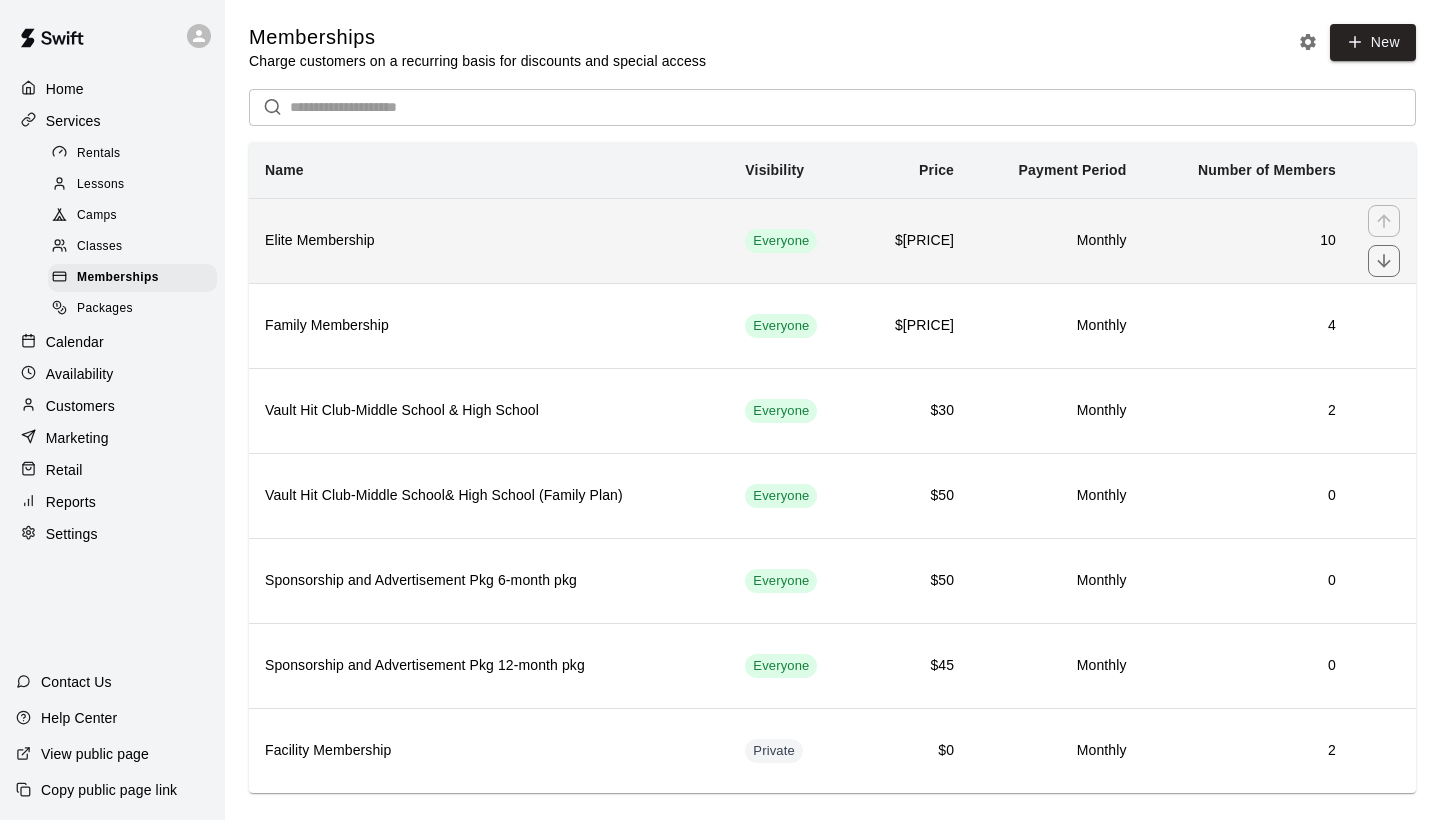 click on "Elite Membership" at bounding box center (489, 241) 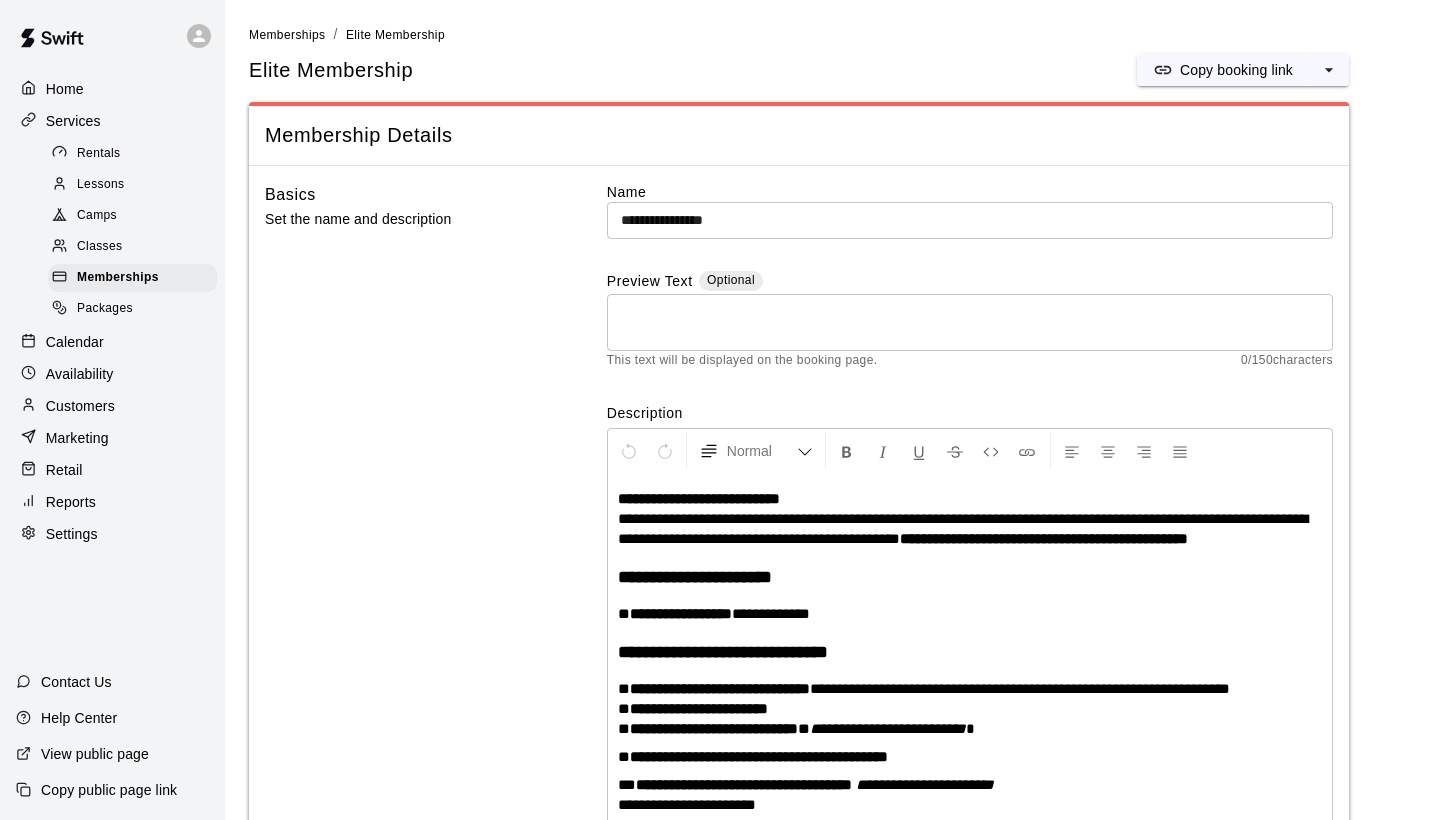 scroll, scrollTop: 71, scrollLeft: 0, axis: vertical 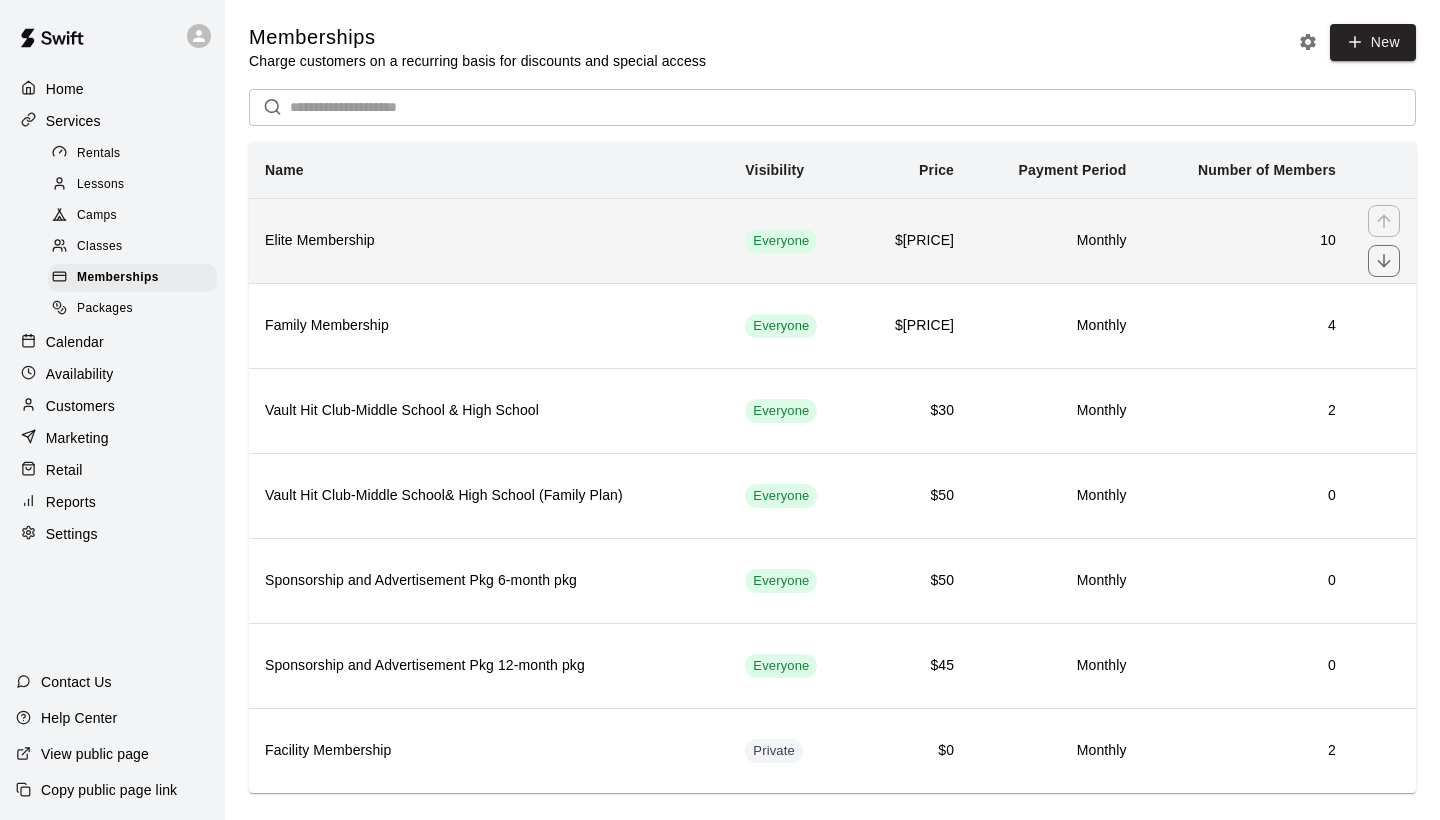 click on "Elite Membership" at bounding box center (489, 240) 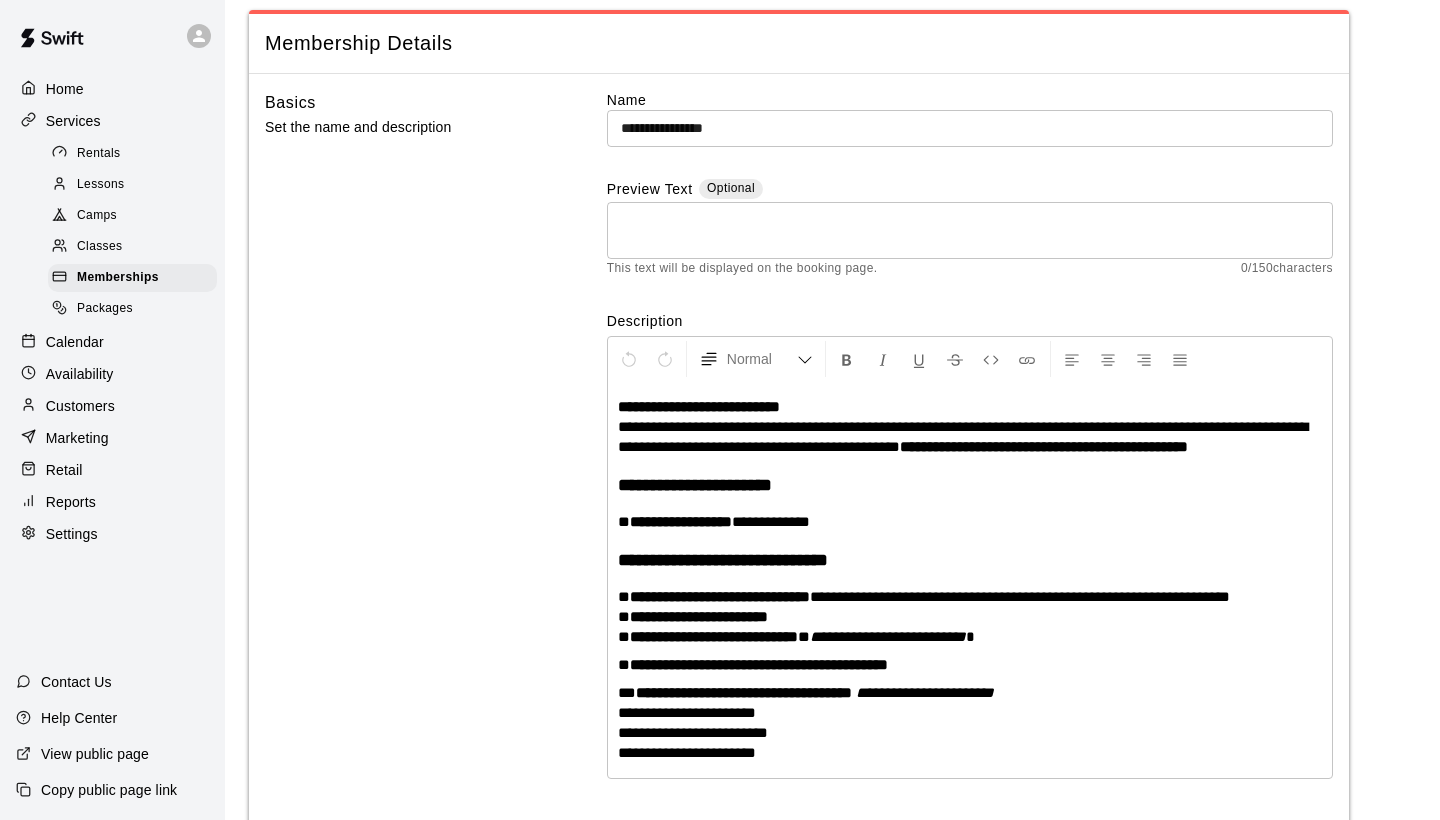 scroll, scrollTop: 97, scrollLeft: 0, axis: vertical 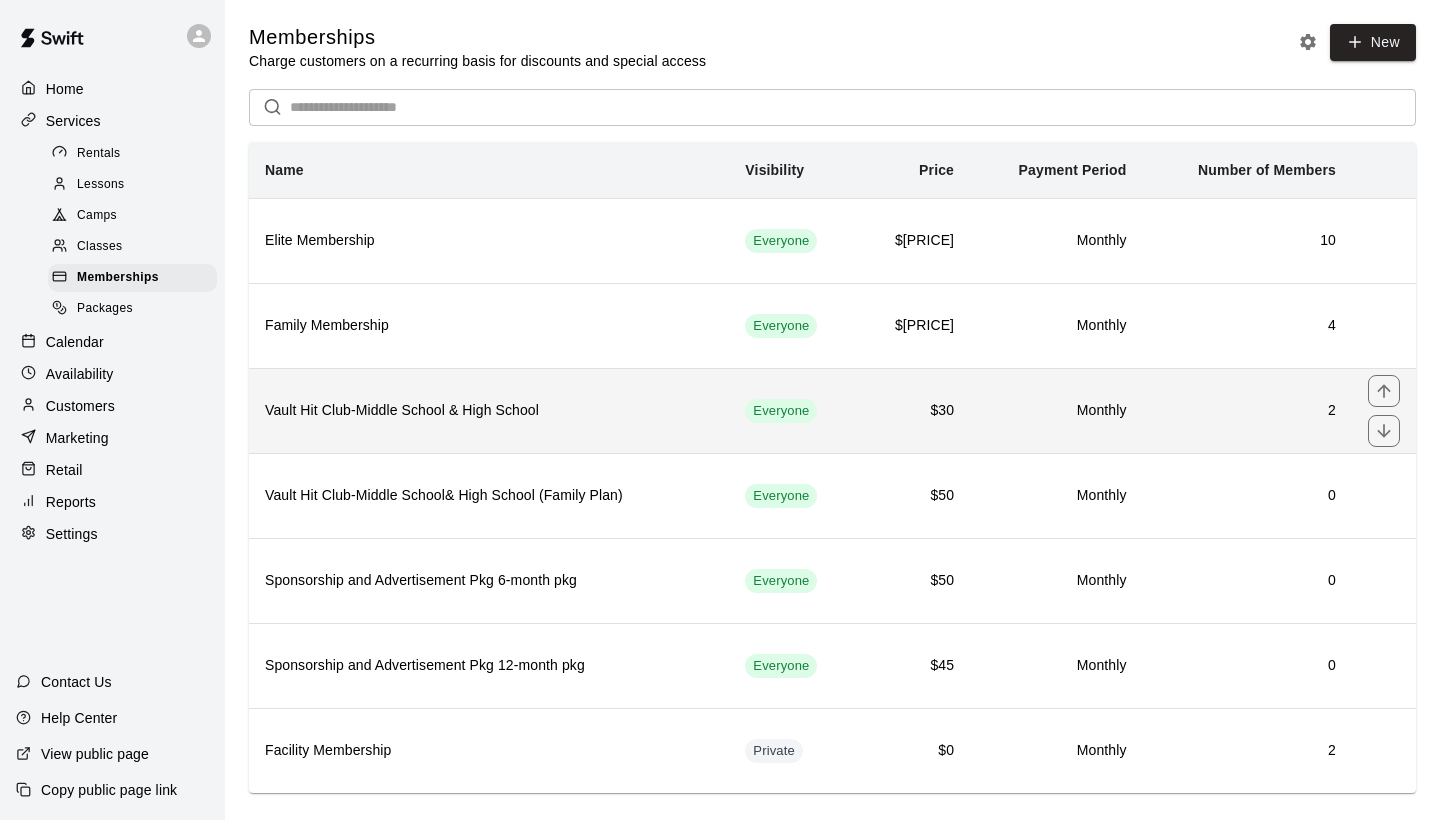 click on "Vault Hit Club-Middle School & High School" at bounding box center [489, 410] 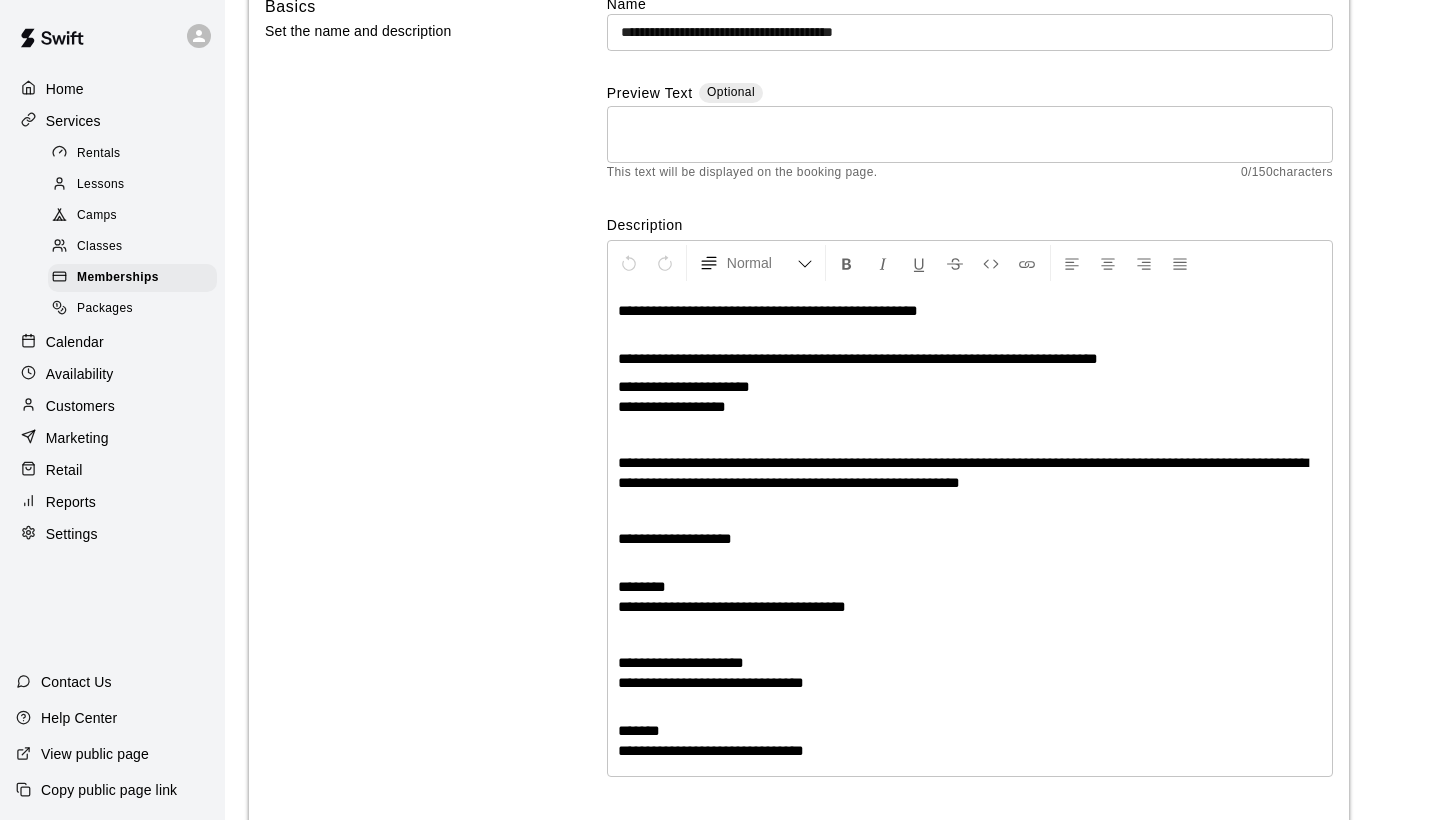 scroll, scrollTop: 206, scrollLeft: 0, axis: vertical 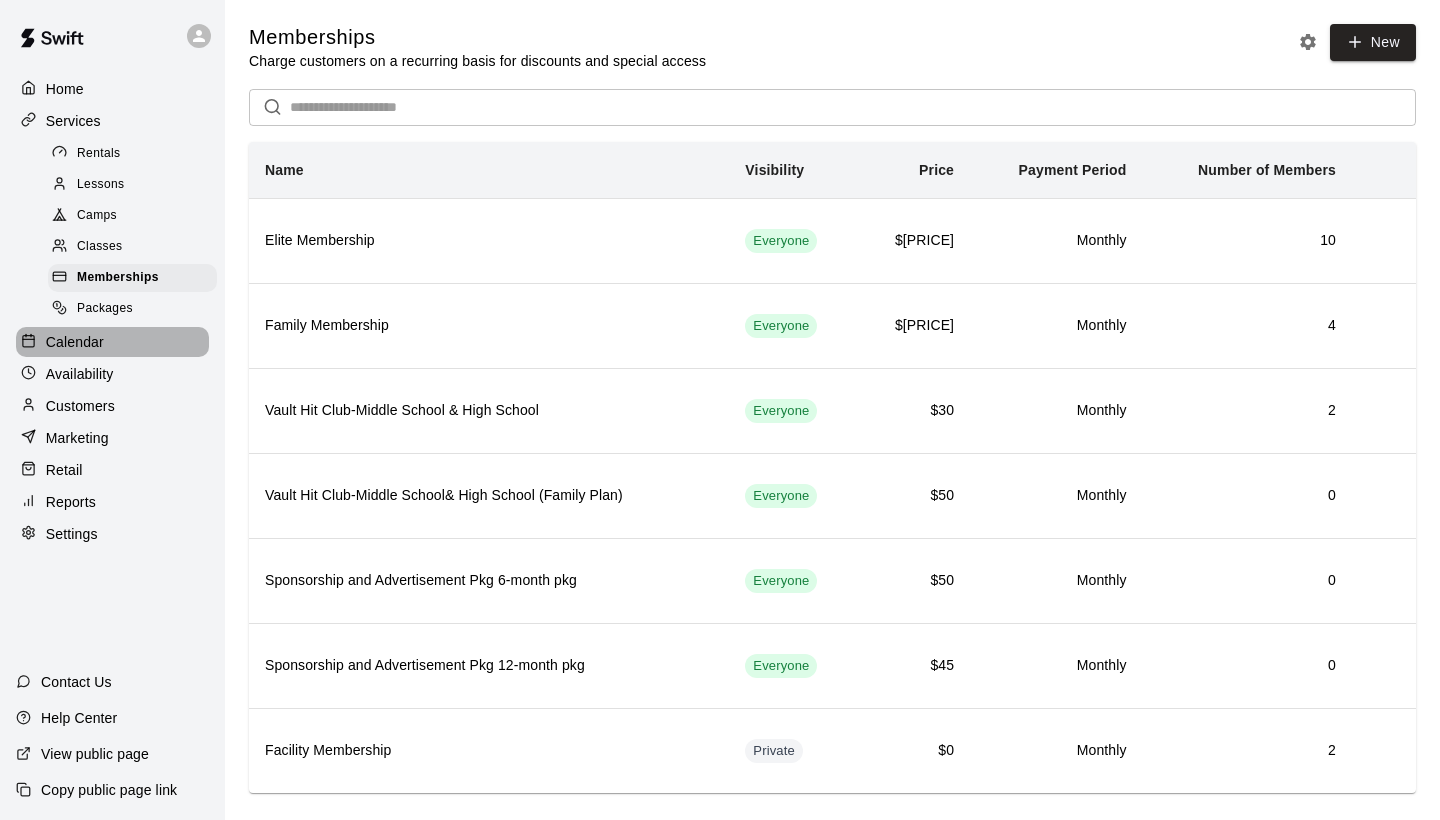 click on "Calendar" at bounding box center [75, 342] 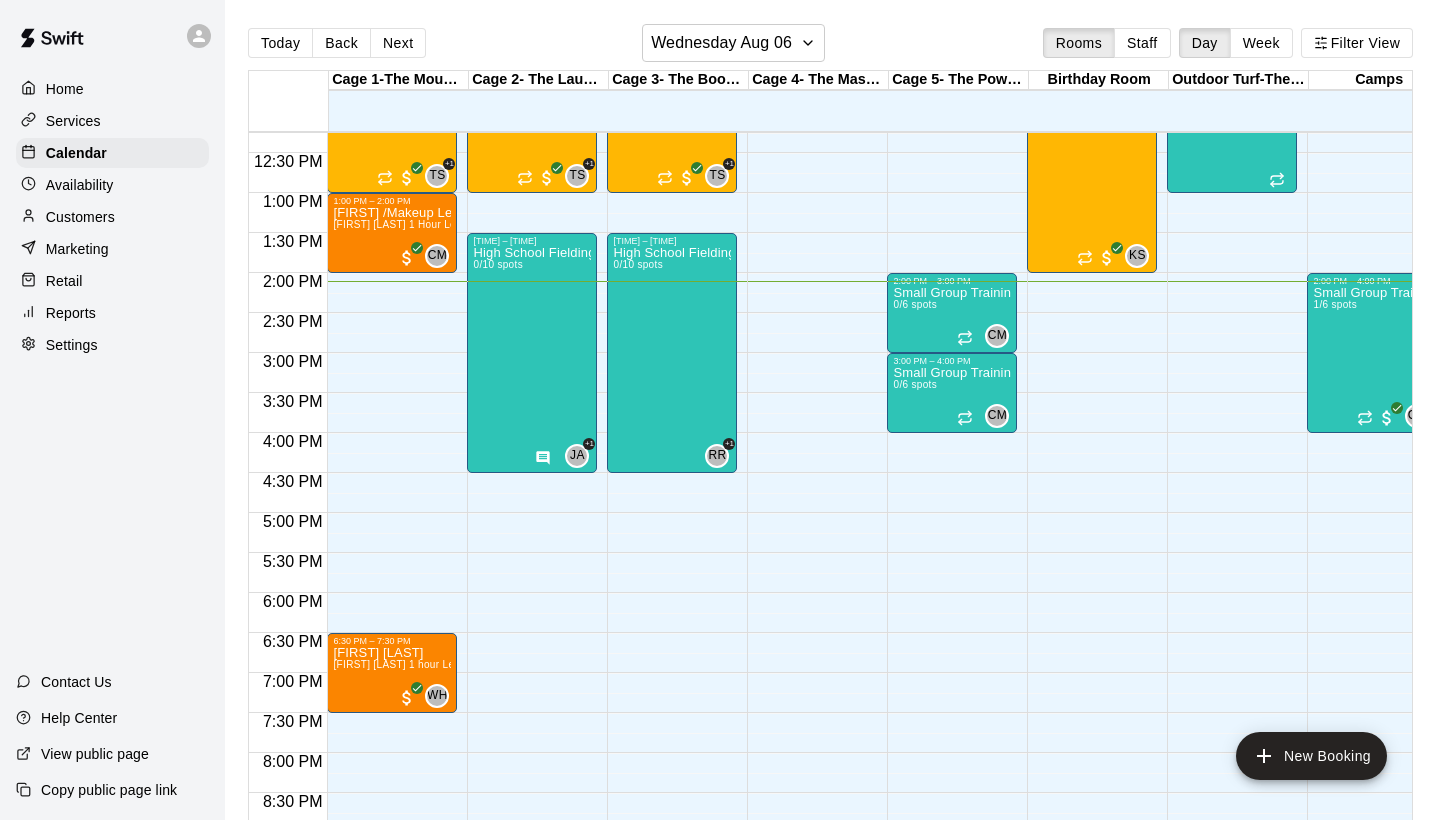 scroll, scrollTop: 968, scrollLeft: 0, axis: vertical 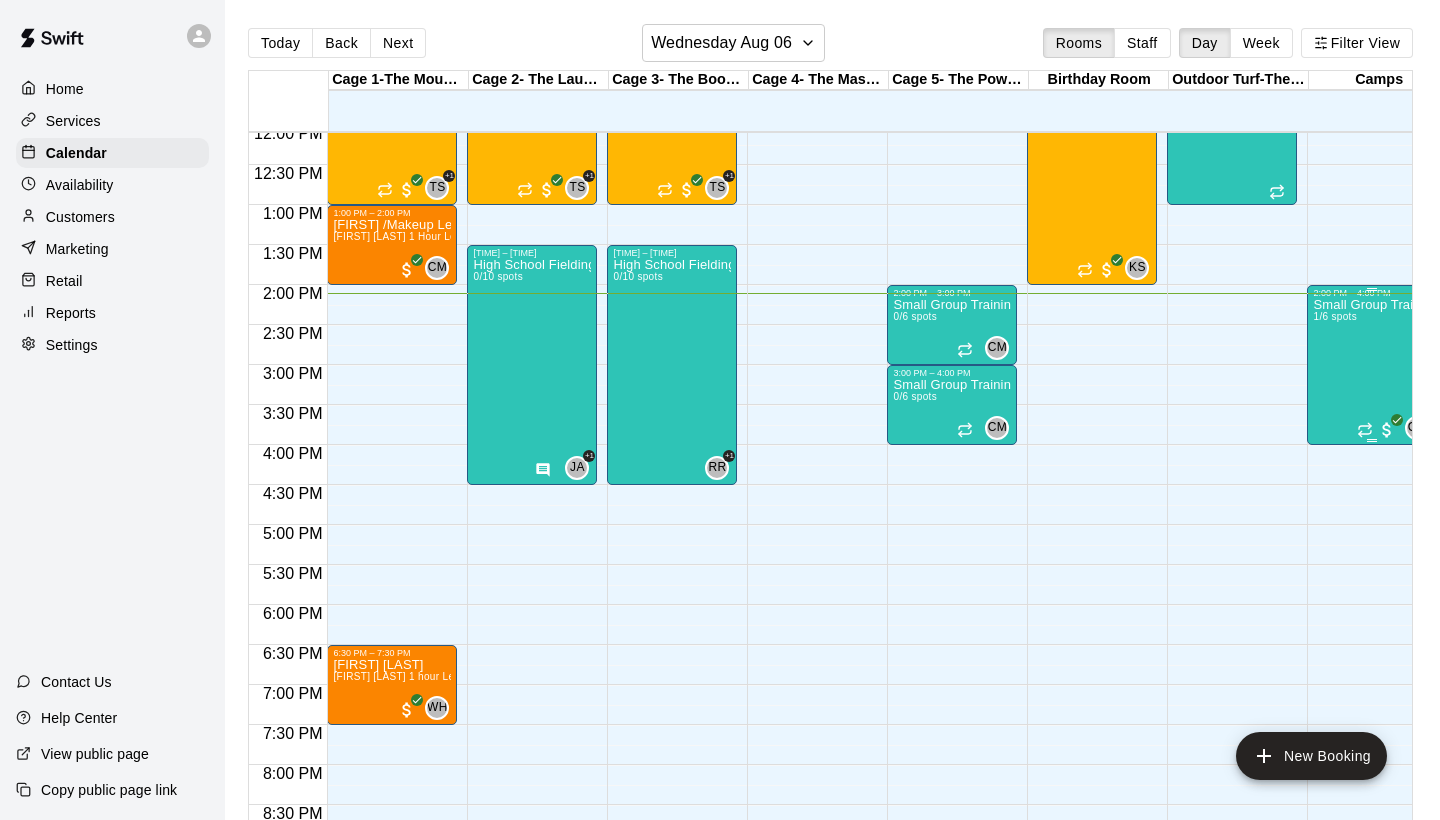 click on "Small Group Training Sessions-Wednesdays/Hitting/Pitching-High Schoolers 1/6 spots" at bounding box center [1372, 708] 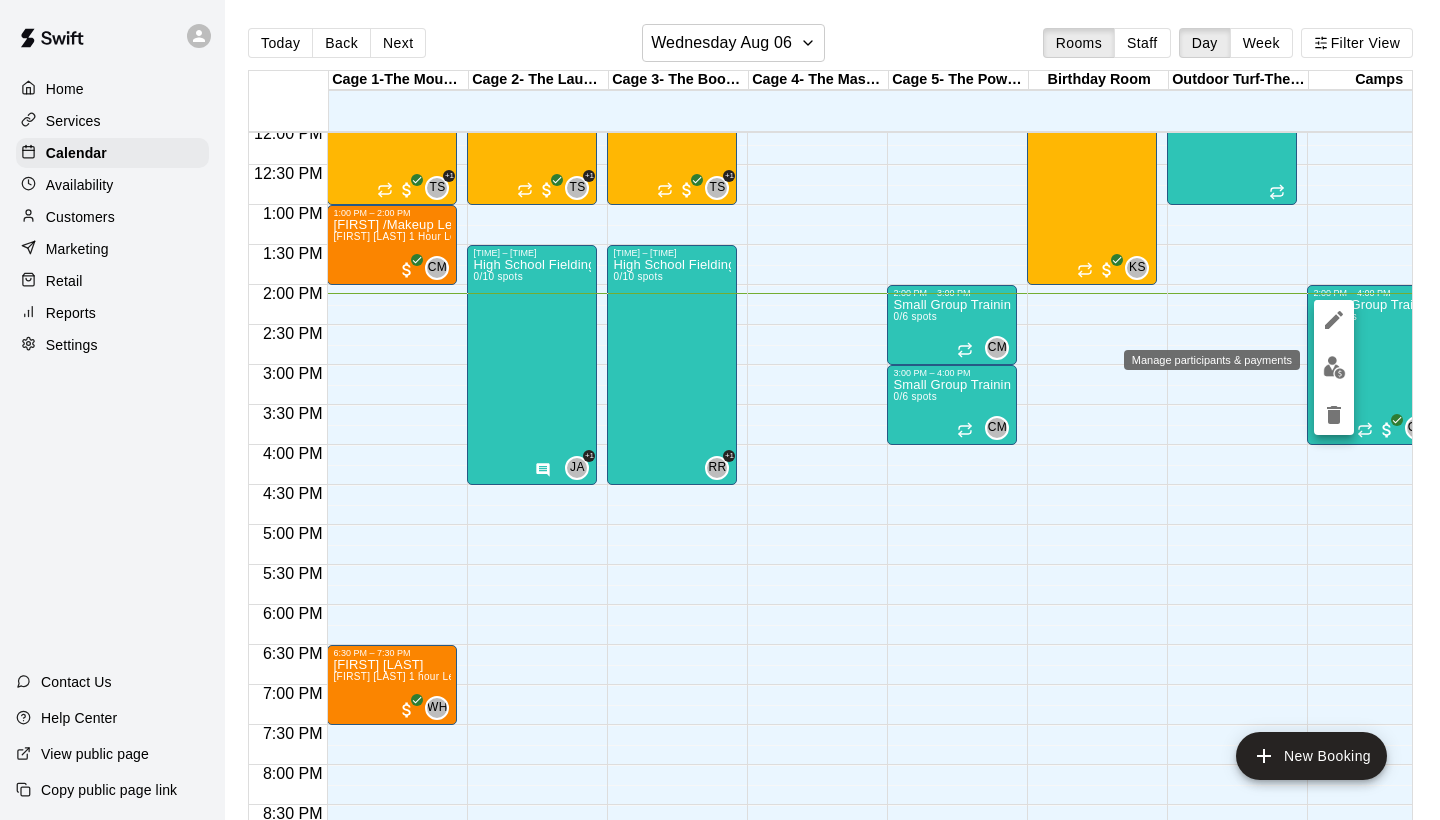 click at bounding box center (1334, 367) 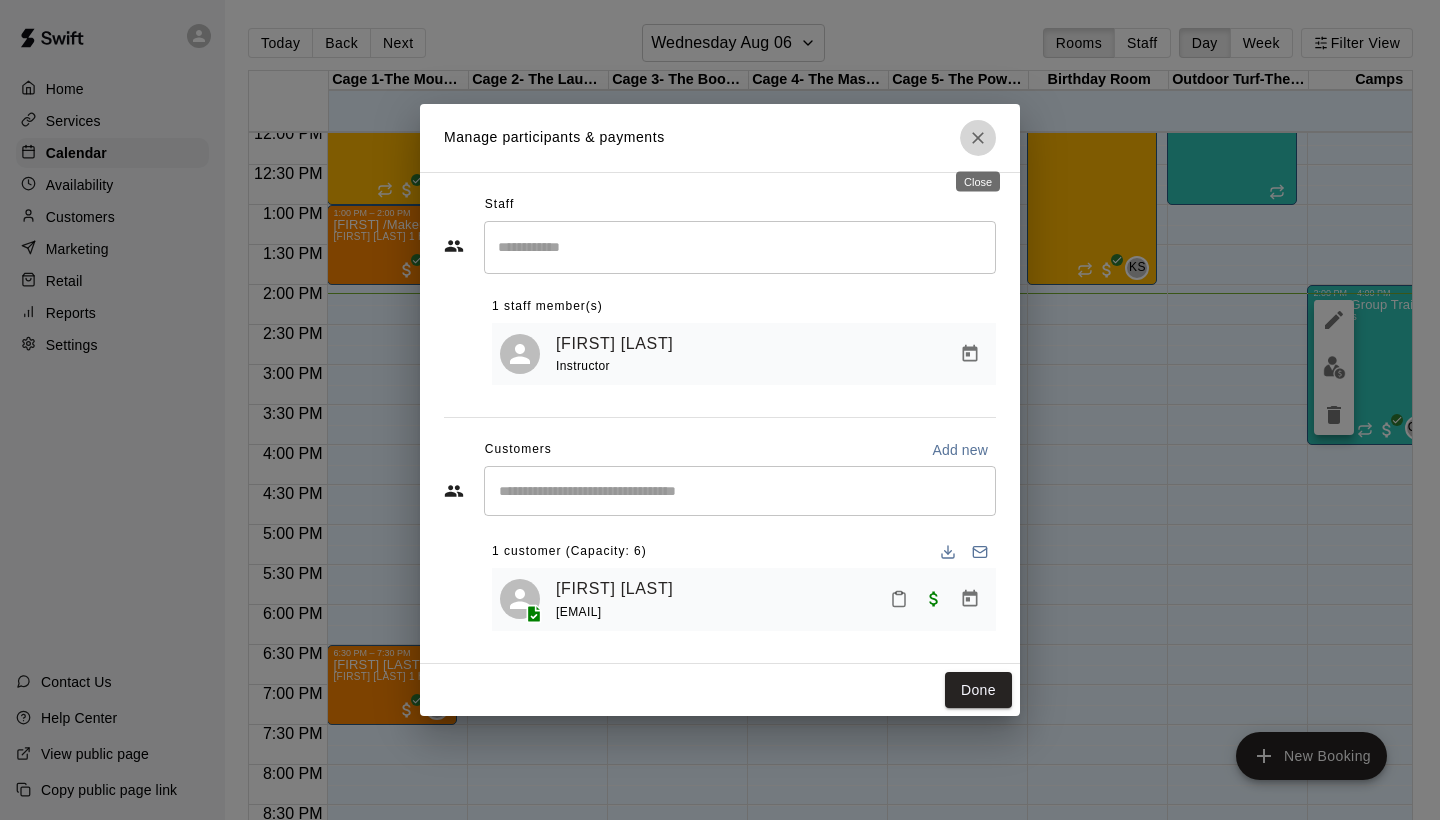 click 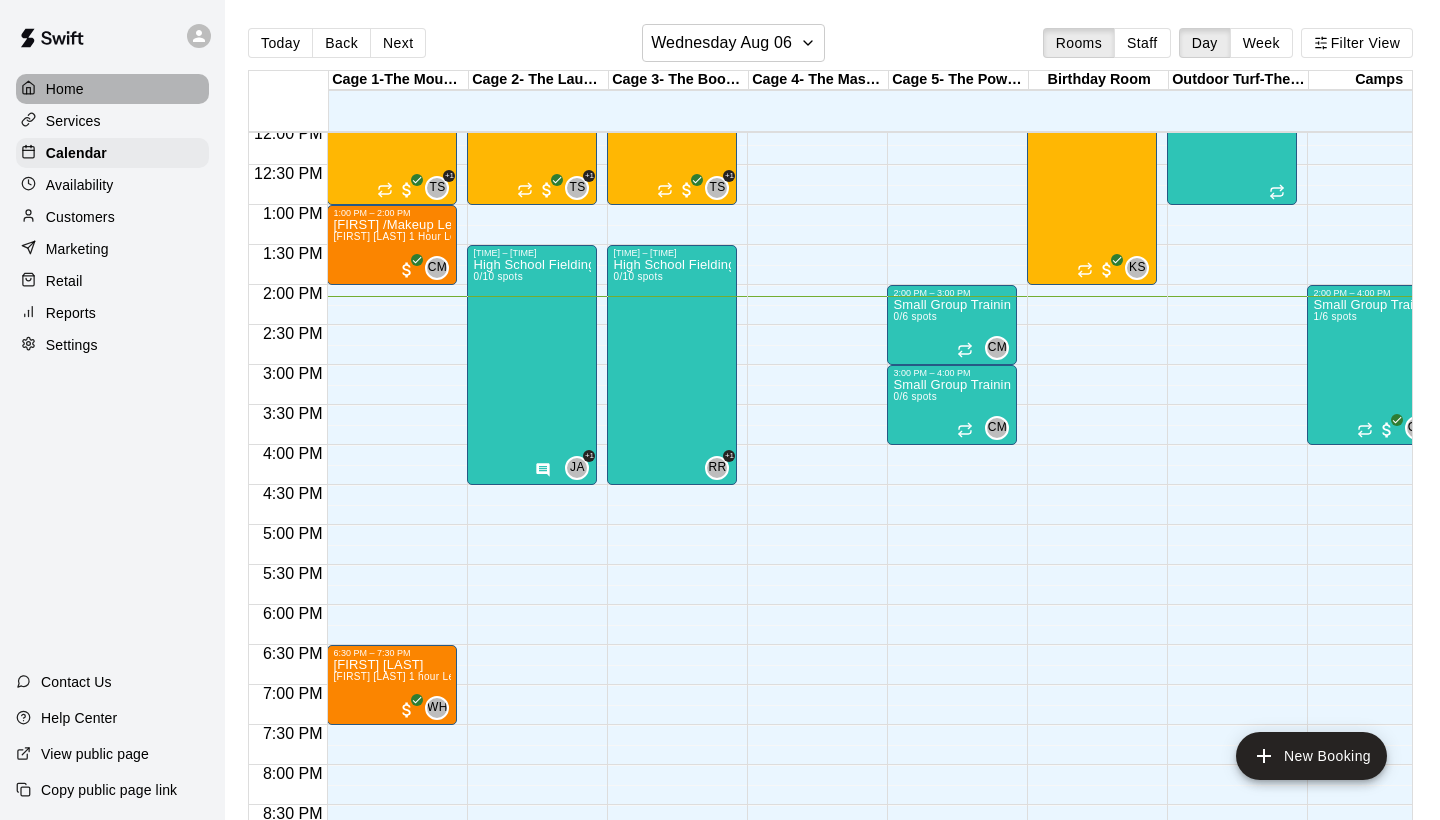 click on "Home" at bounding box center [65, 89] 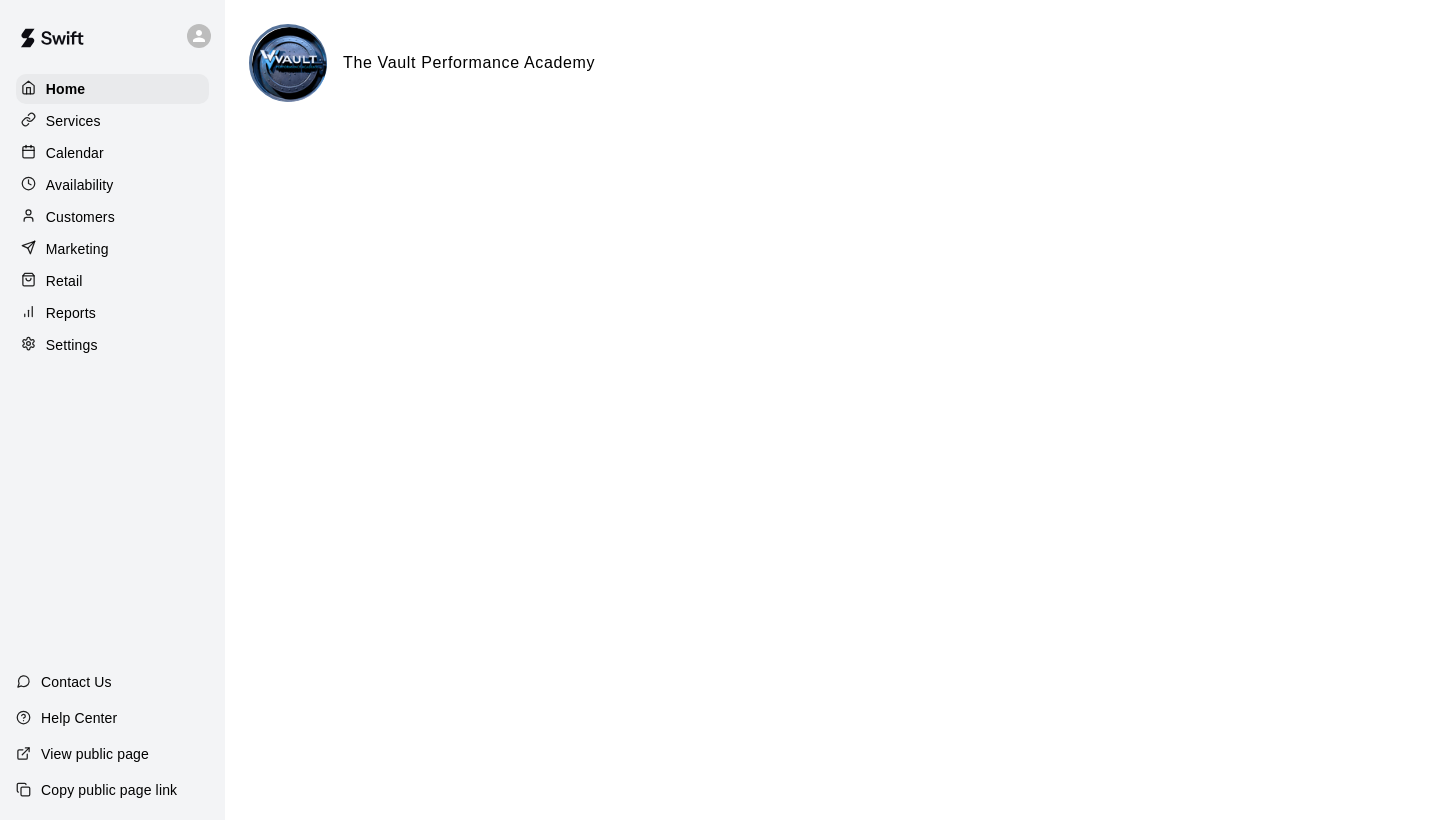 click on "Calendar" at bounding box center (112, 153) 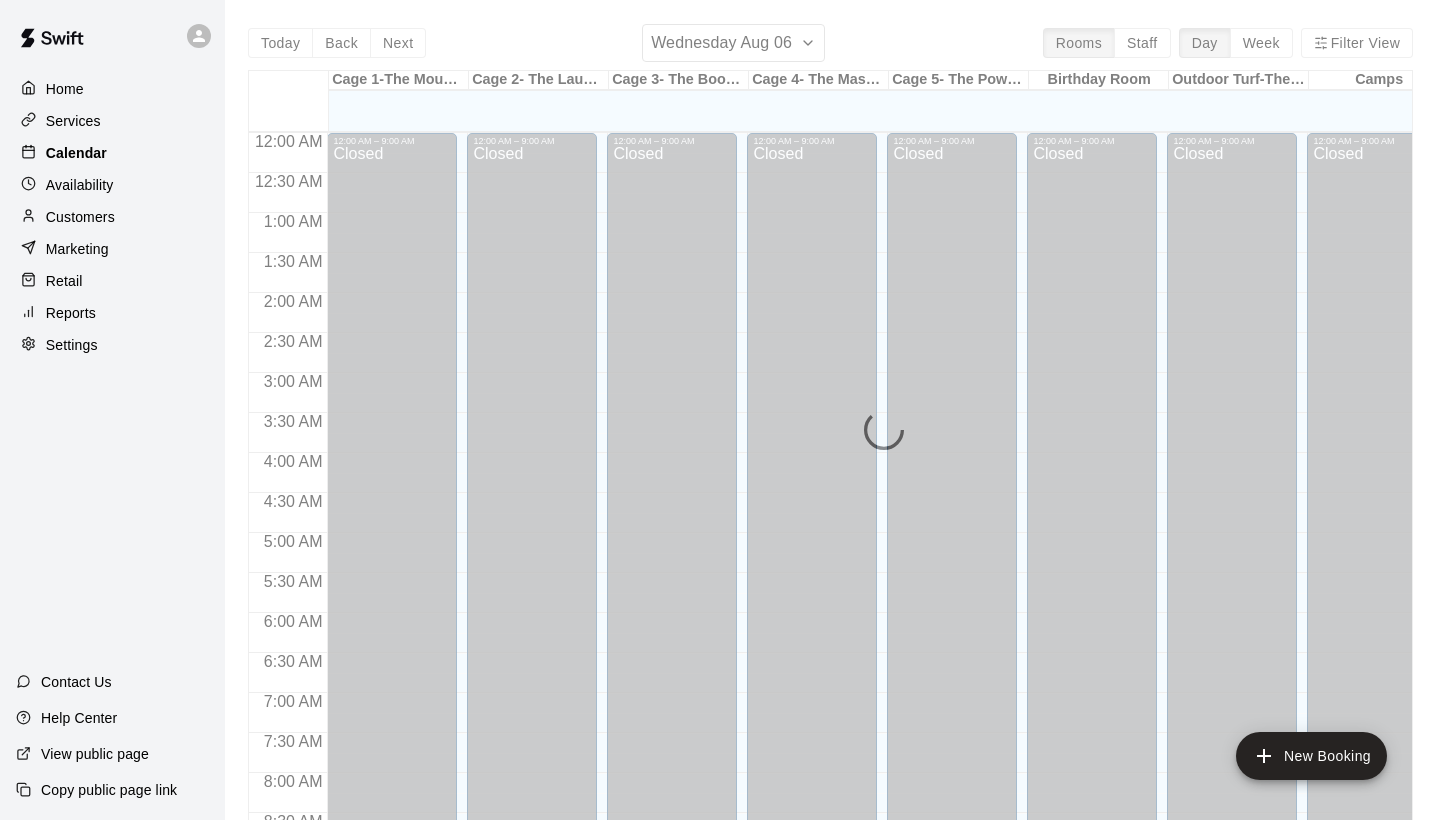 scroll, scrollTop: 1134, scrollLeft: 0, axis: vertical 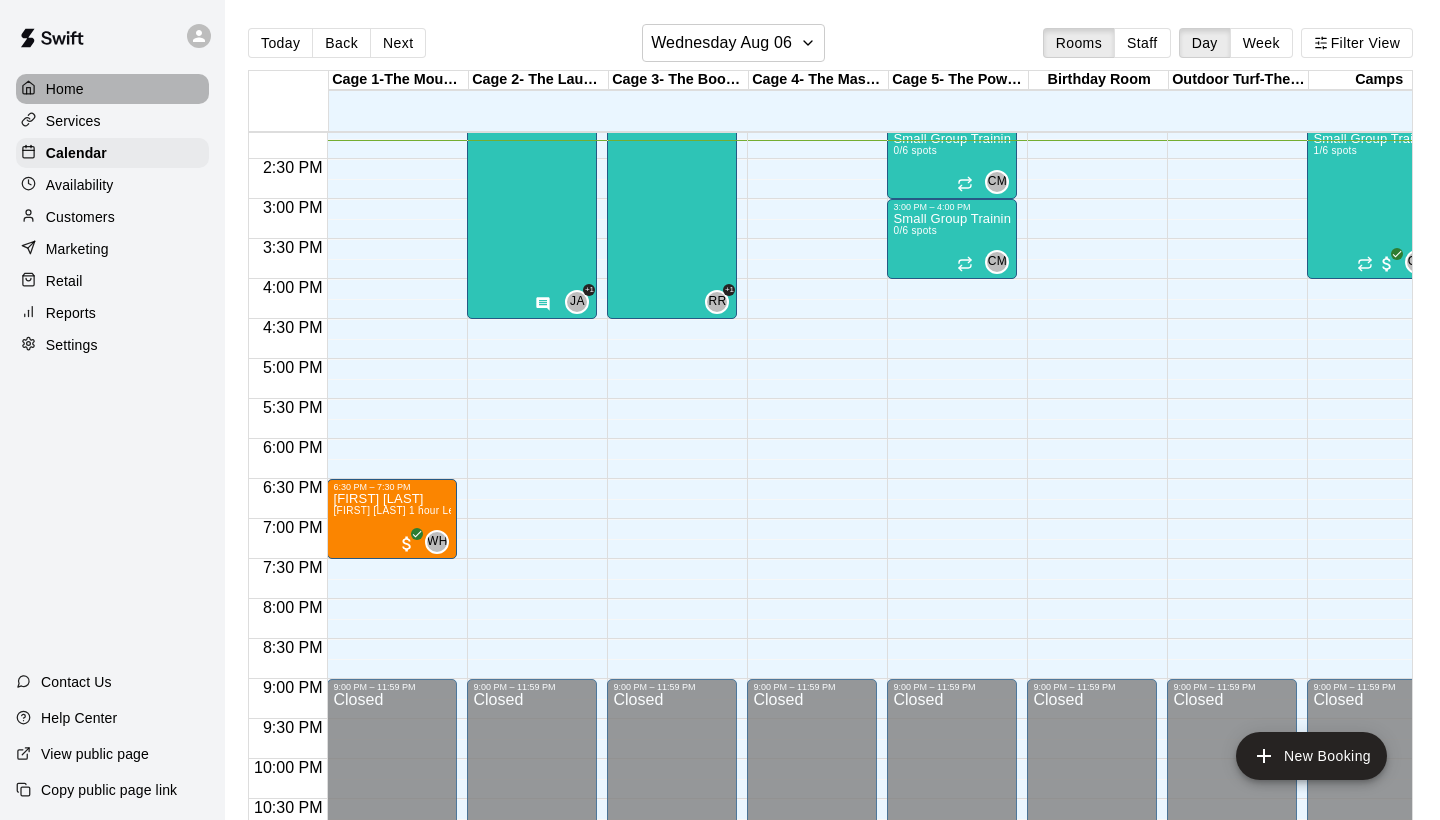 click on "Home" at bounding box center [65, 89] 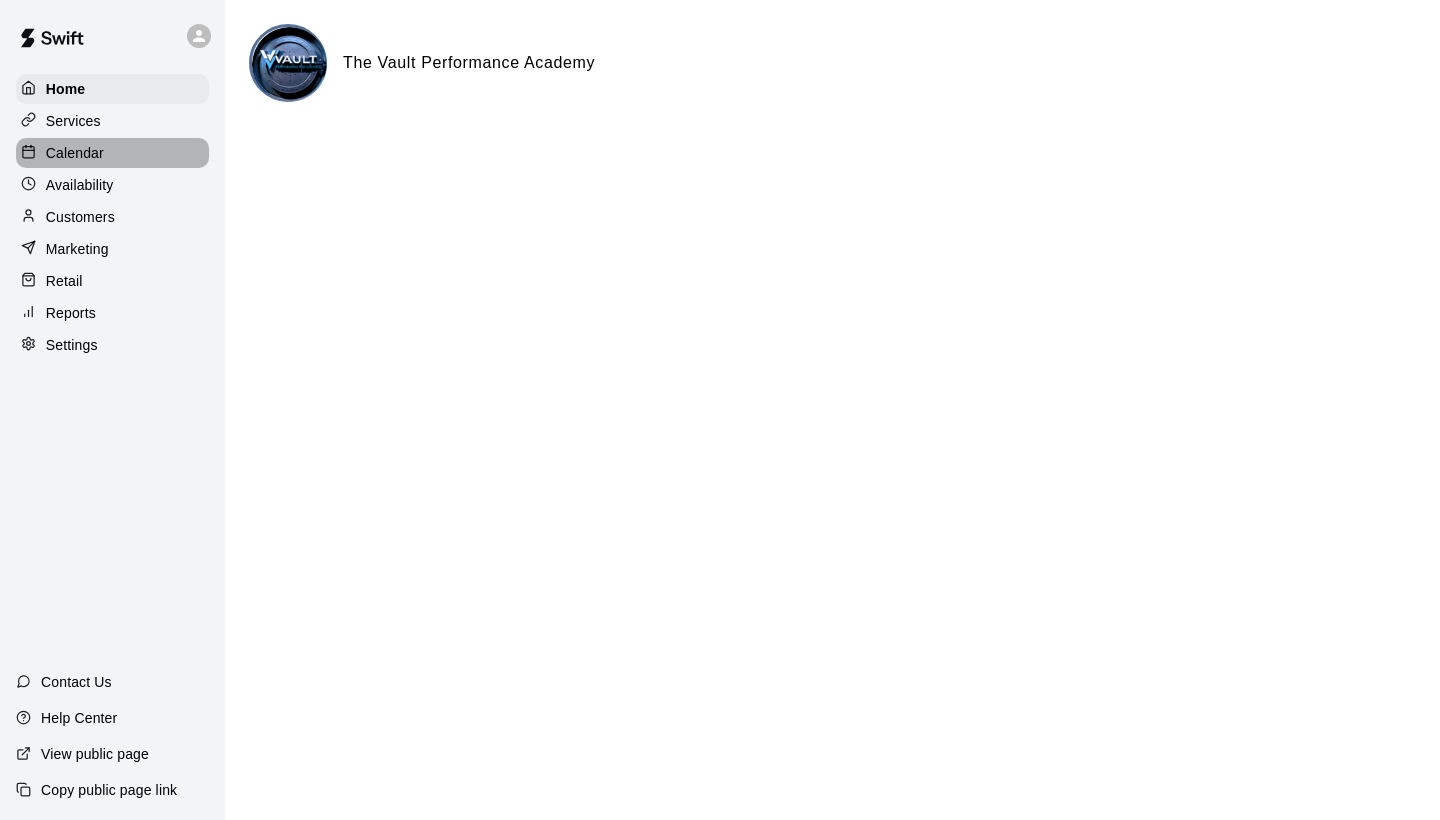 click on "Calendar" at bounding box center (75, 153) 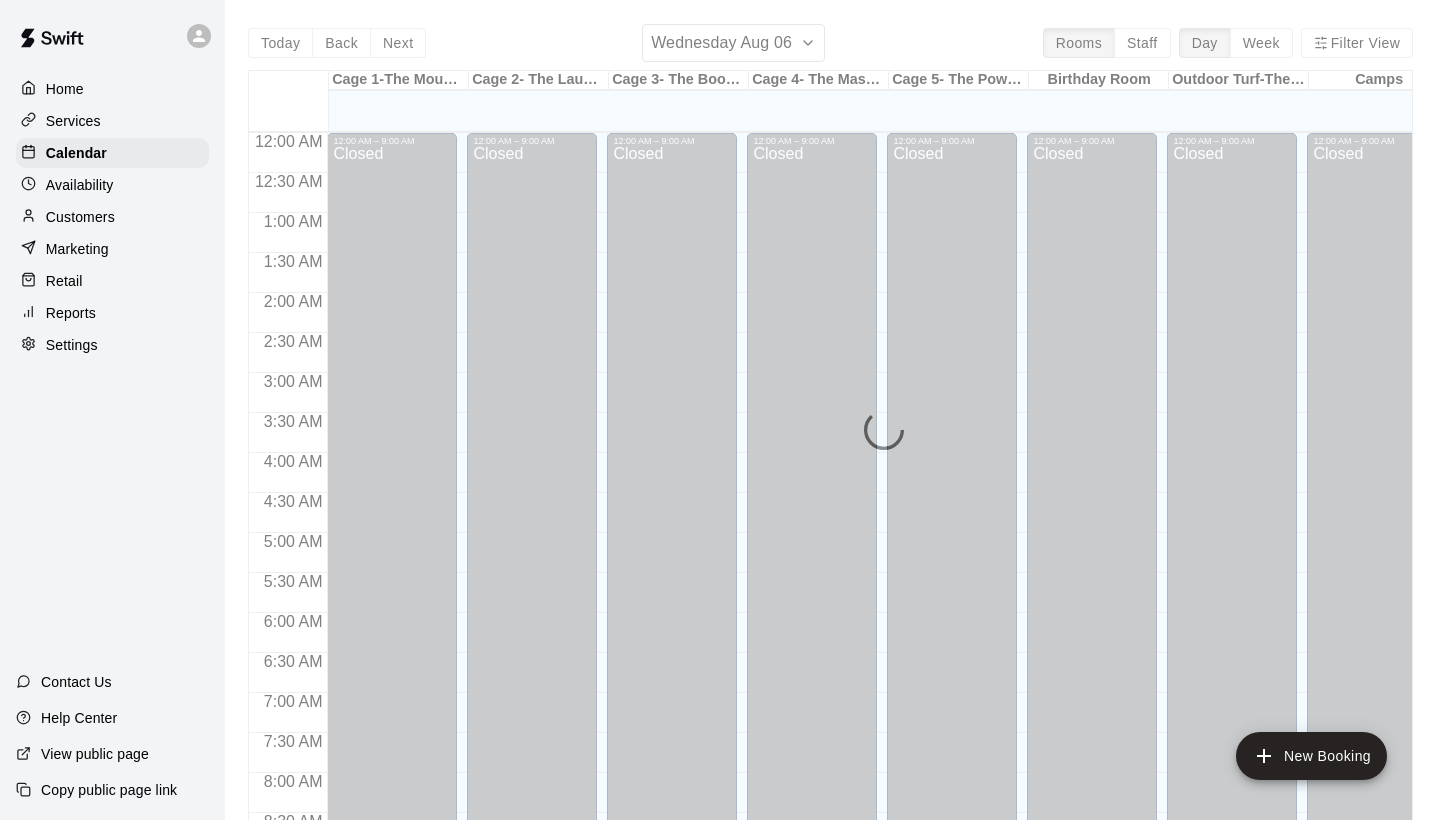 scroll, scrollTop: 1145, scrollLeft: 0, axis: vertical 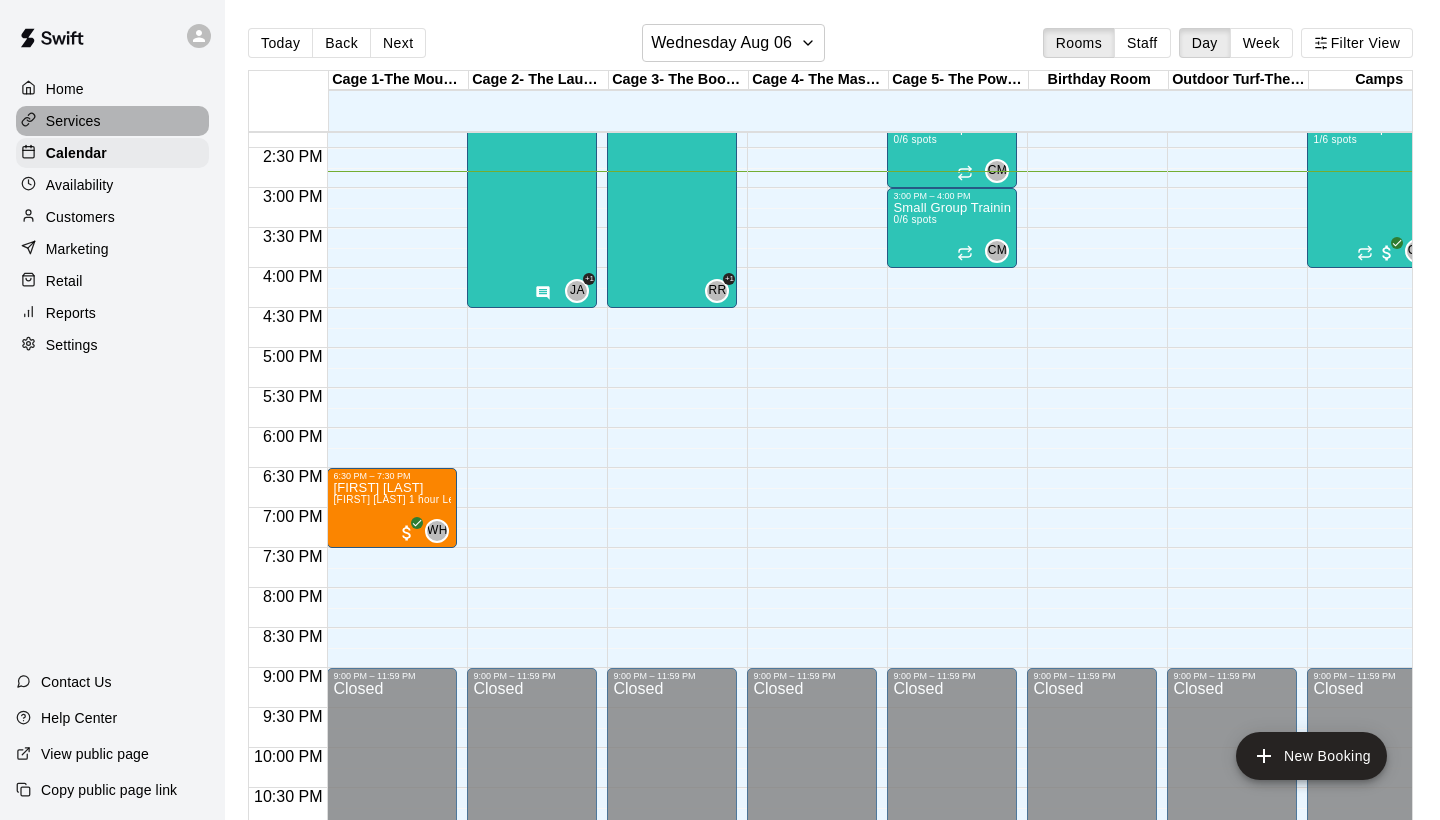 click on "Services" at bounding box center [73, 121] 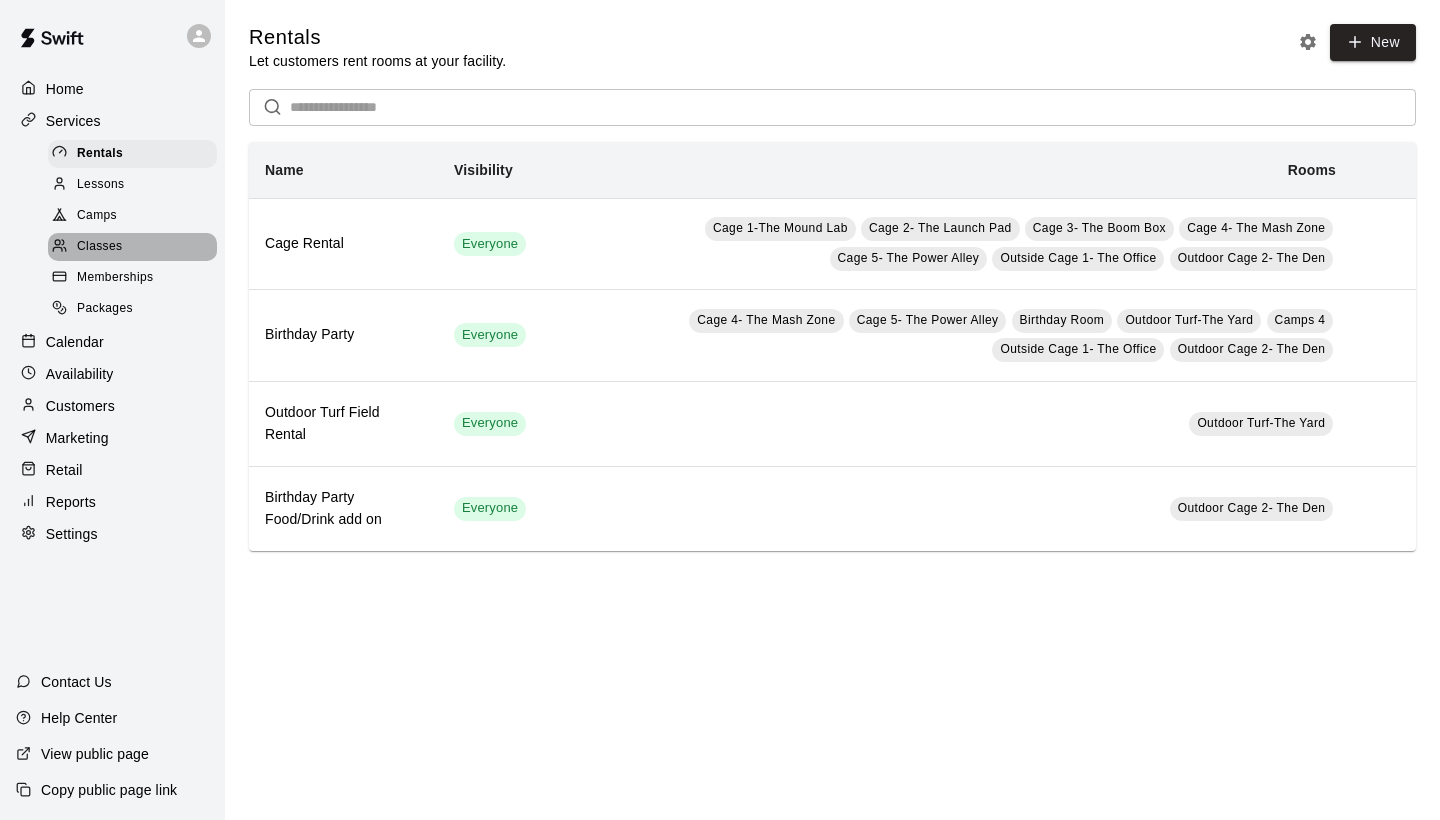 click on "Classes" at bounding box center [99, 247] 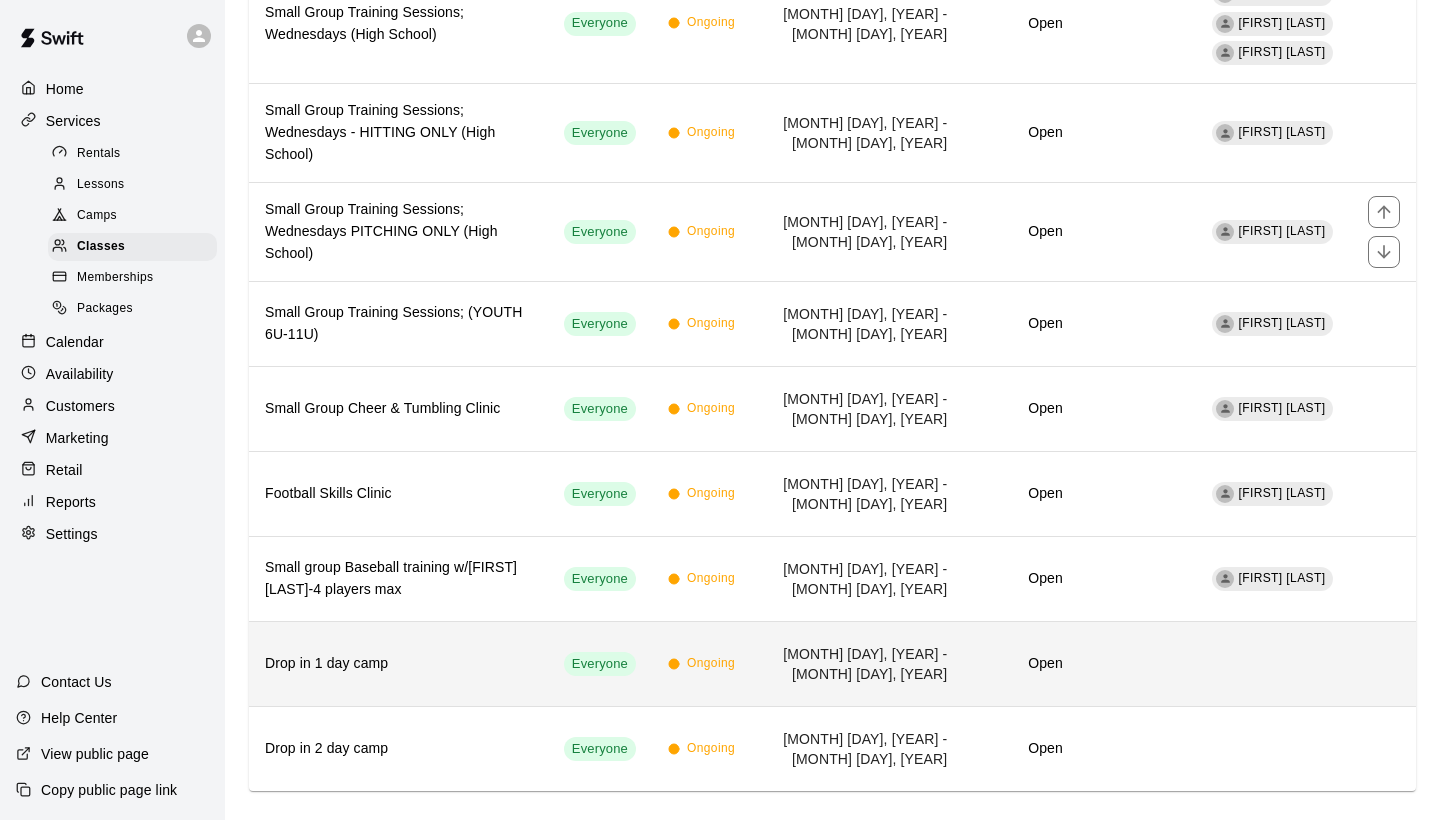 scroll, scrollTop: 296, scrollLeft: 0, axis: vertical 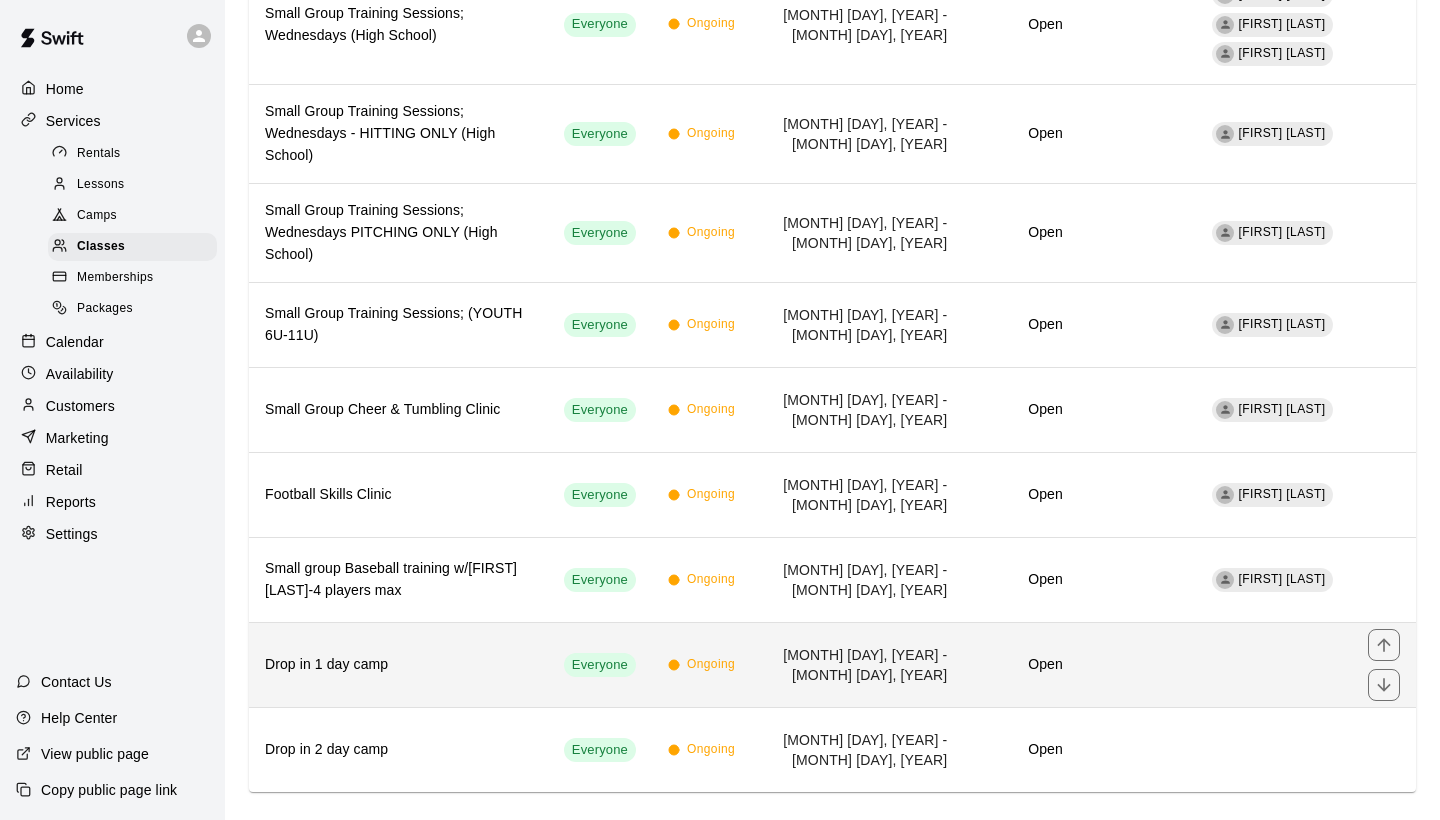 click on "Drop in 1 day camp" at bounding box center [398, 665] 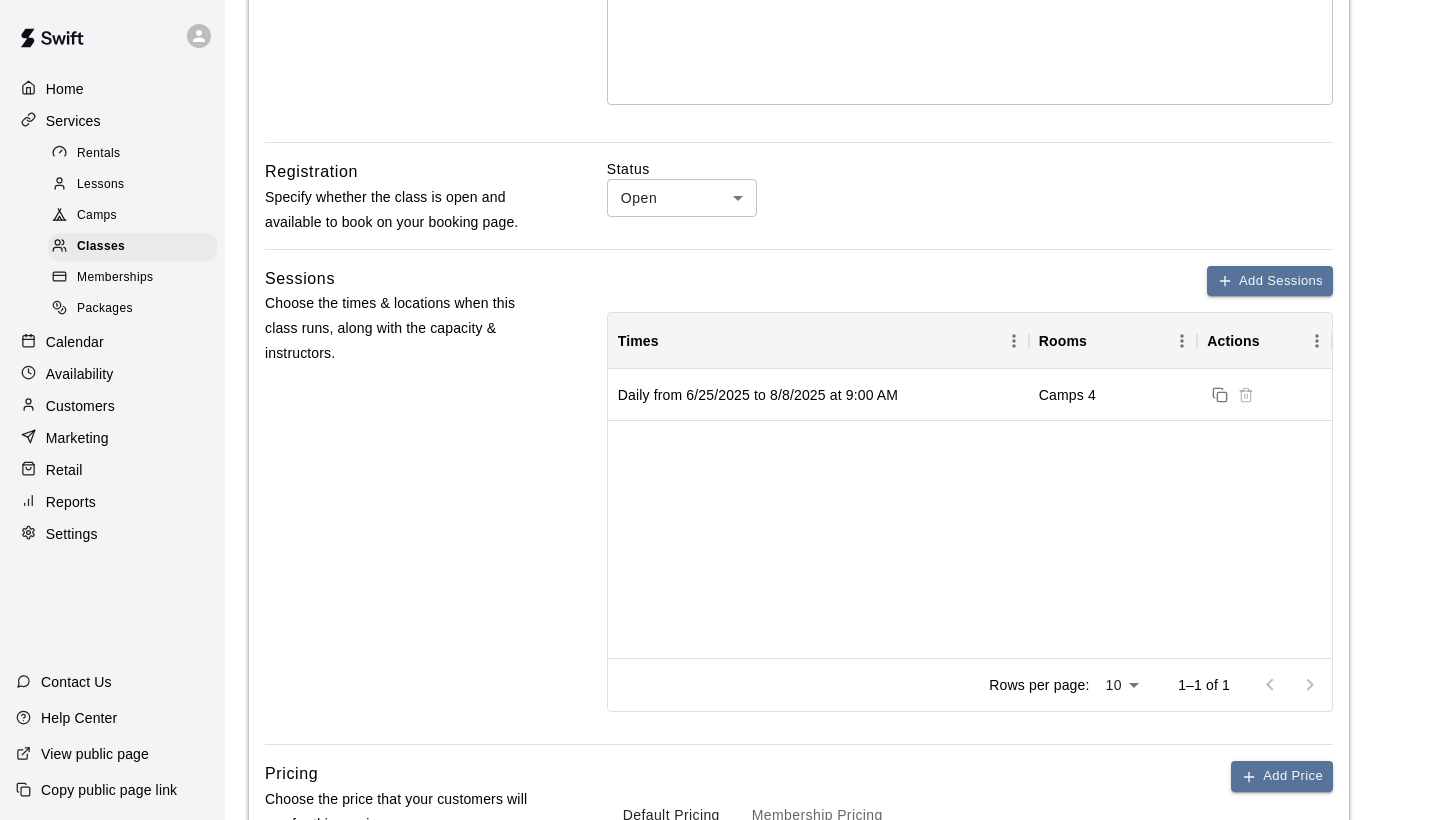 scroll, scrollTop: 681, scrollLeft: 0, axis: vertical 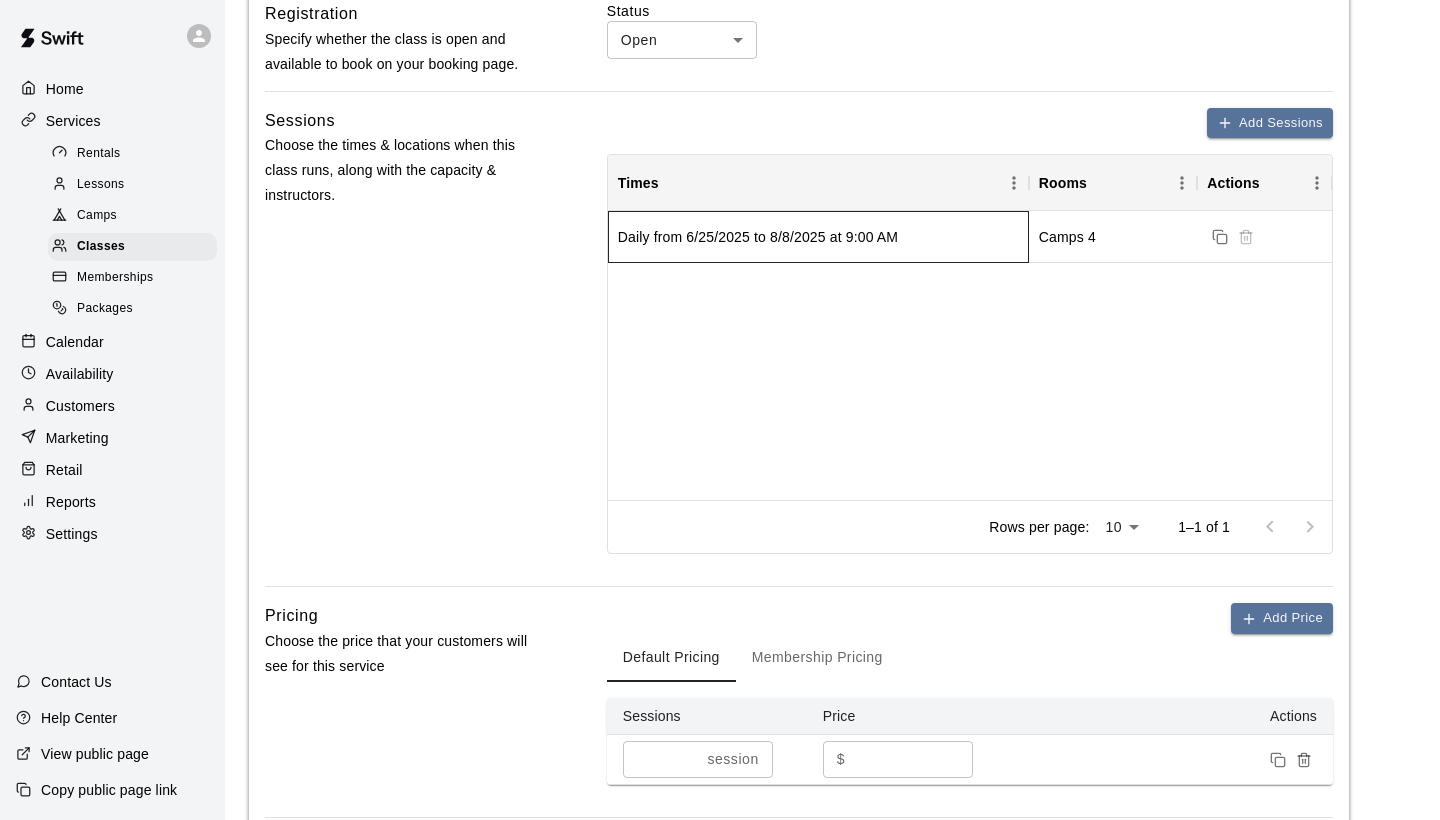 click on "Daily from 6/25/2025 to 8/8/2025 at 9:00 AM" at bounding box center (758, 237) 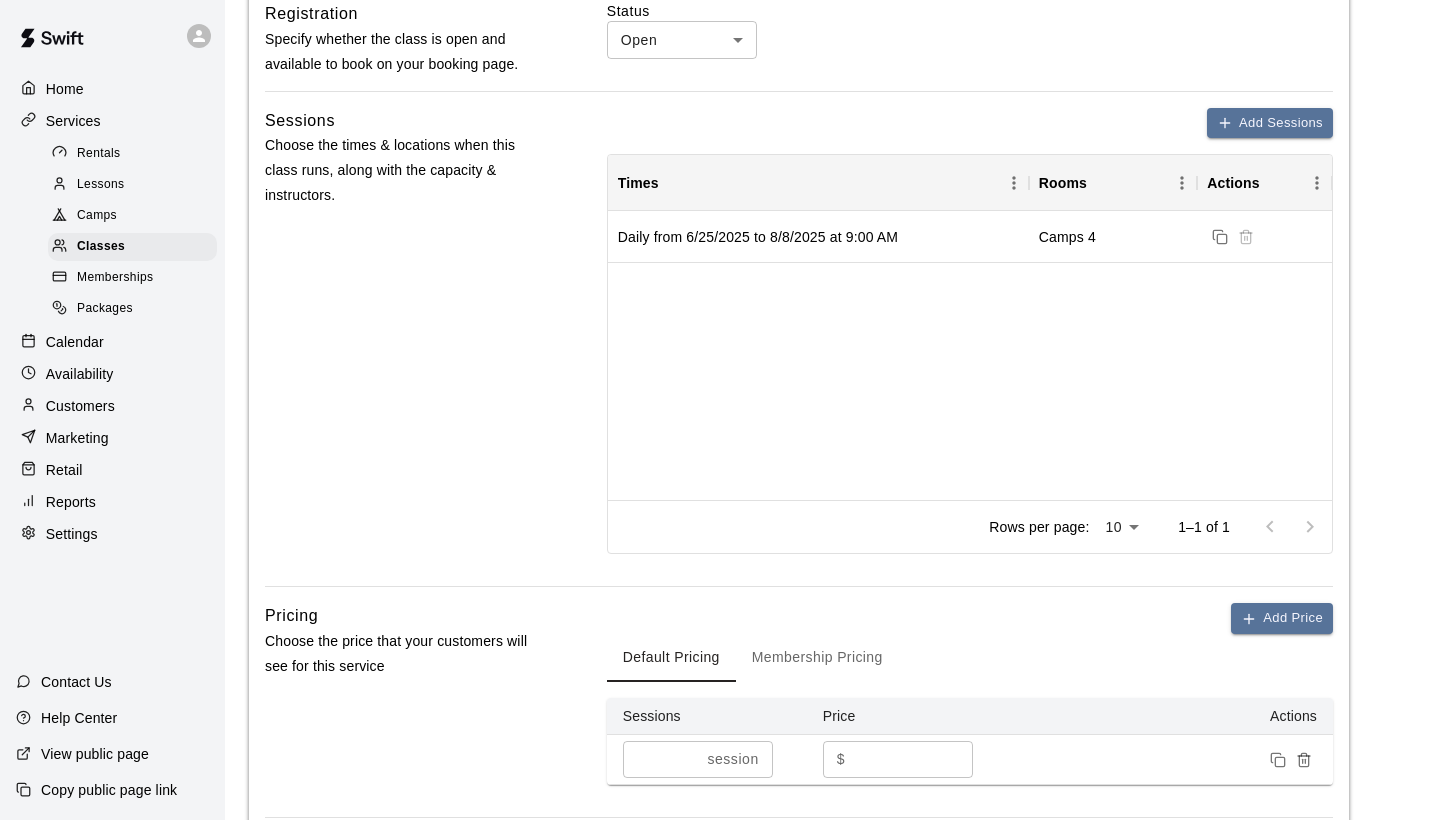 click on "Daily from [DATE] to [DATE] at [TIME] Camps 4" at bounding box center [970, 355] 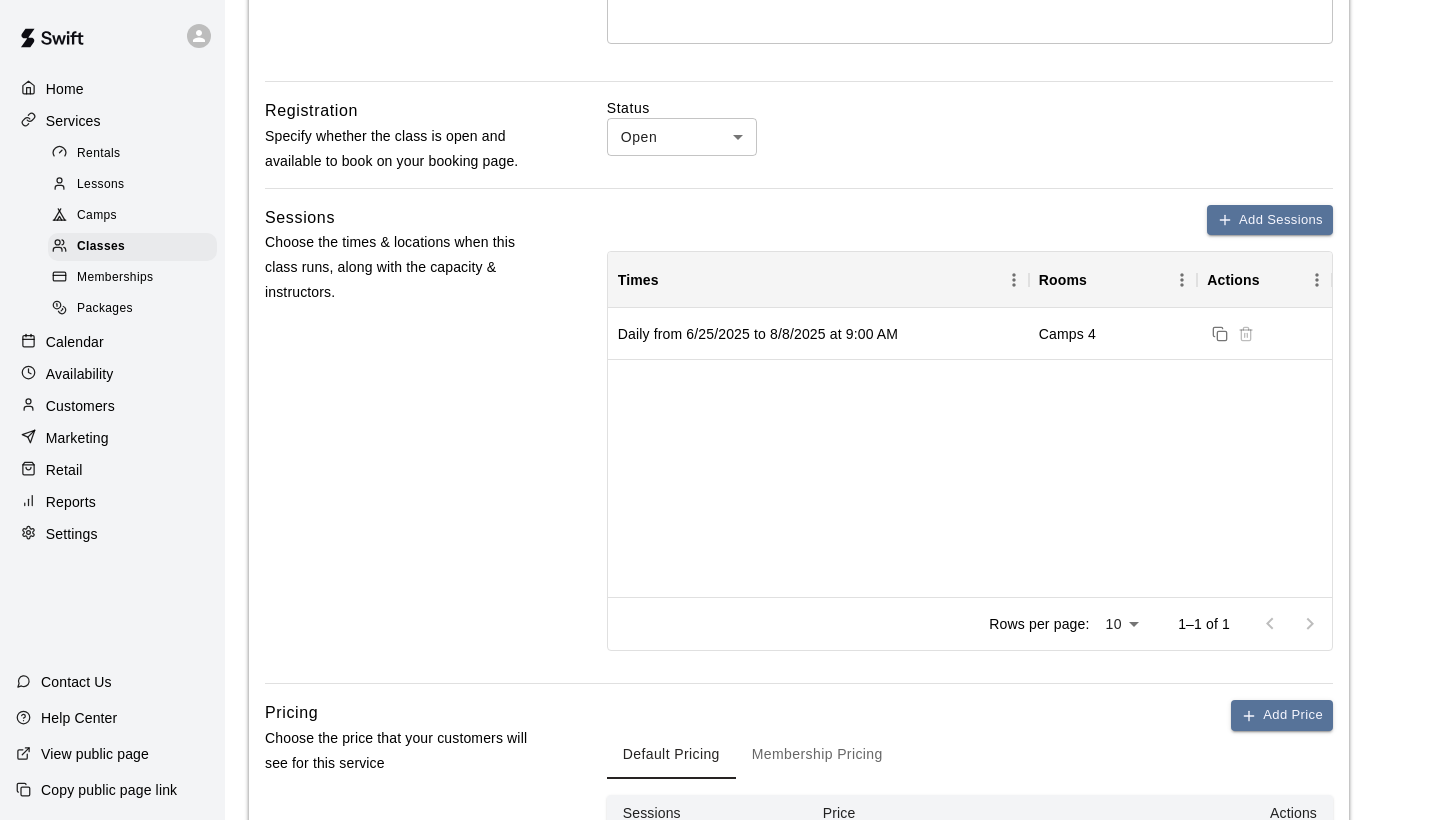 scroll, scrollTop: 542, scrollLeft: 0, axis: vertical 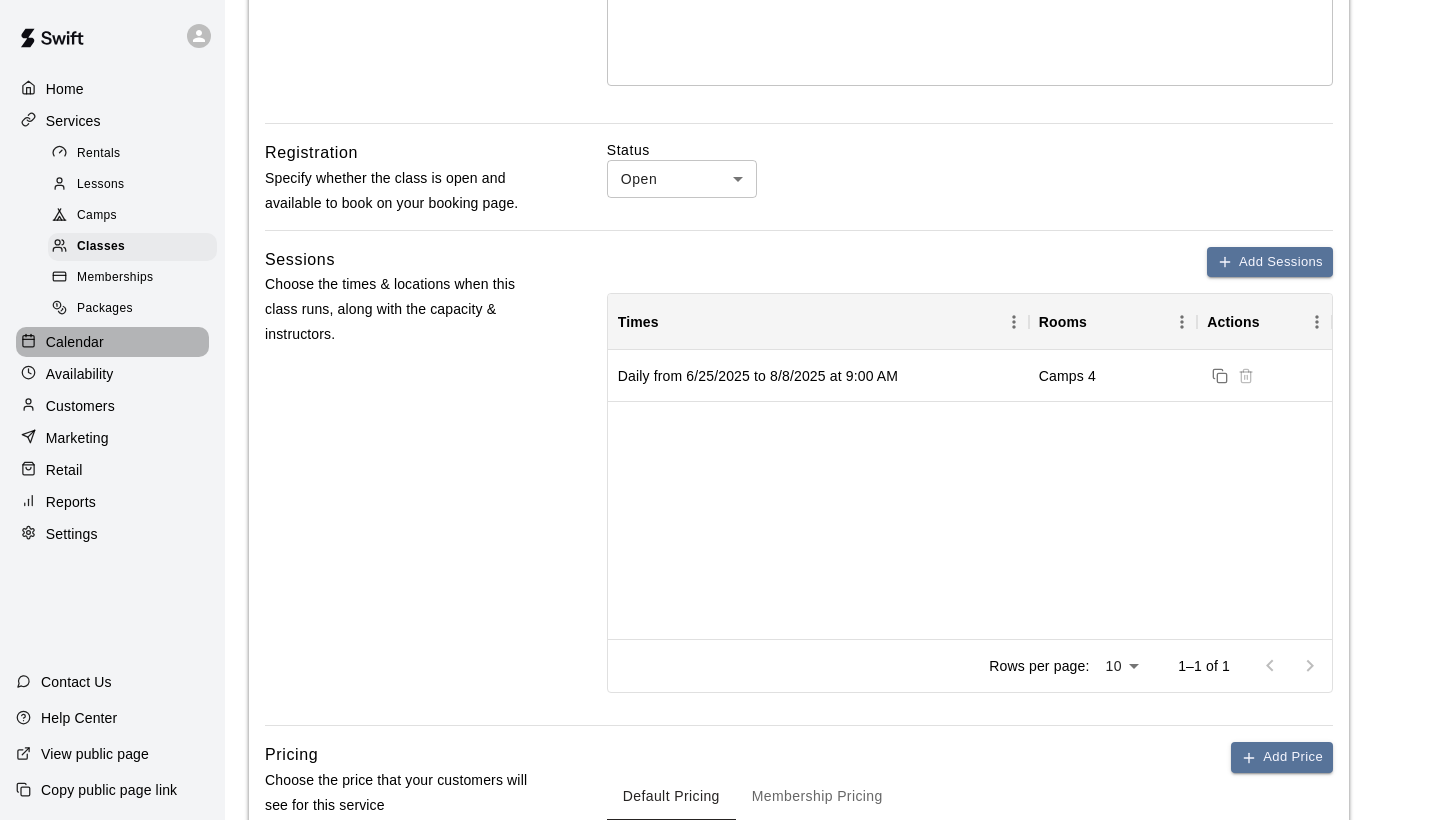 click on "Calendar" at bounding box center [75, 342] 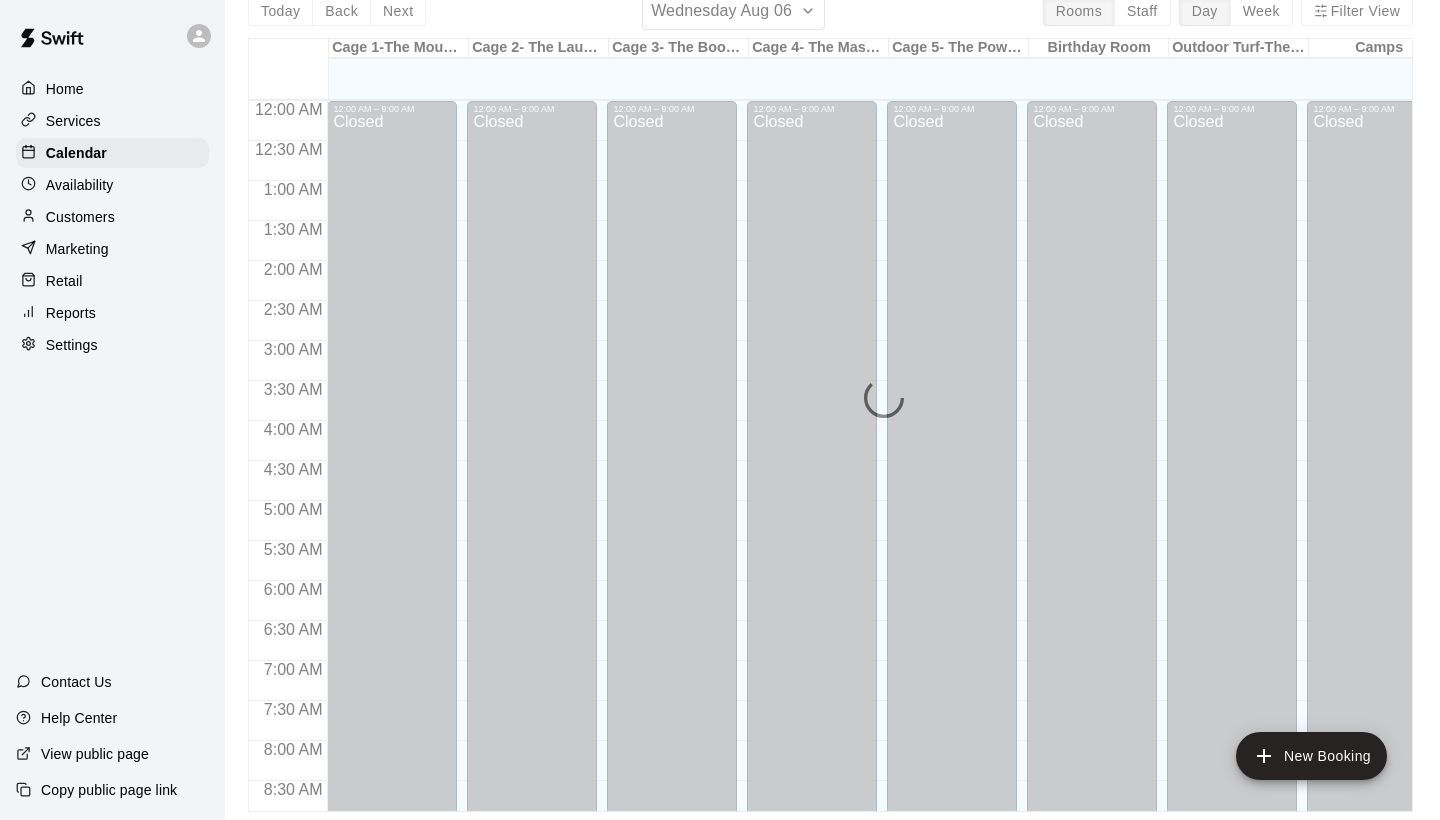 scroll, scrollTop: 0, scrollLeft: 0, axis: both 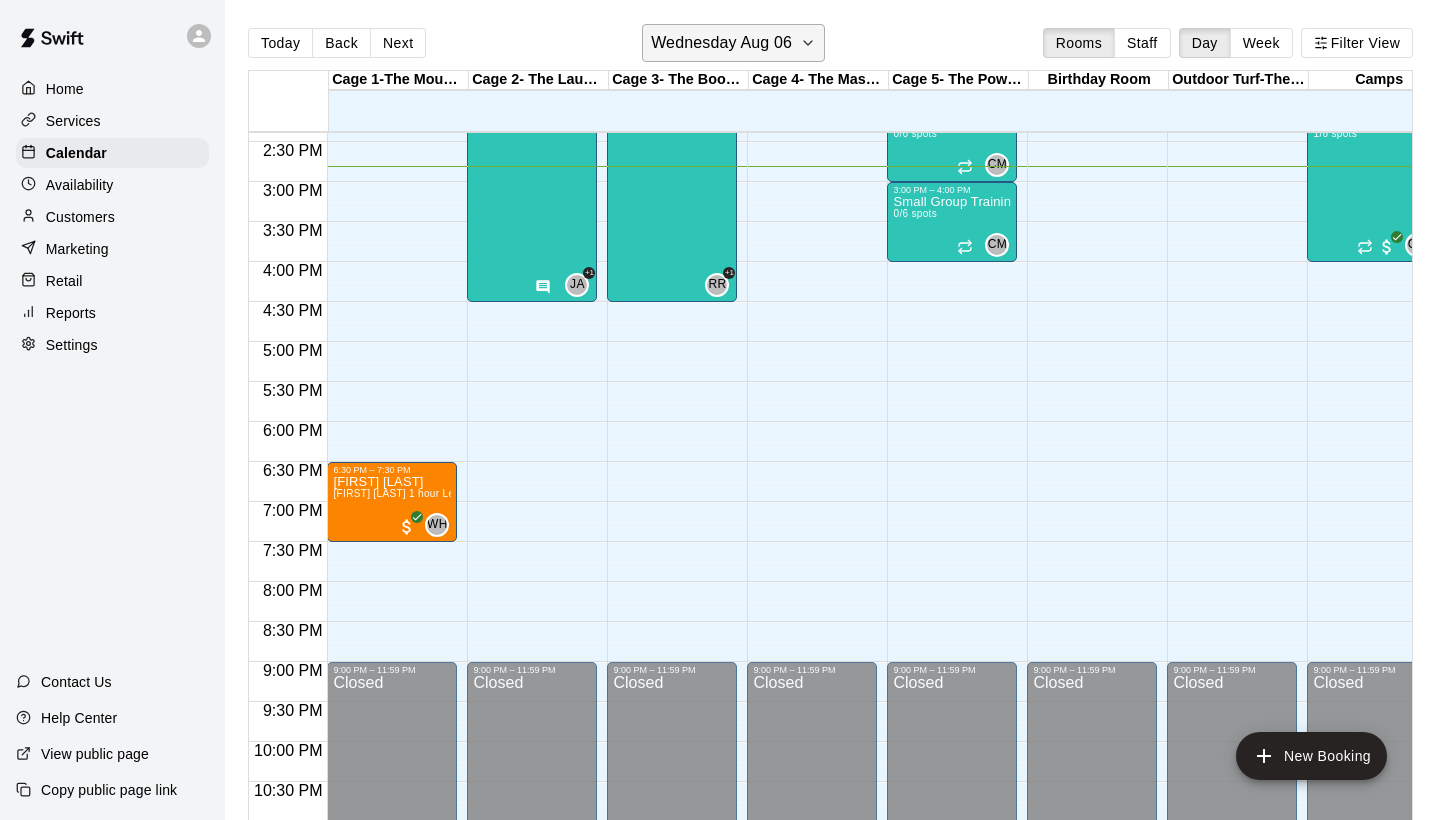 click 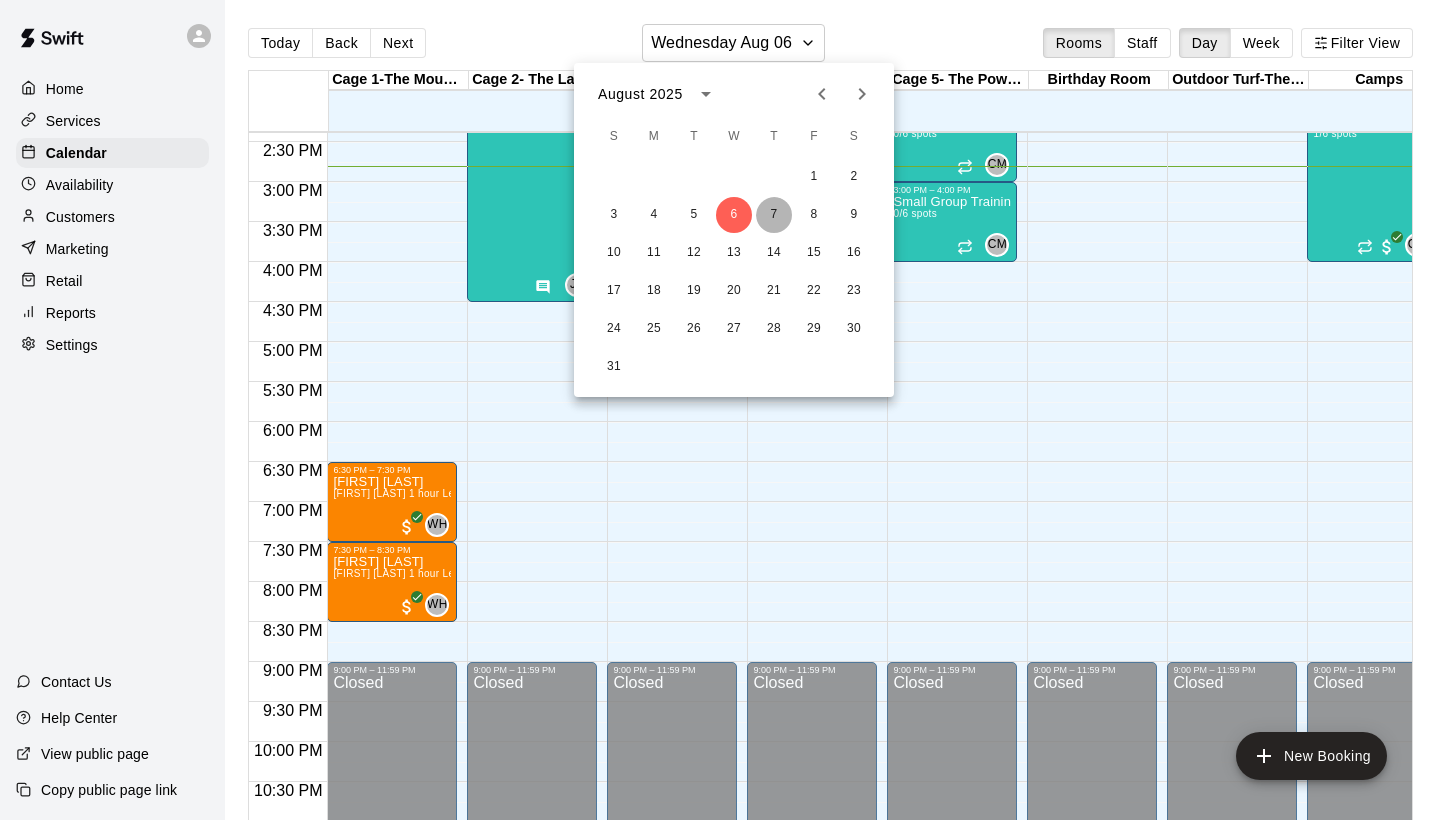 click on "7" at bounding box center (774, 215) 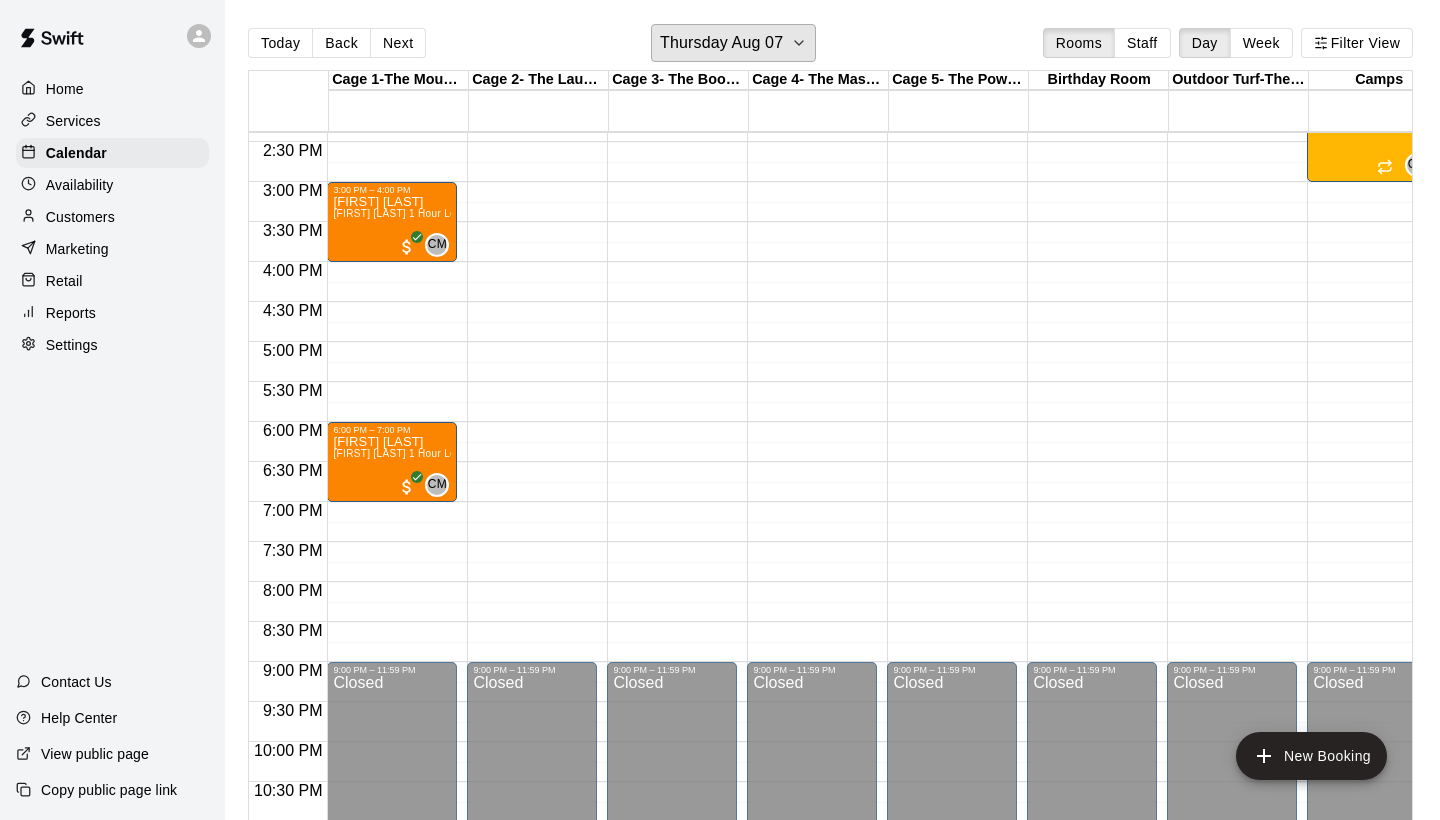 scroll, scrollTop: 1107, scrollLeft: 1, axis: both 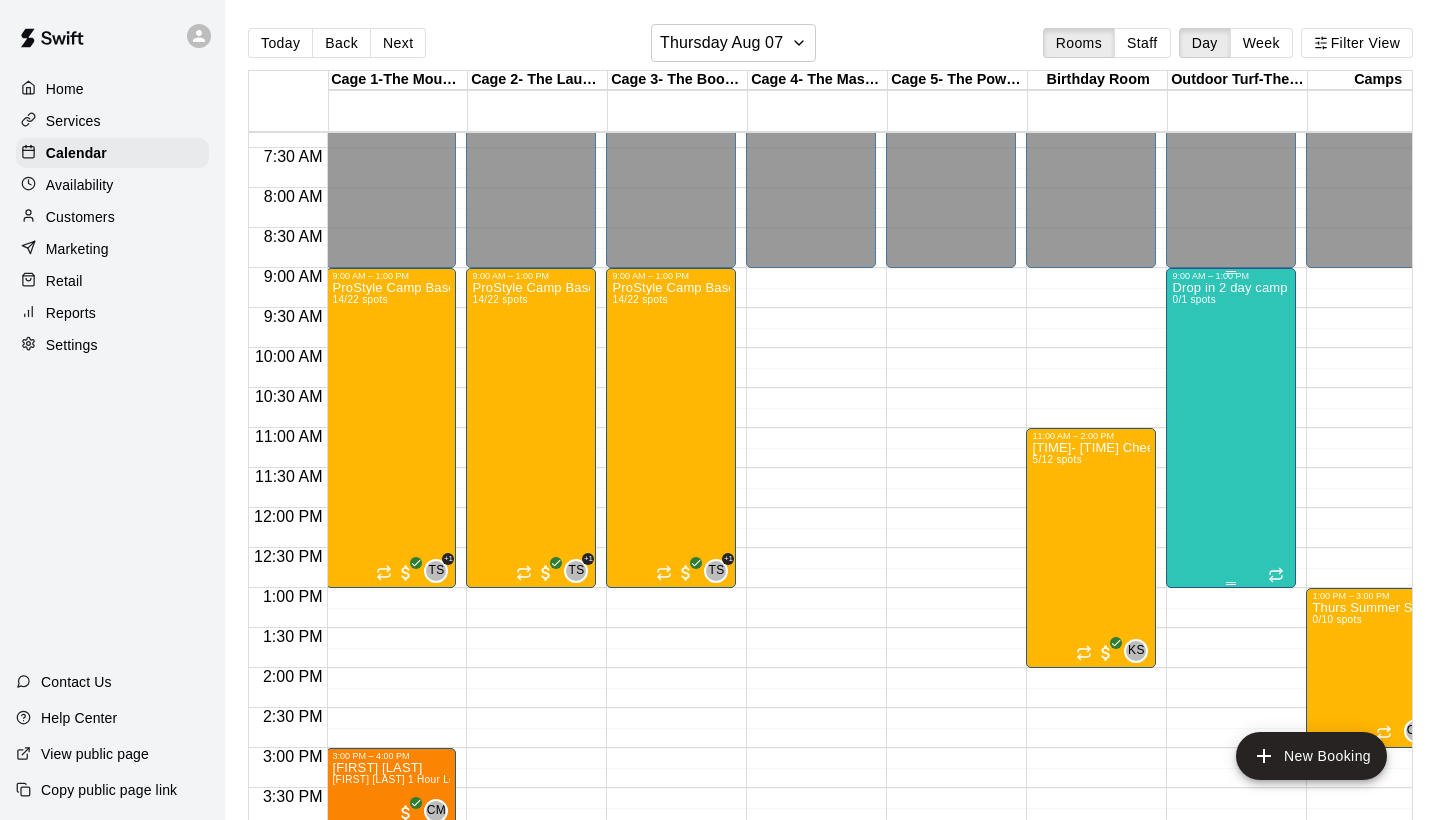 click on "Drop in 2 day camp 0/1 spots" at bounding box center [1229, 691] 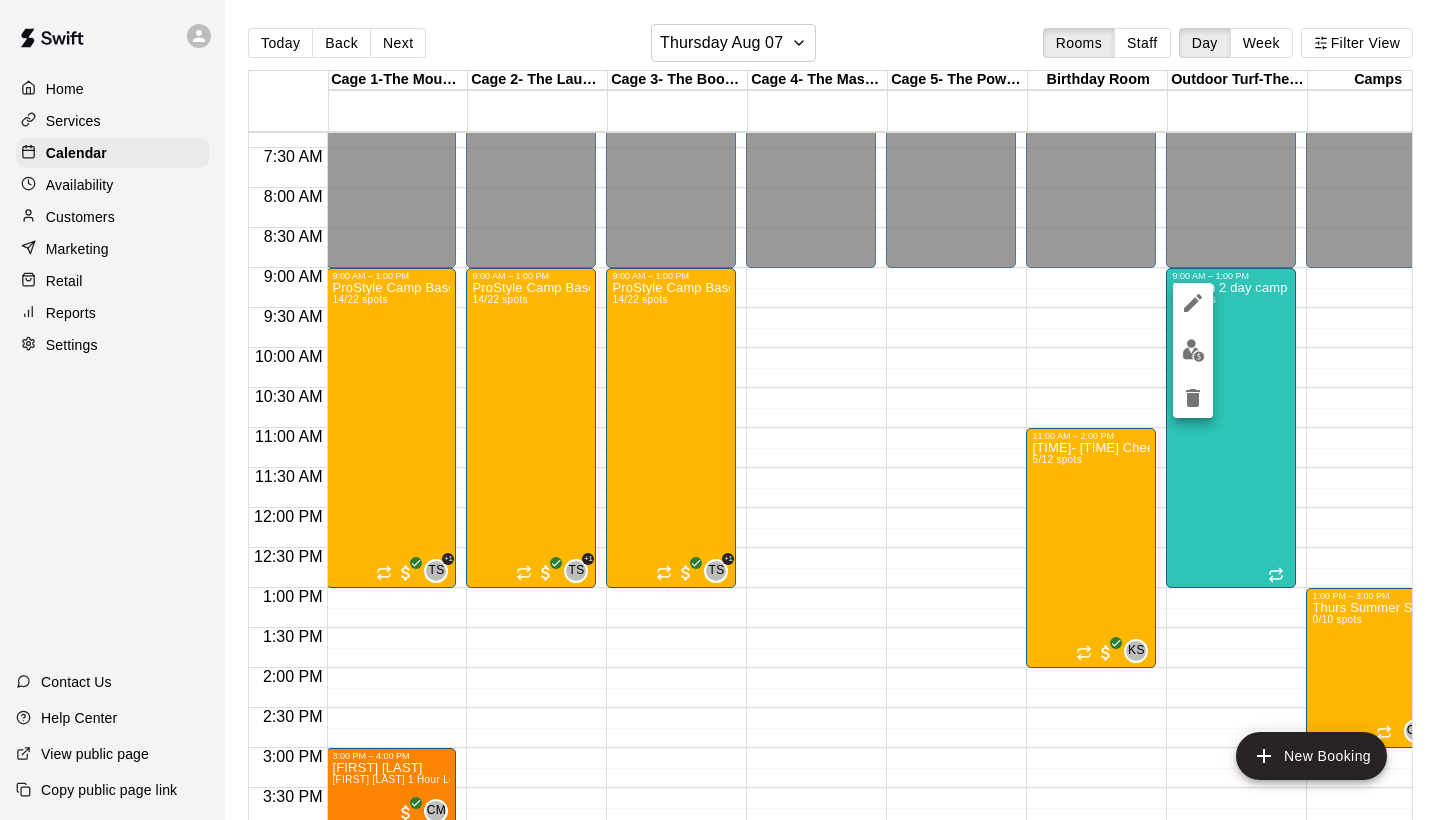 click at bounding box center (720, 410) 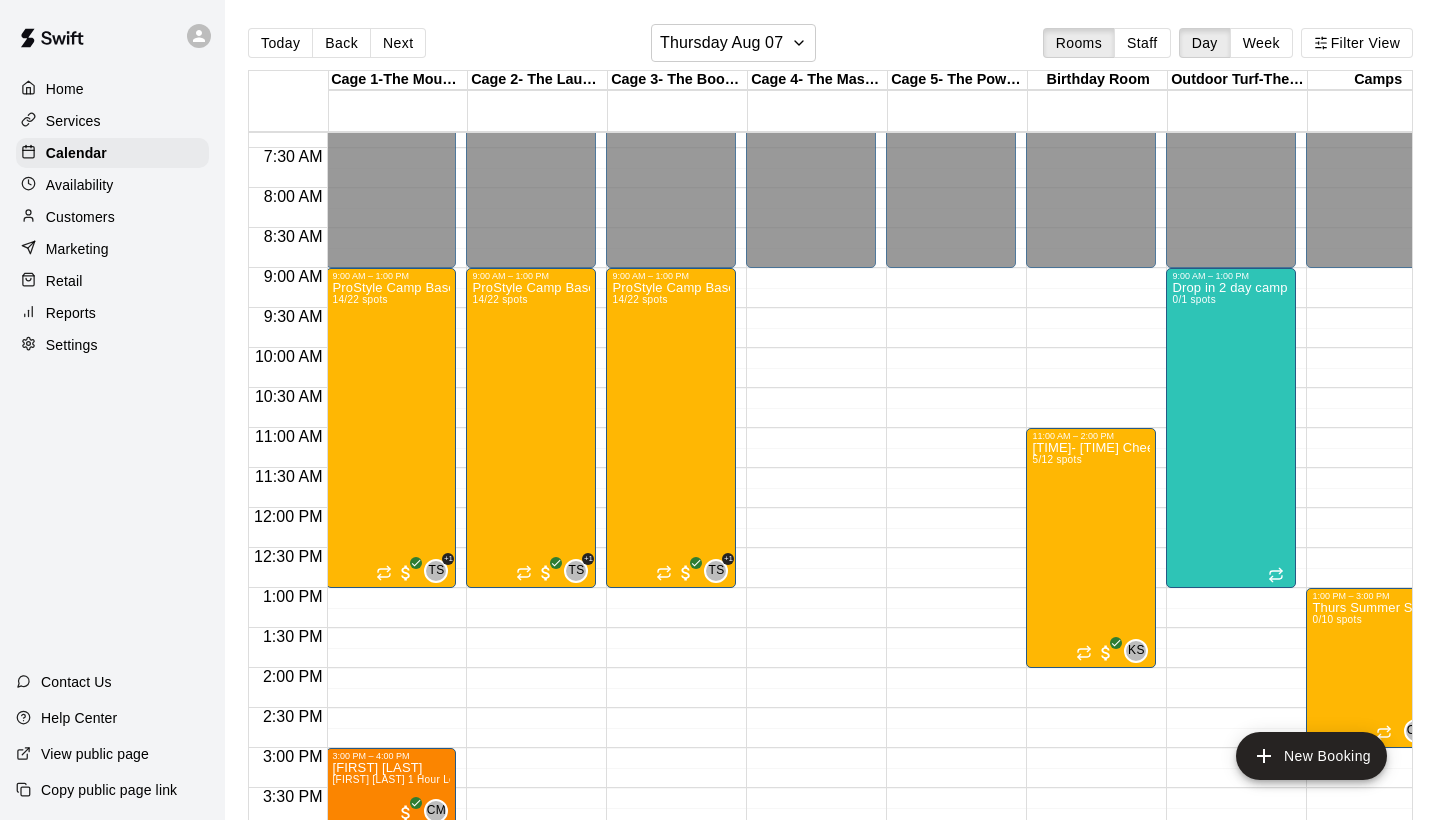 scroll, scrollTop: 585, scrollLeft: 134, axis: both 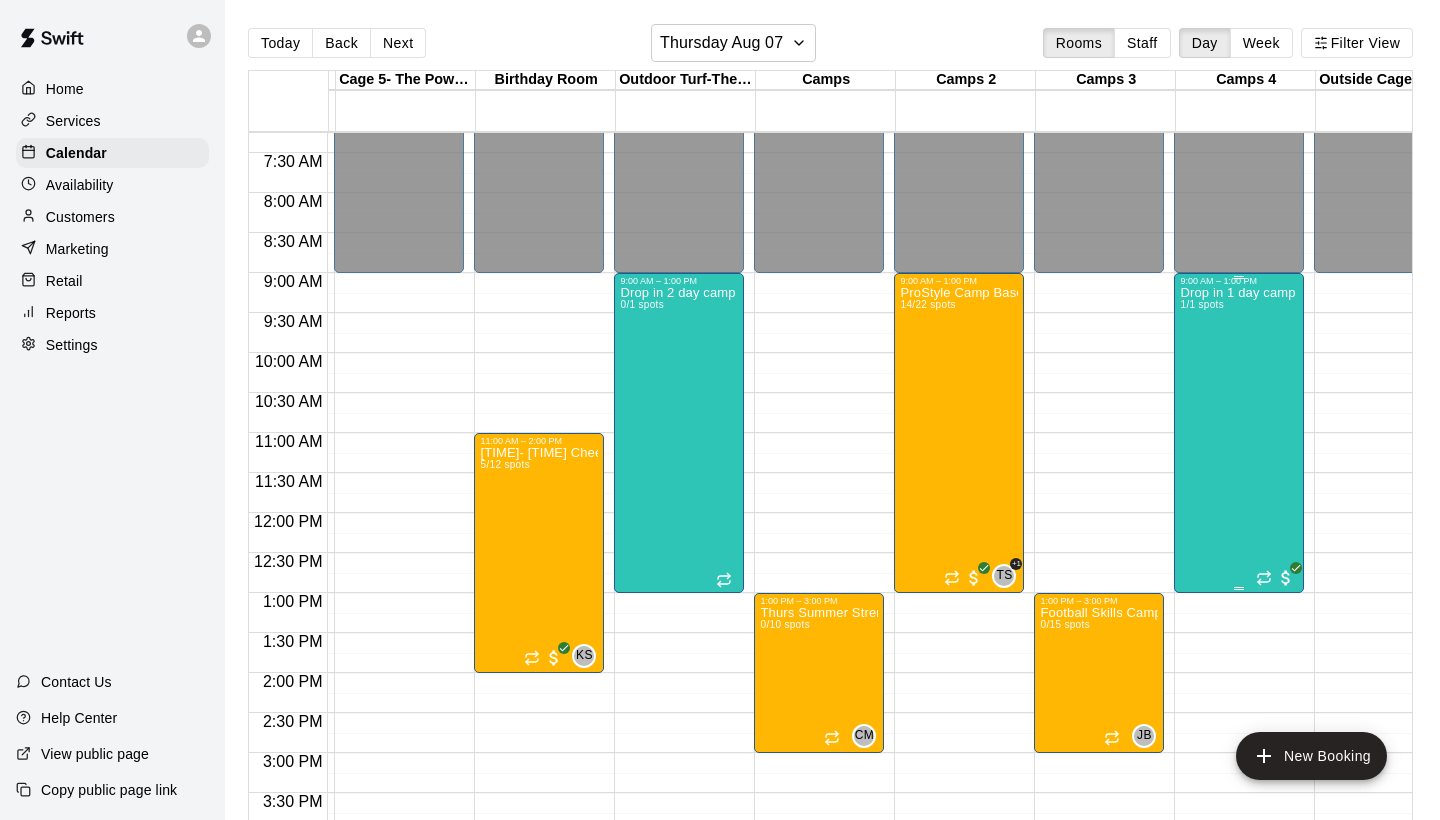 click on "Drop in 1 day camp 1/1 spots" at bounding box center (1237, 696) 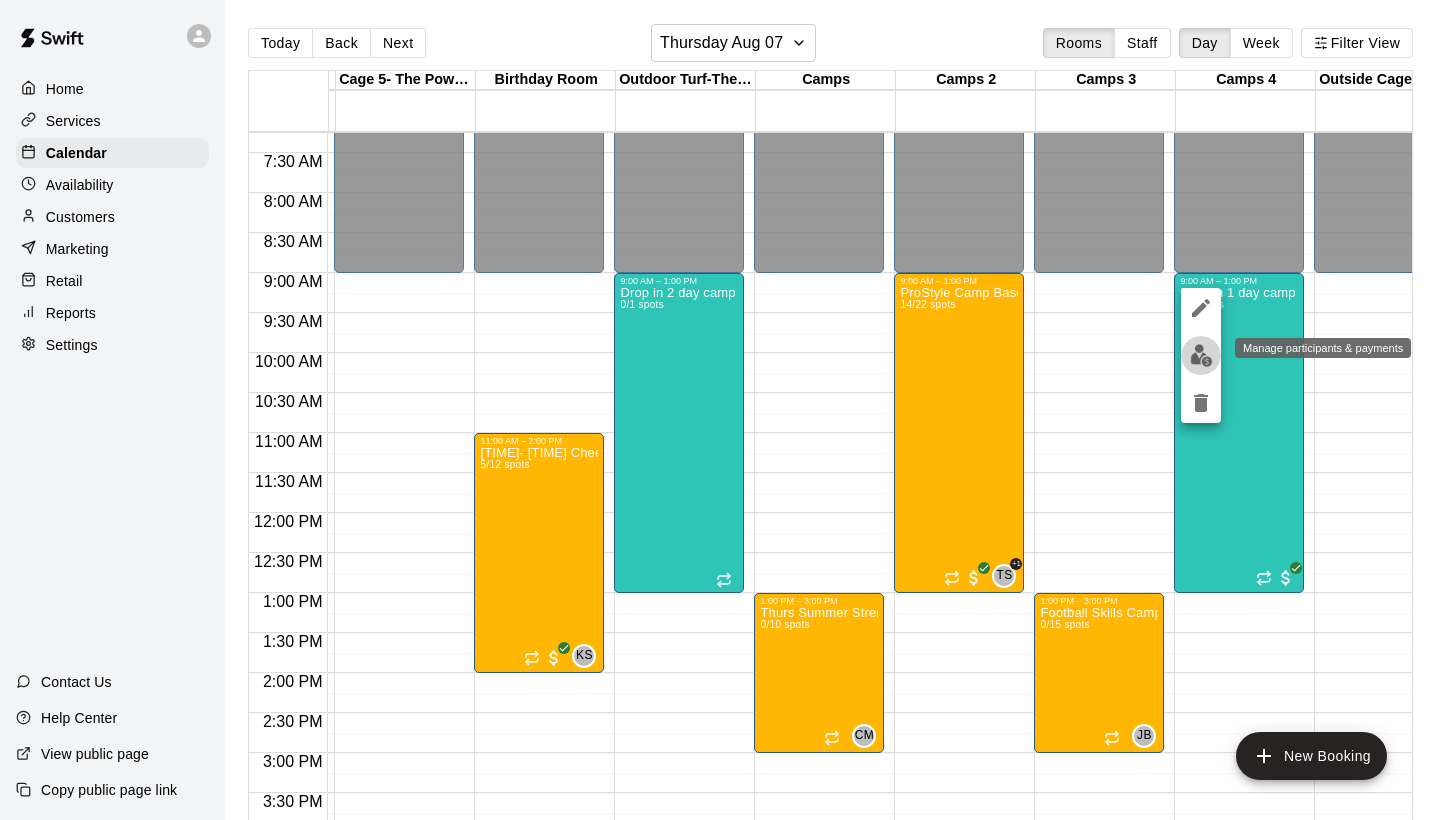 click at bounding box center [1201, 355] 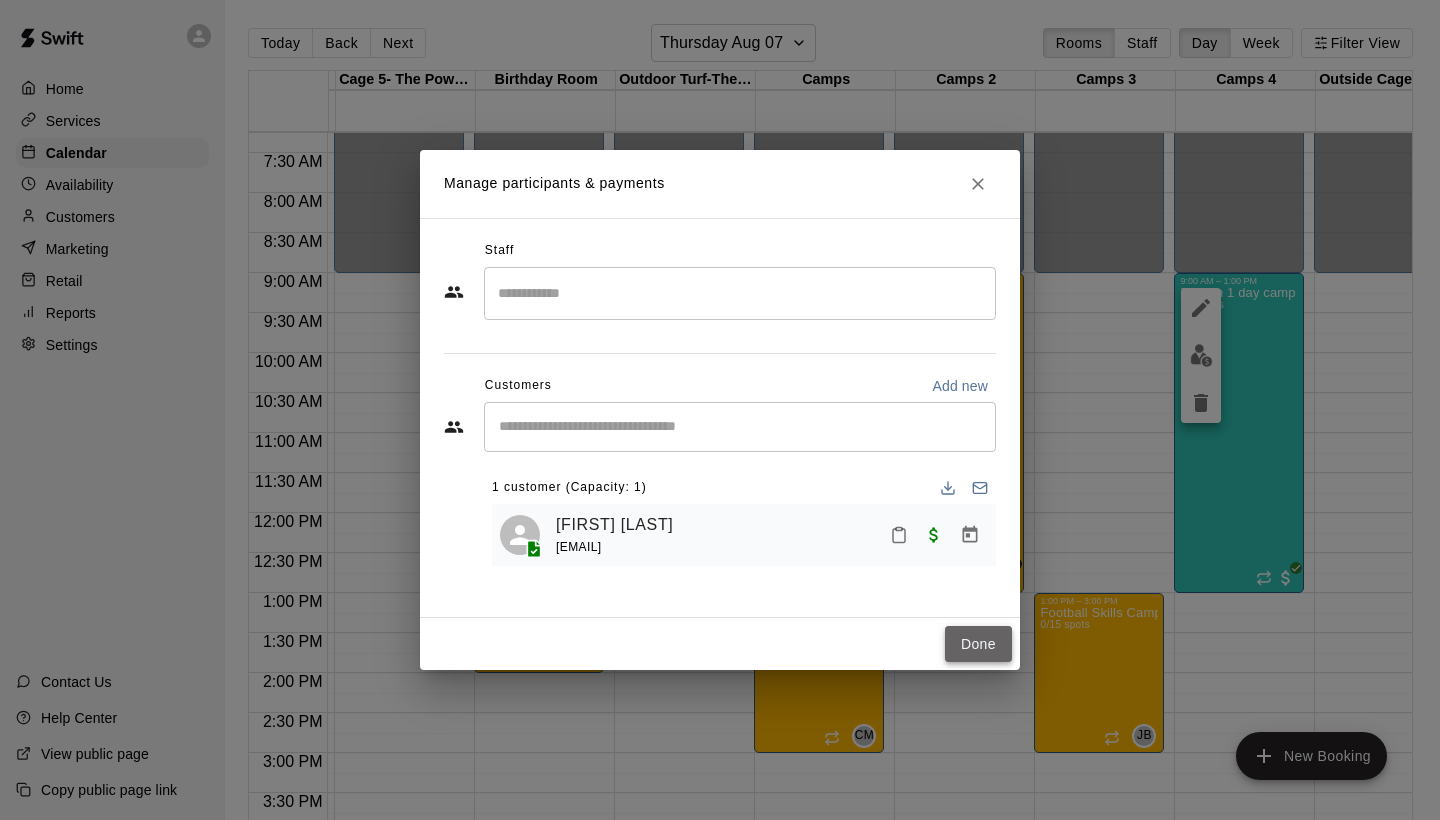 click on "Done" at bounding box center [978, 644] 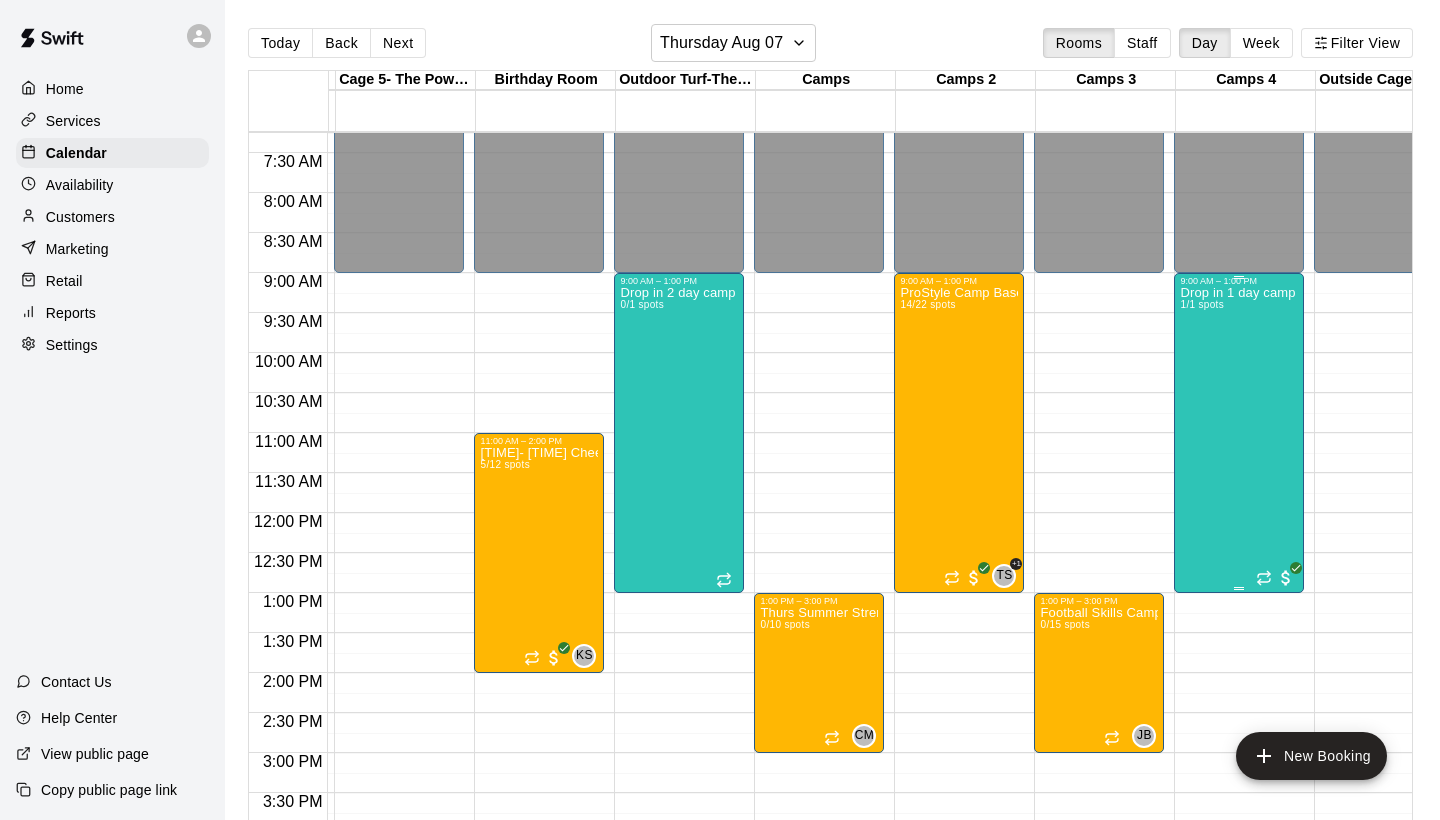 click on "1/1 spots" at bounding box center [1202, 304] 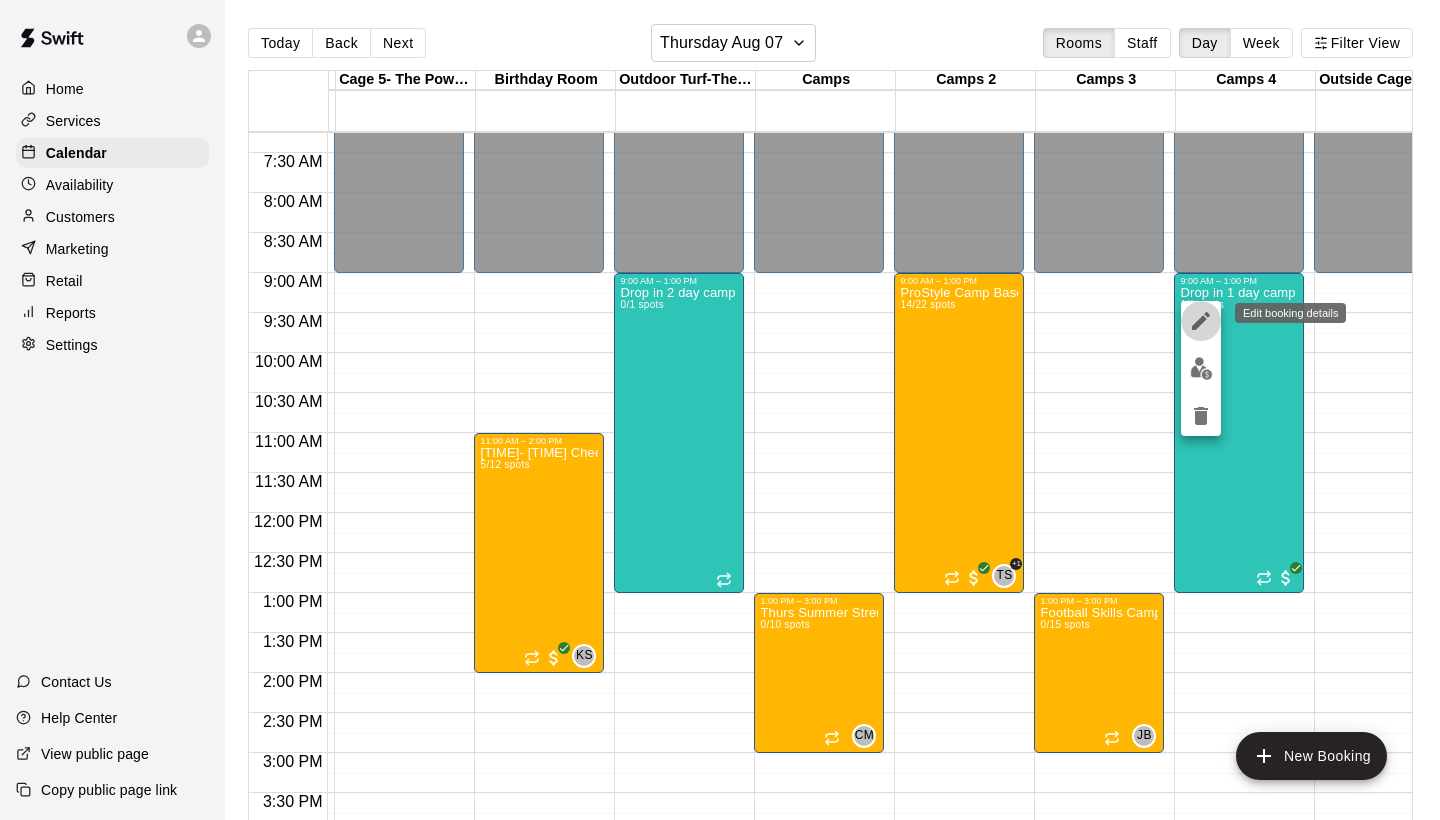 click 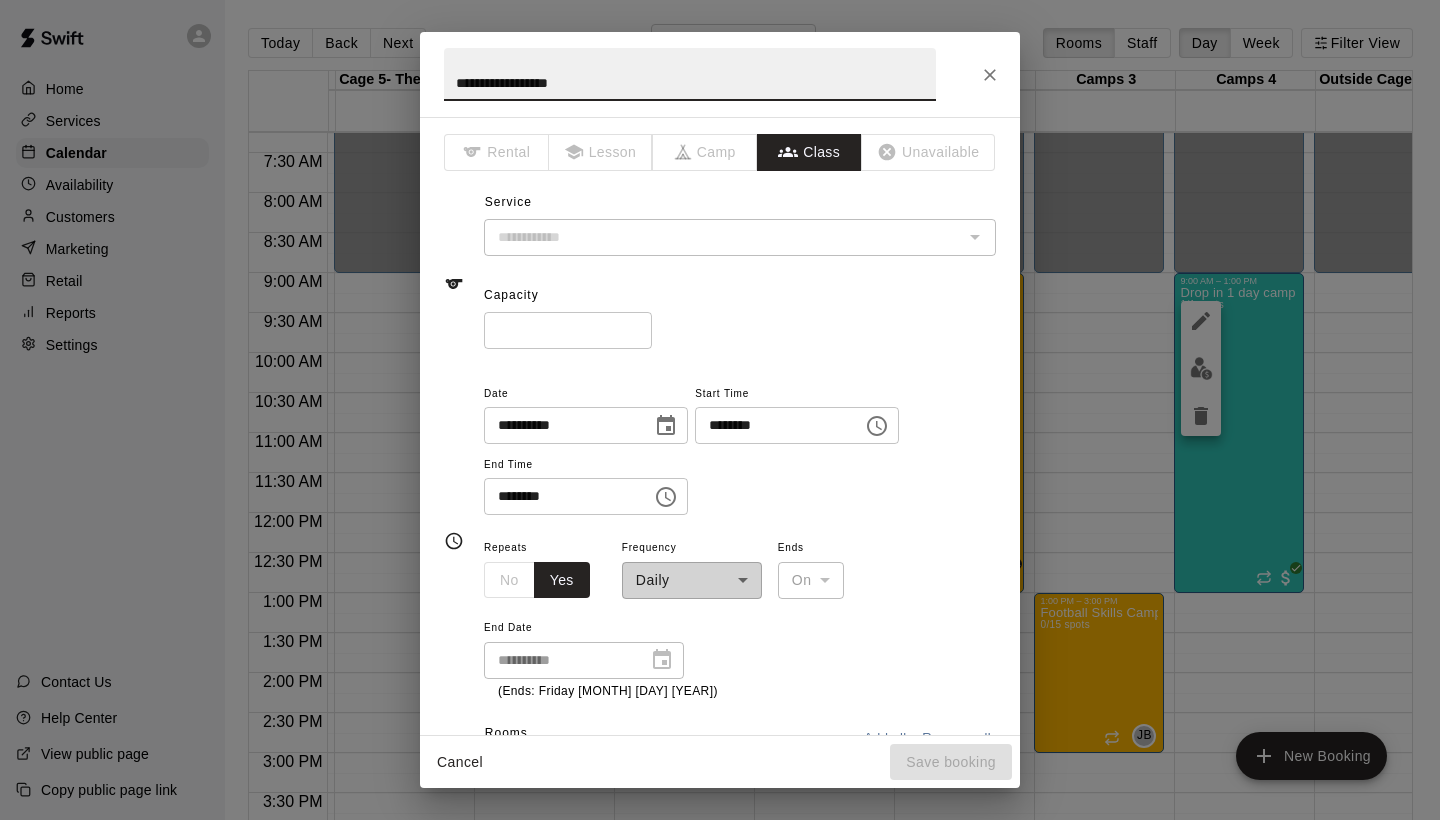 type on "**********" 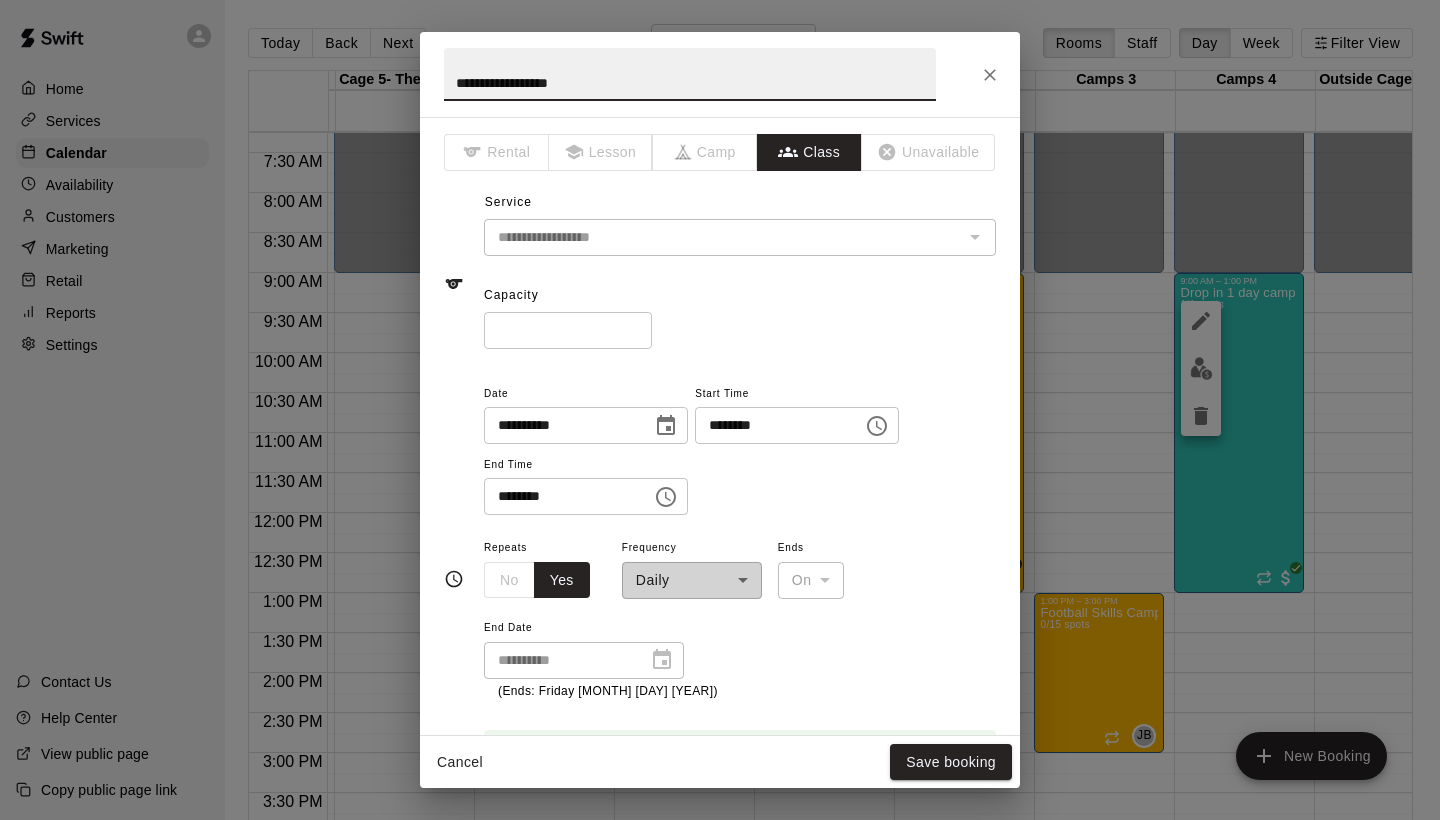 click on "*" at bounding box center (568, 330) 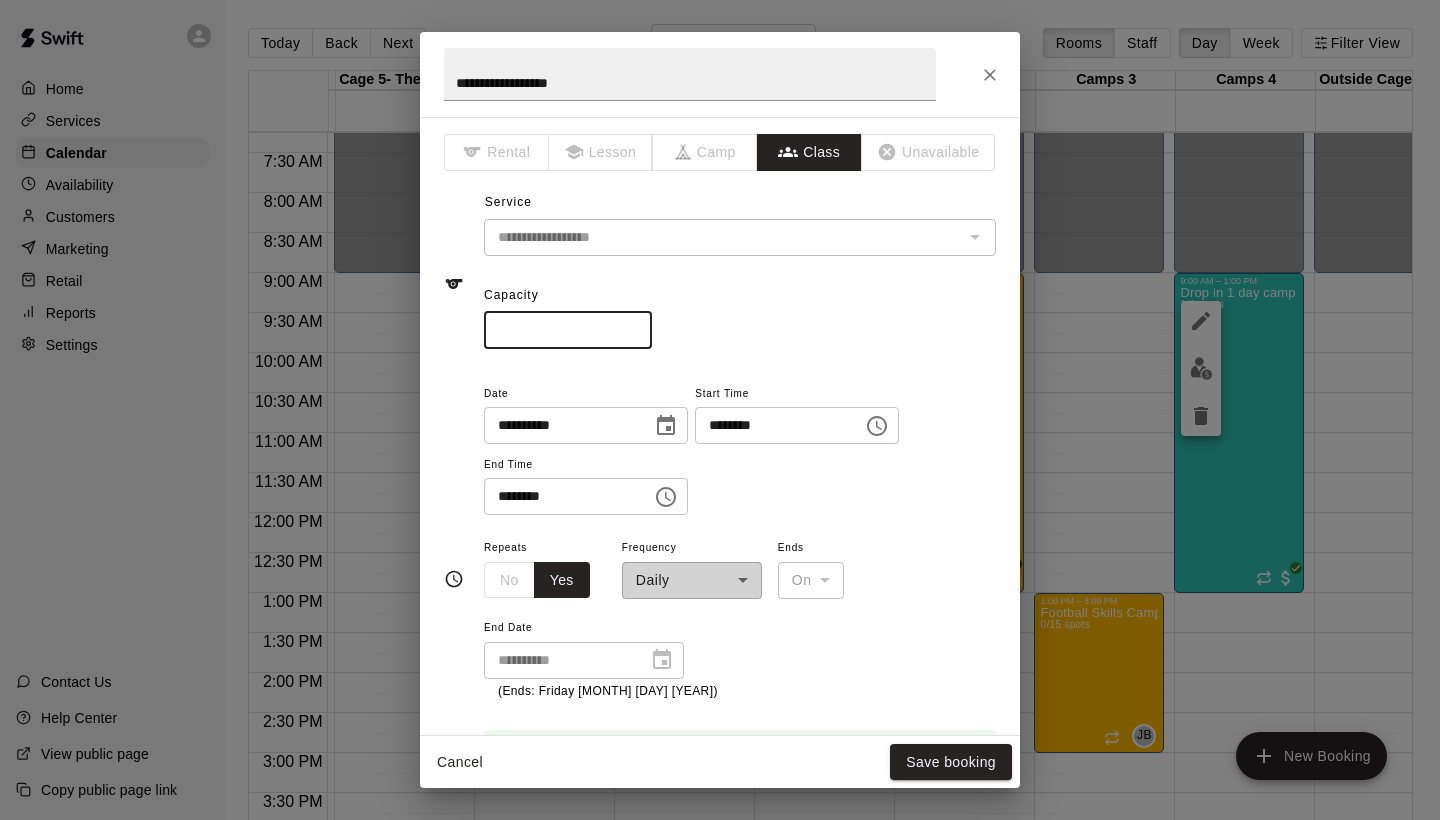 click on "*" at bounding box center (568, 330) 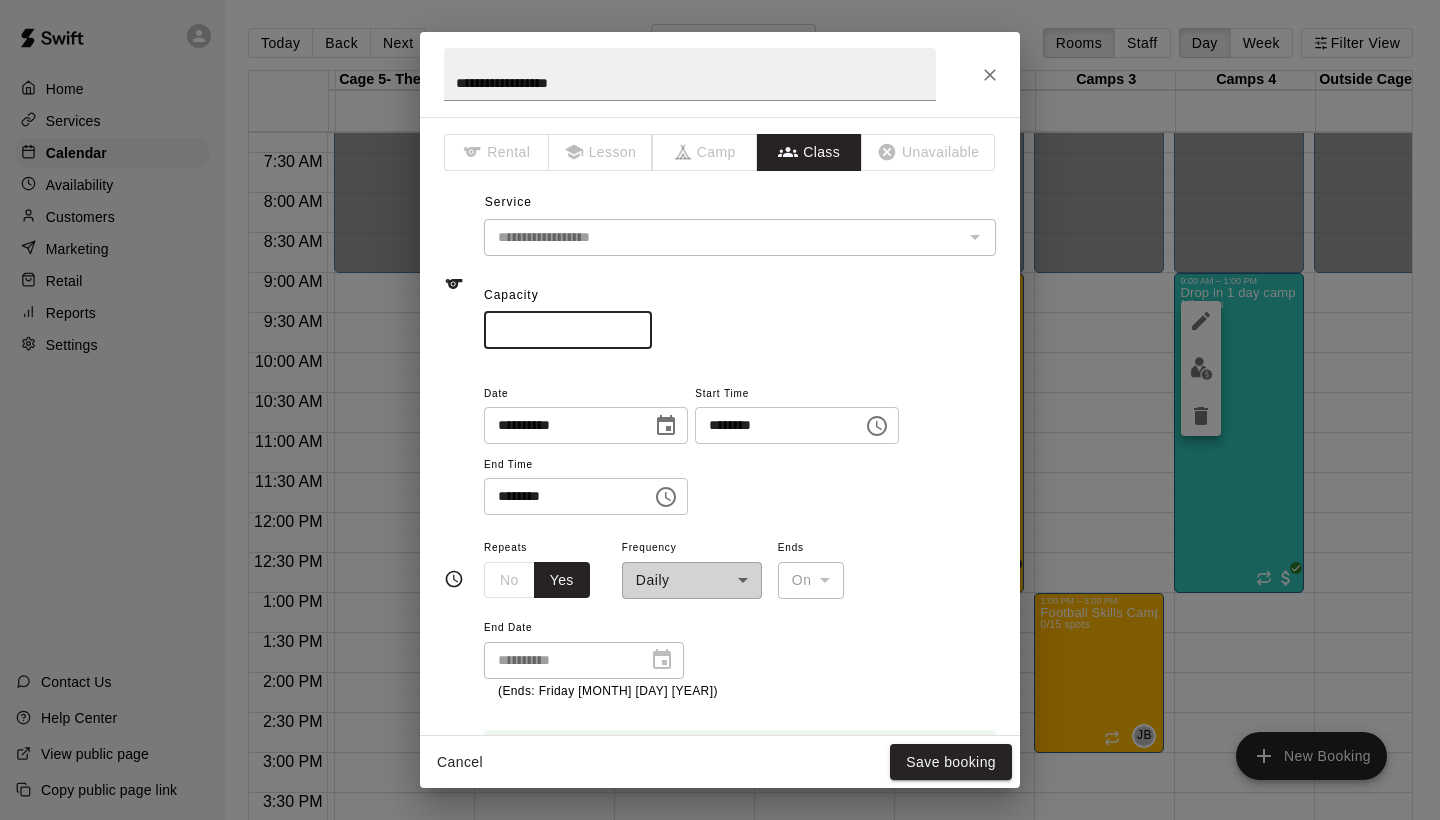 click on "*" at bounding box center (568, 330) 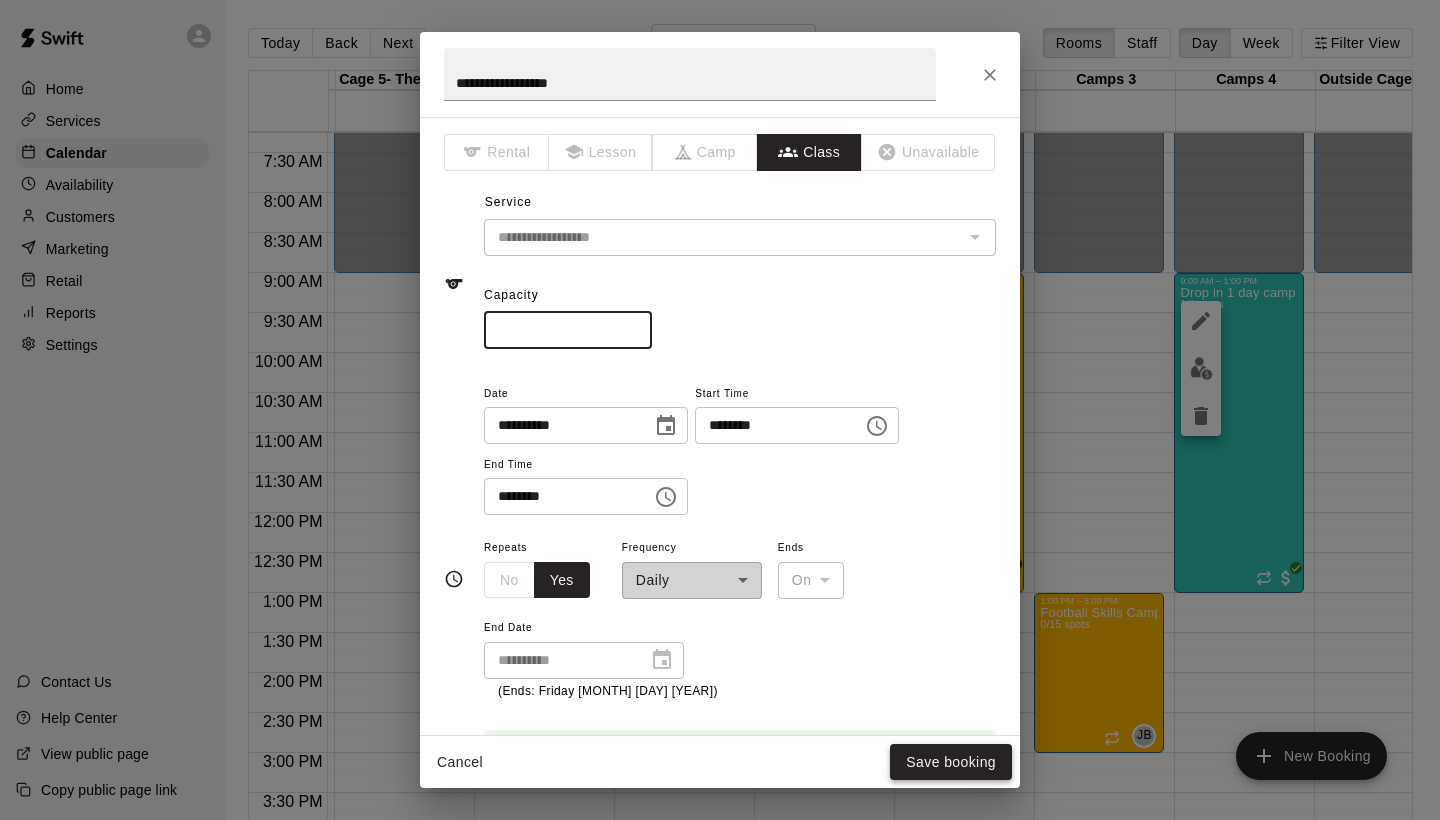 click on "Save booking" at bounding box center [951, 762] 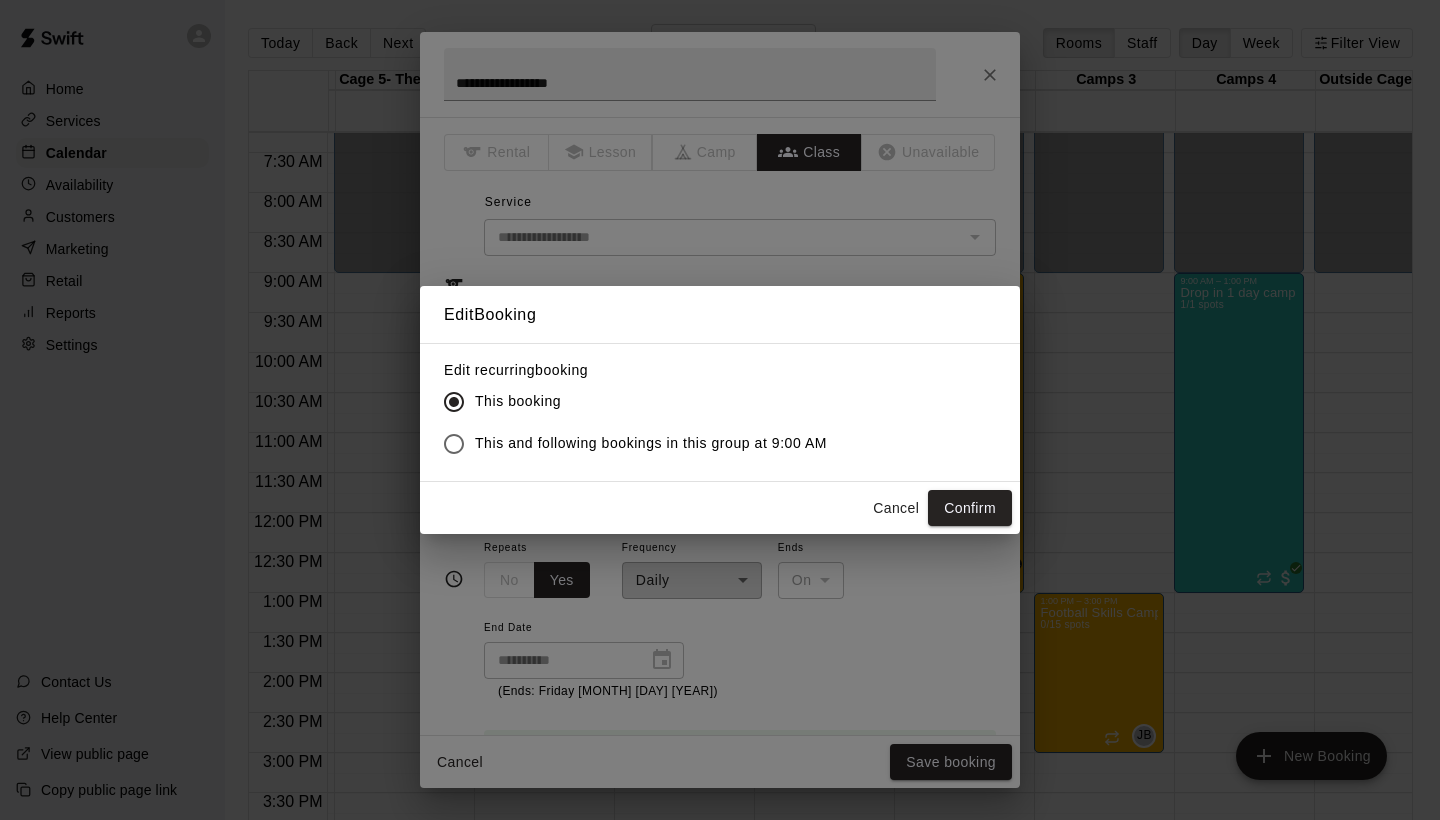 click on "This and following bookings in this group at 9:00 AM" at bounding box center (651, 443) 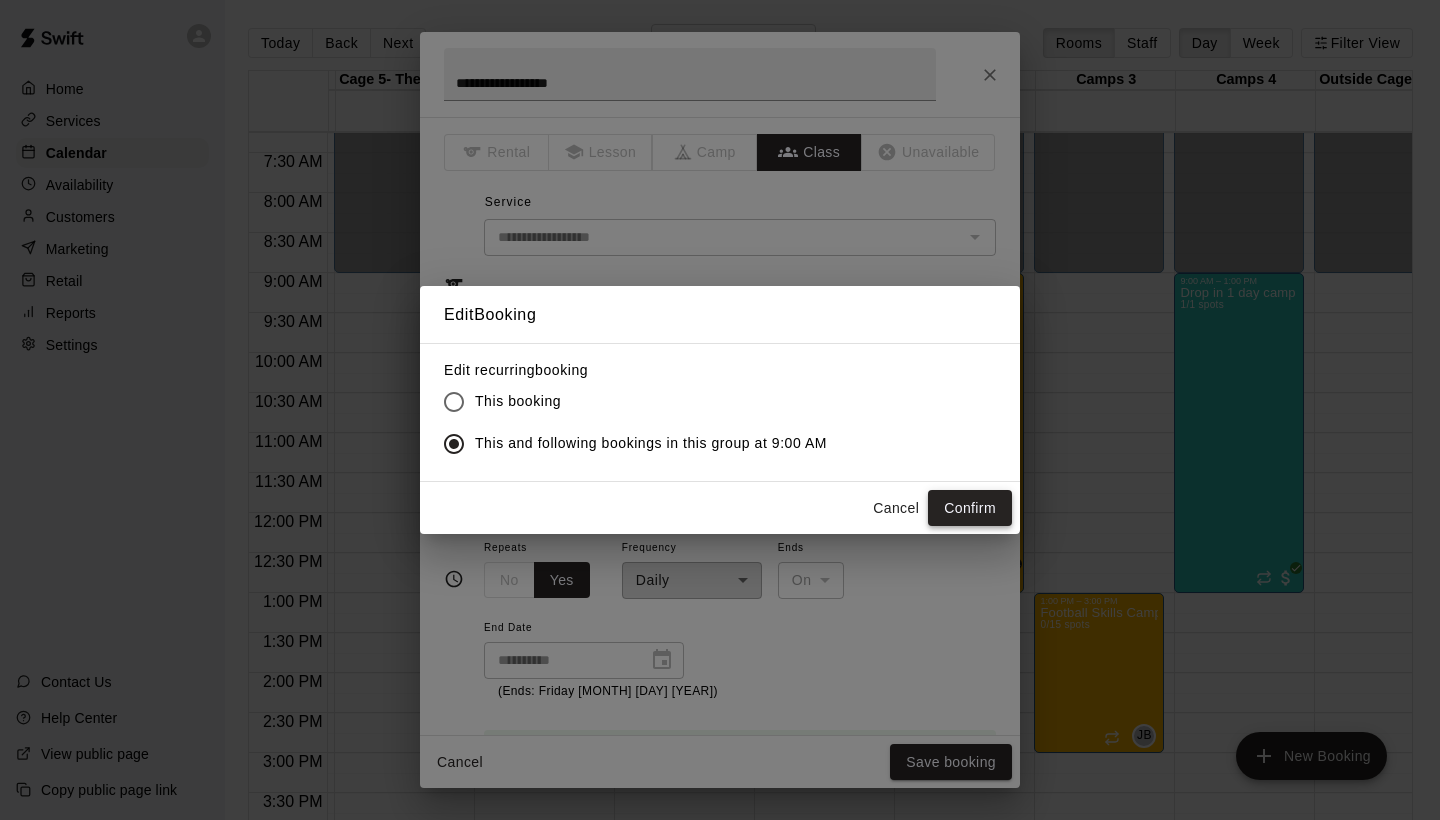 click on "Confirm" at bounding box center [970, 508] 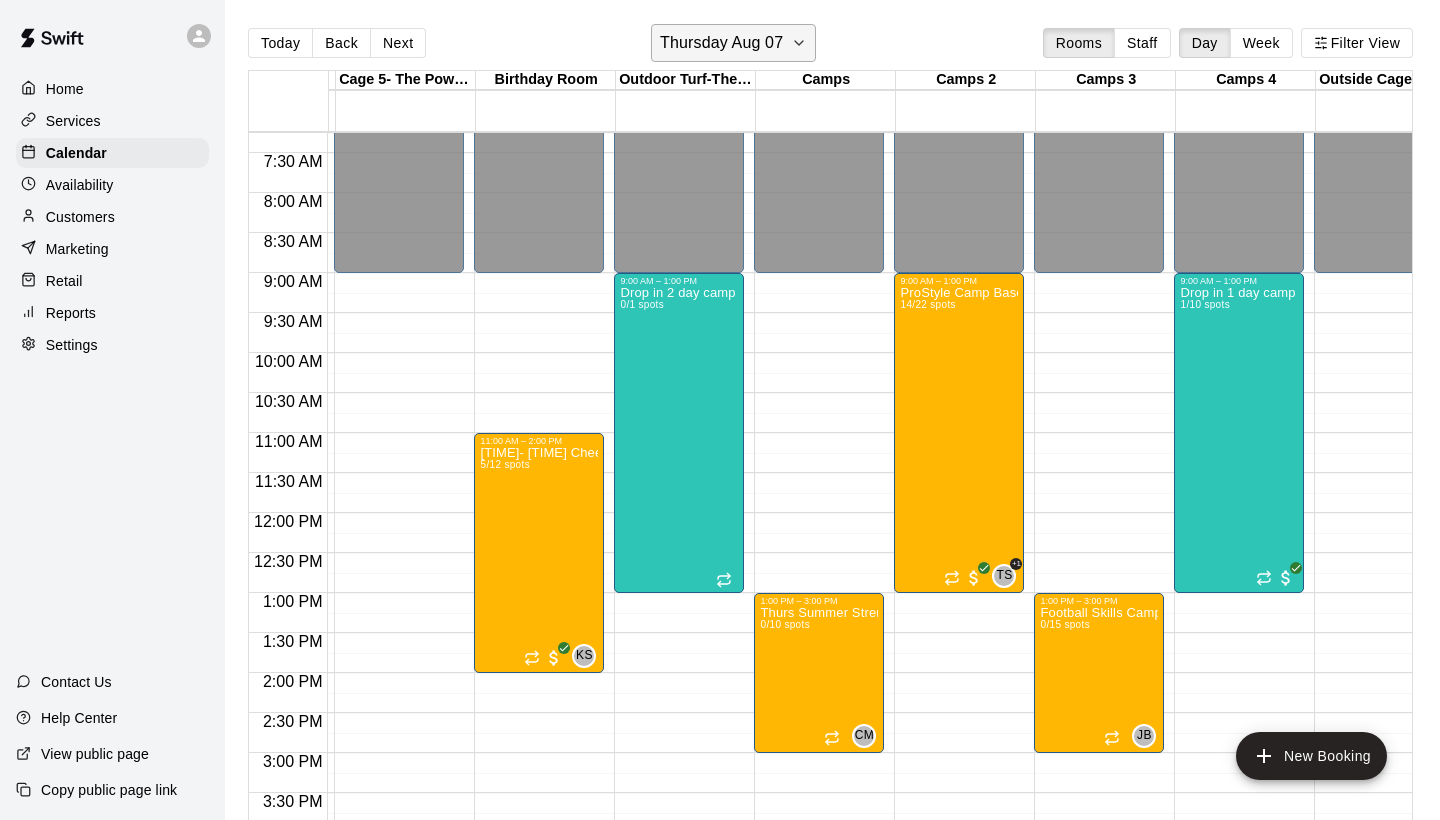 click on "Thursday Aug 07" at bounding box center [721, 43] 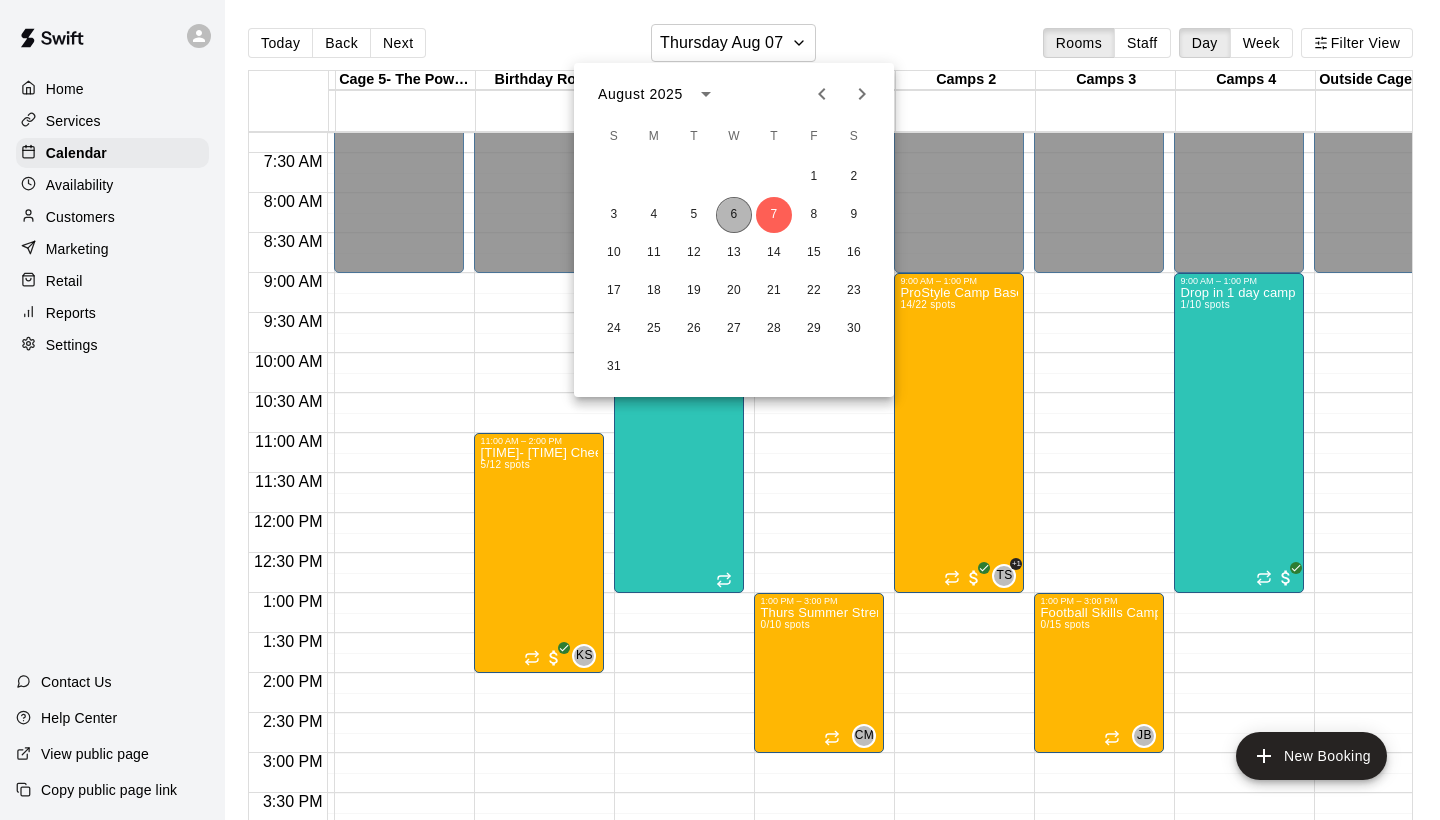 click on "6" at bounding box center [734, 215] 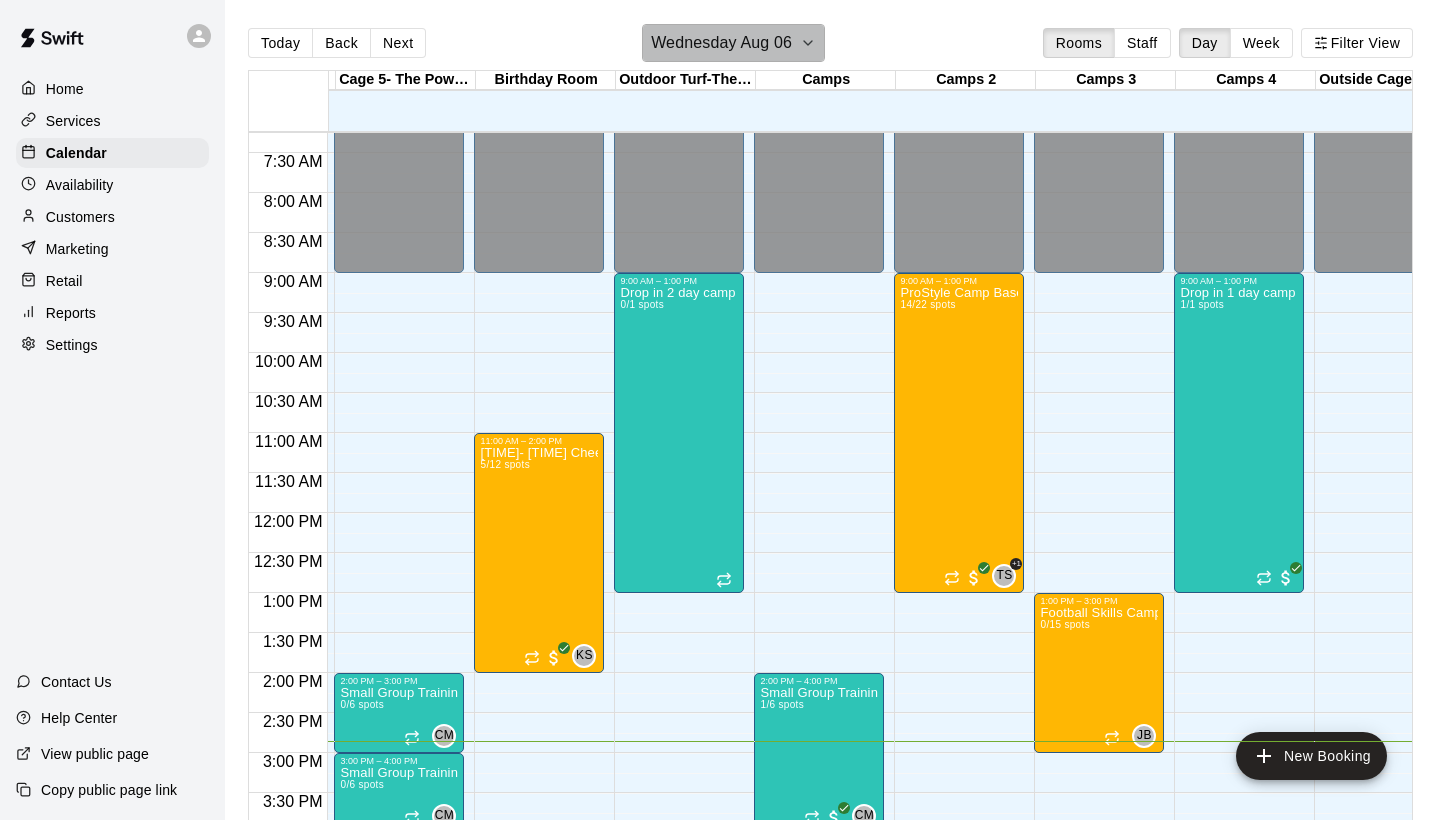 click 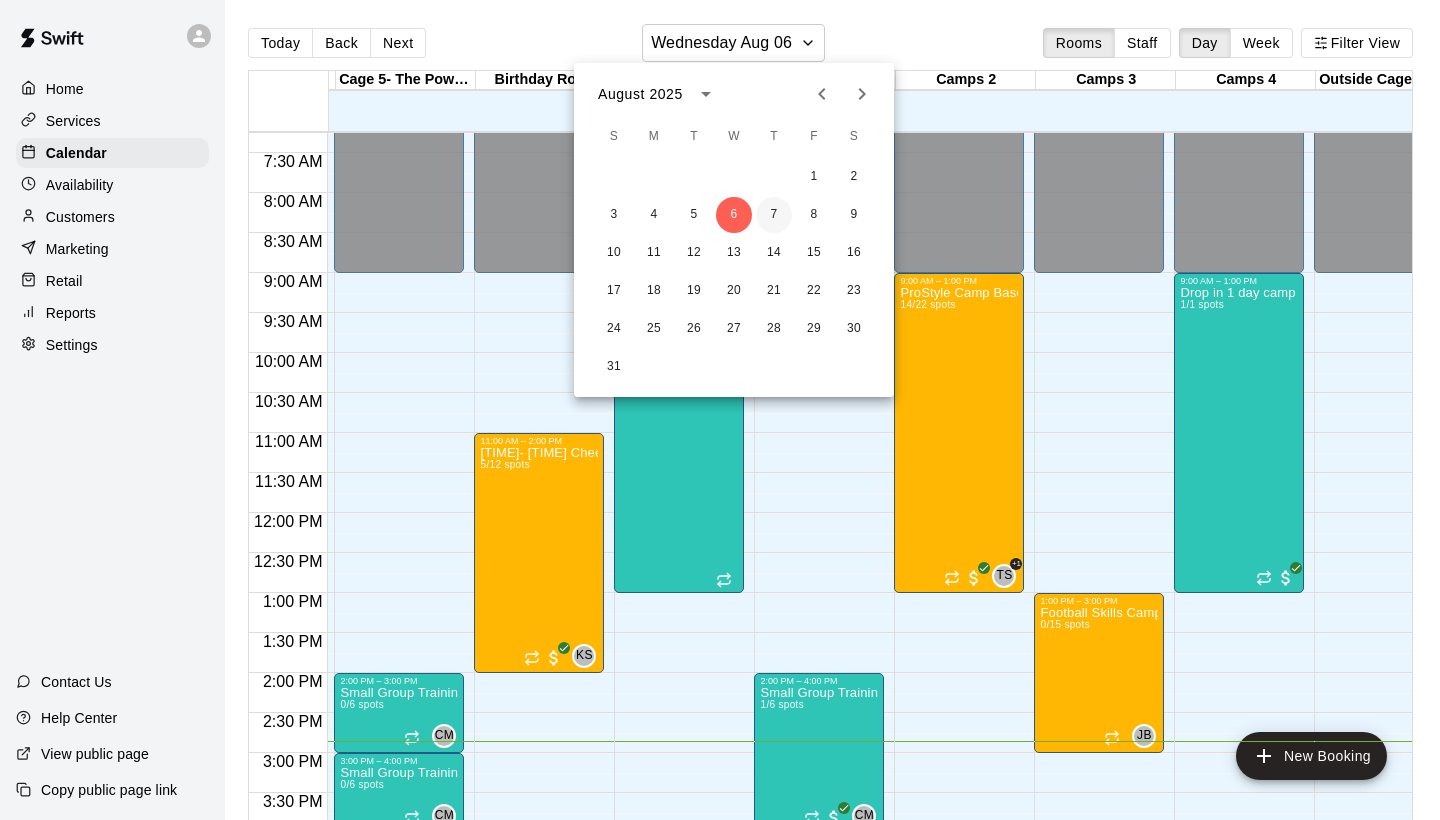 click on "7" at bounding box center (774, 215) 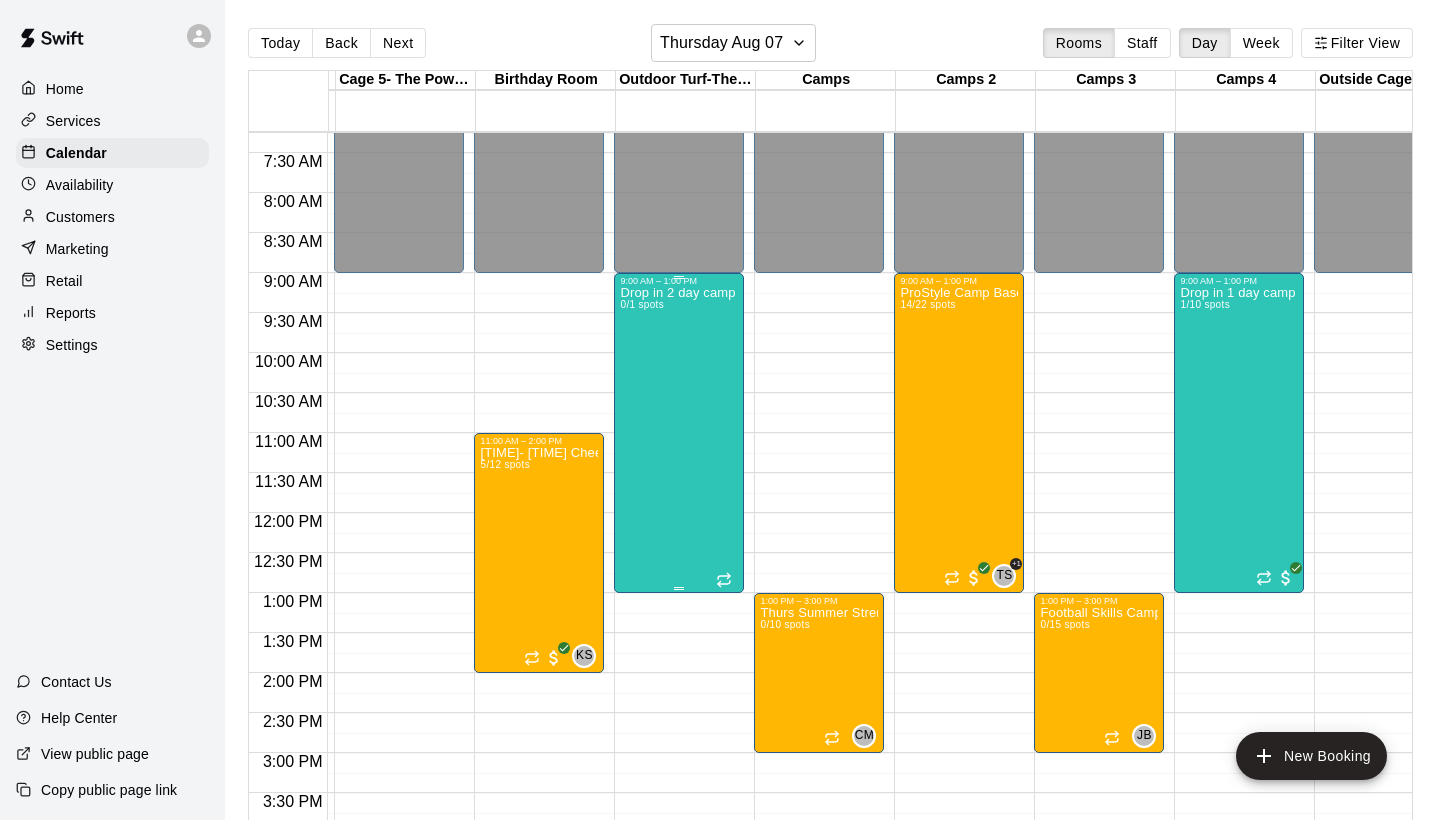 click on "Drop in 2 day camp 0/1 spots" at bounding box center [677, 696] 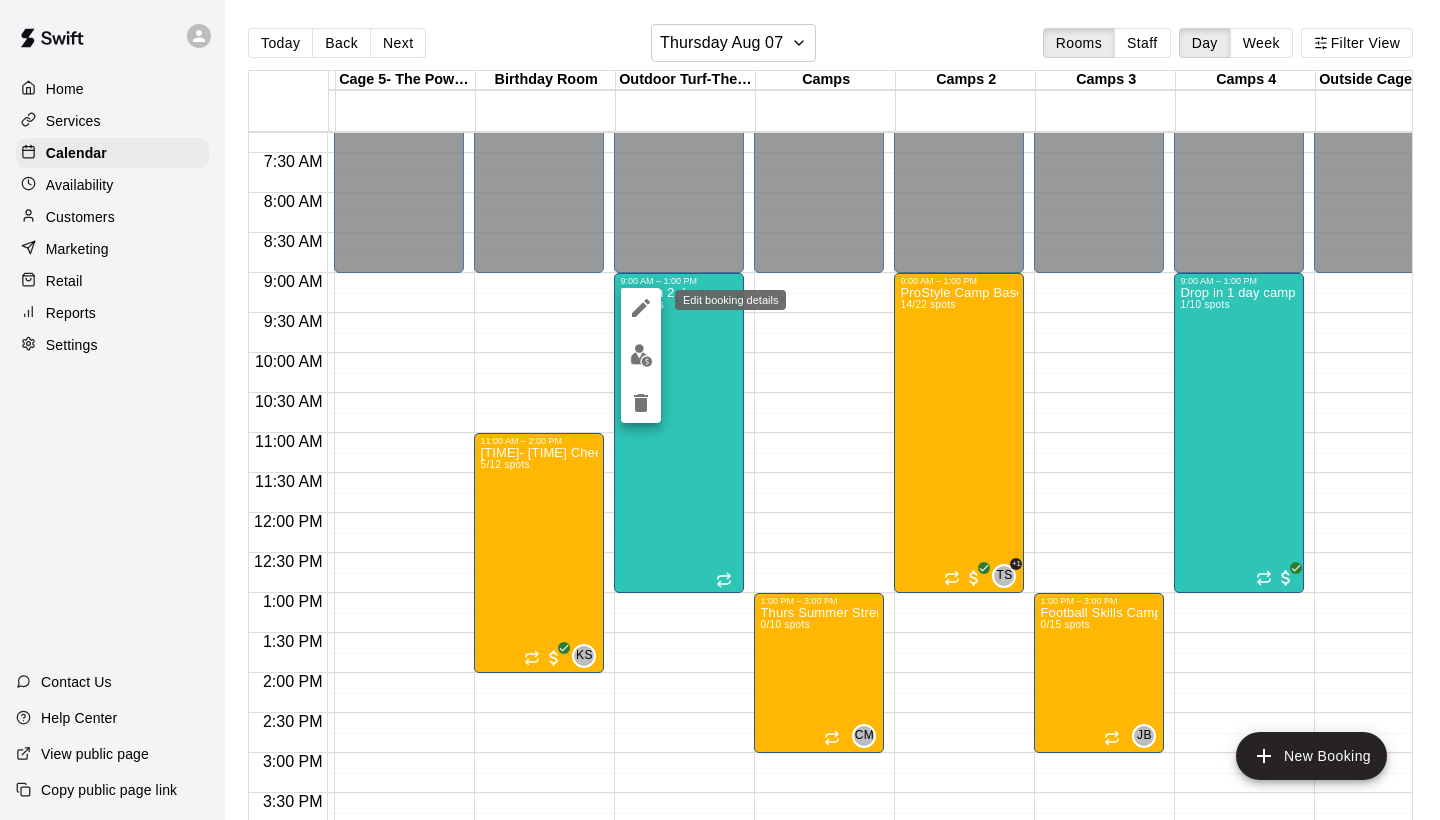 click 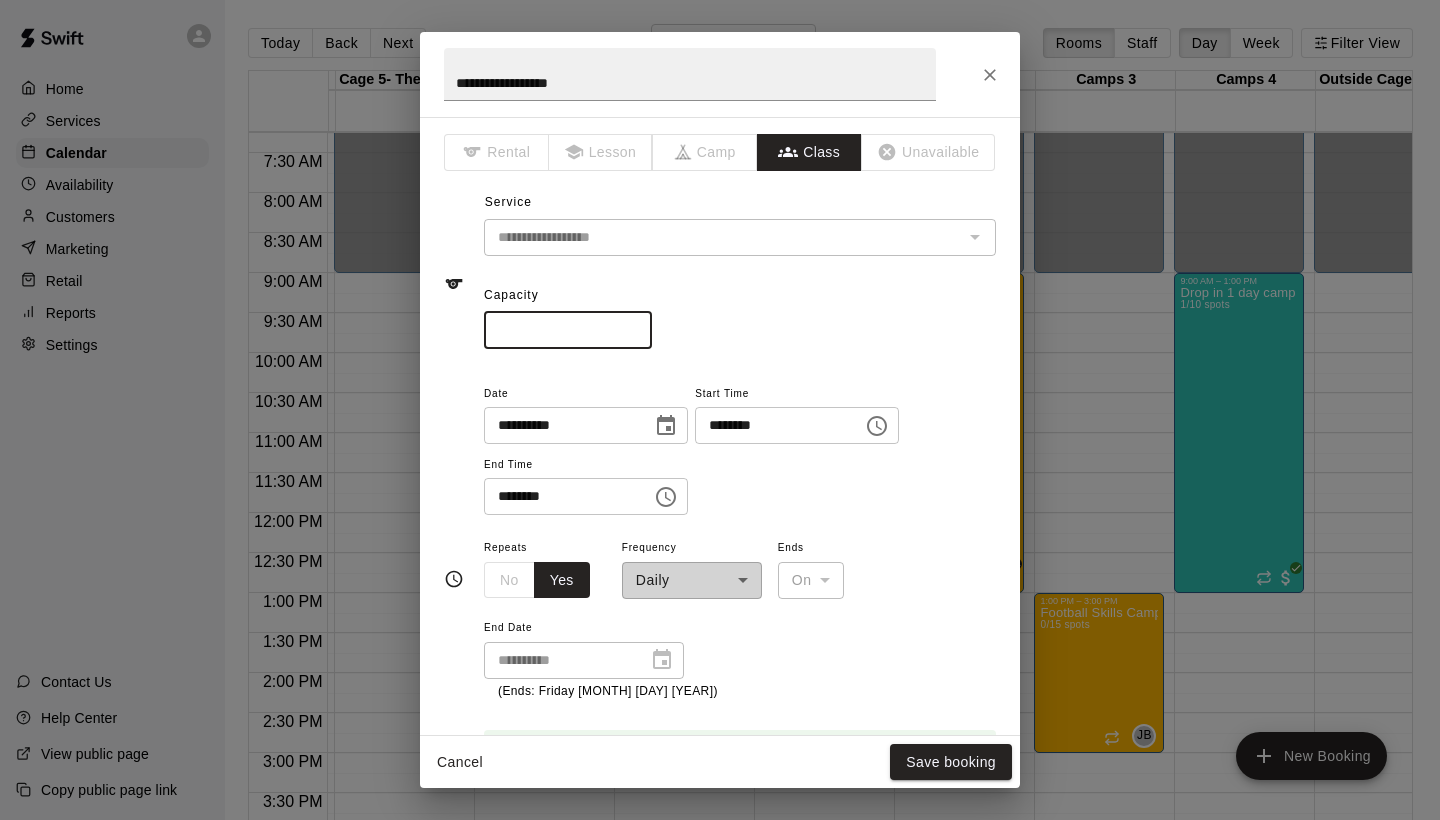 click on "*" at bounding box center (568, 330) 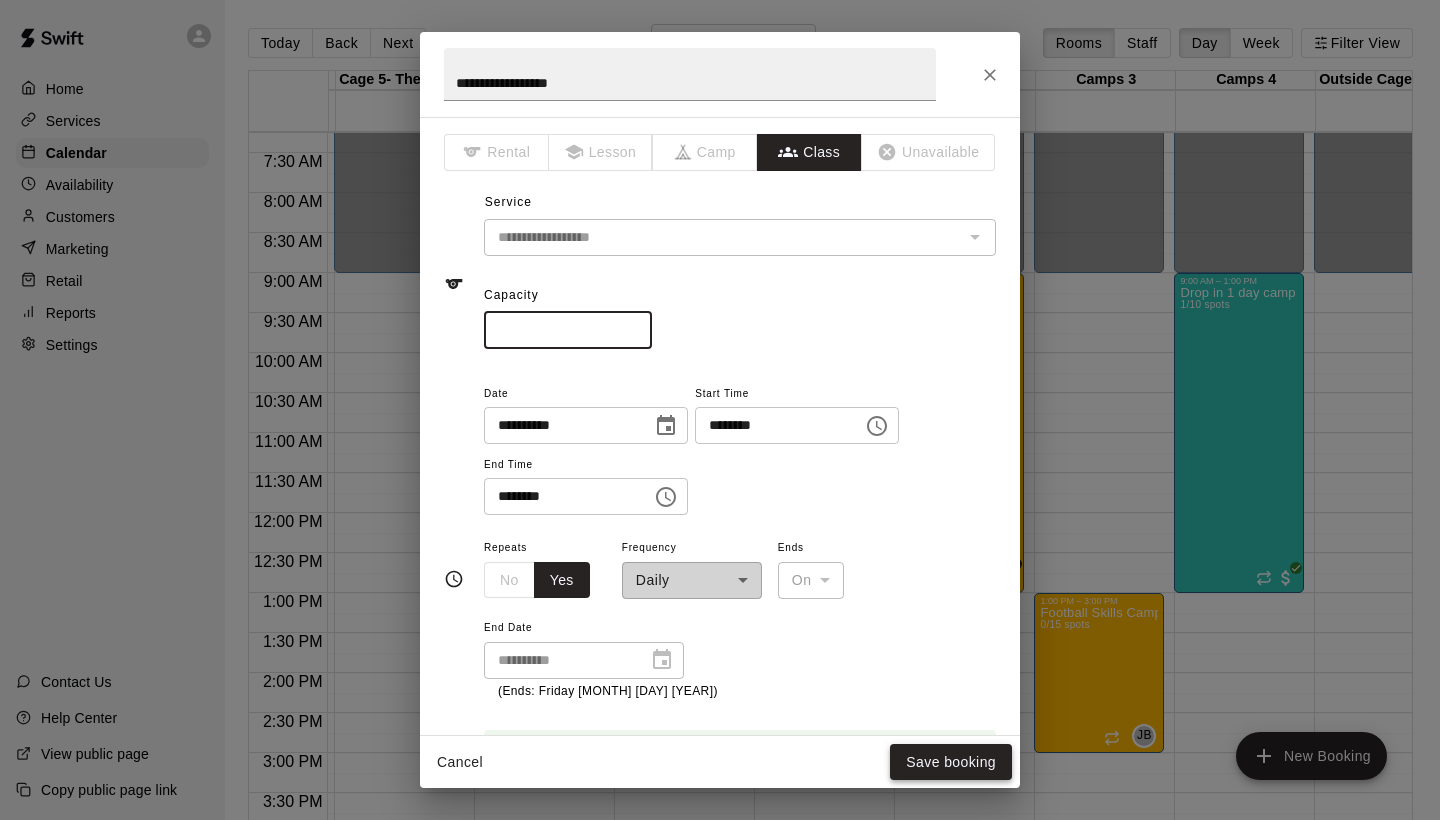type on "**" 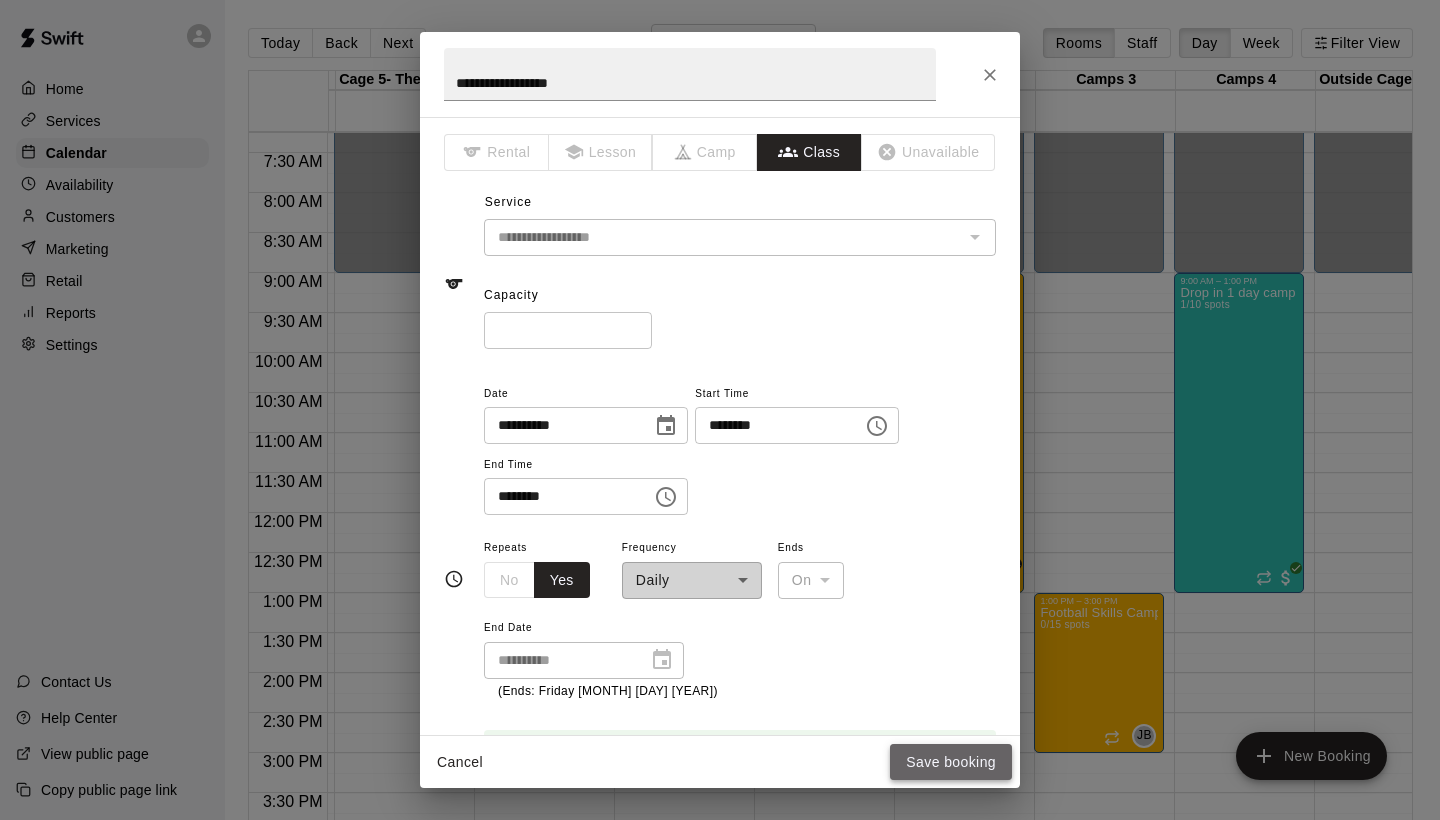 click on "Save booking" at bounding box center [951, 762] 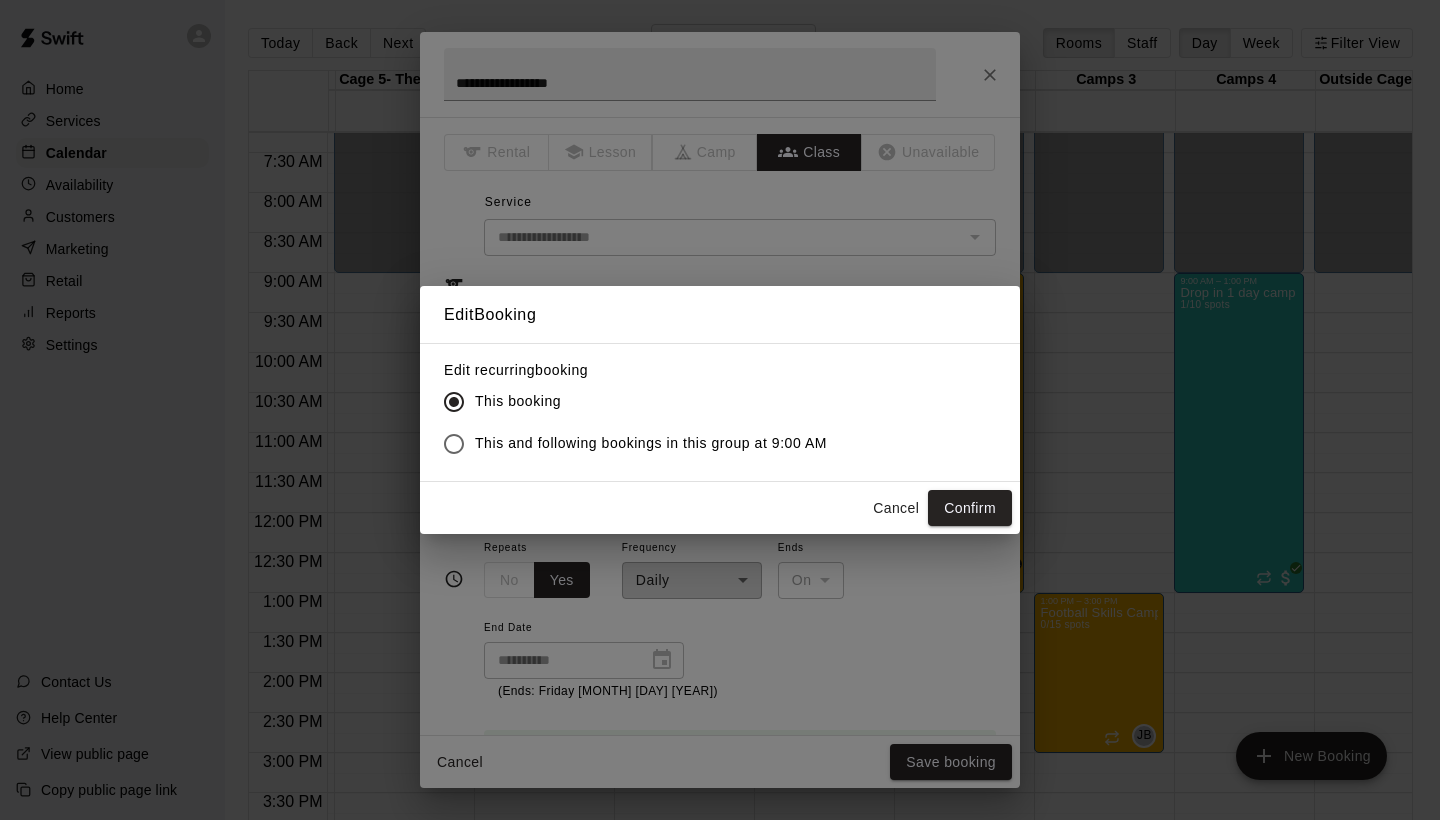 click on "This and following bookings in this group at 9:00 AM" at bounding box center [651, 443] 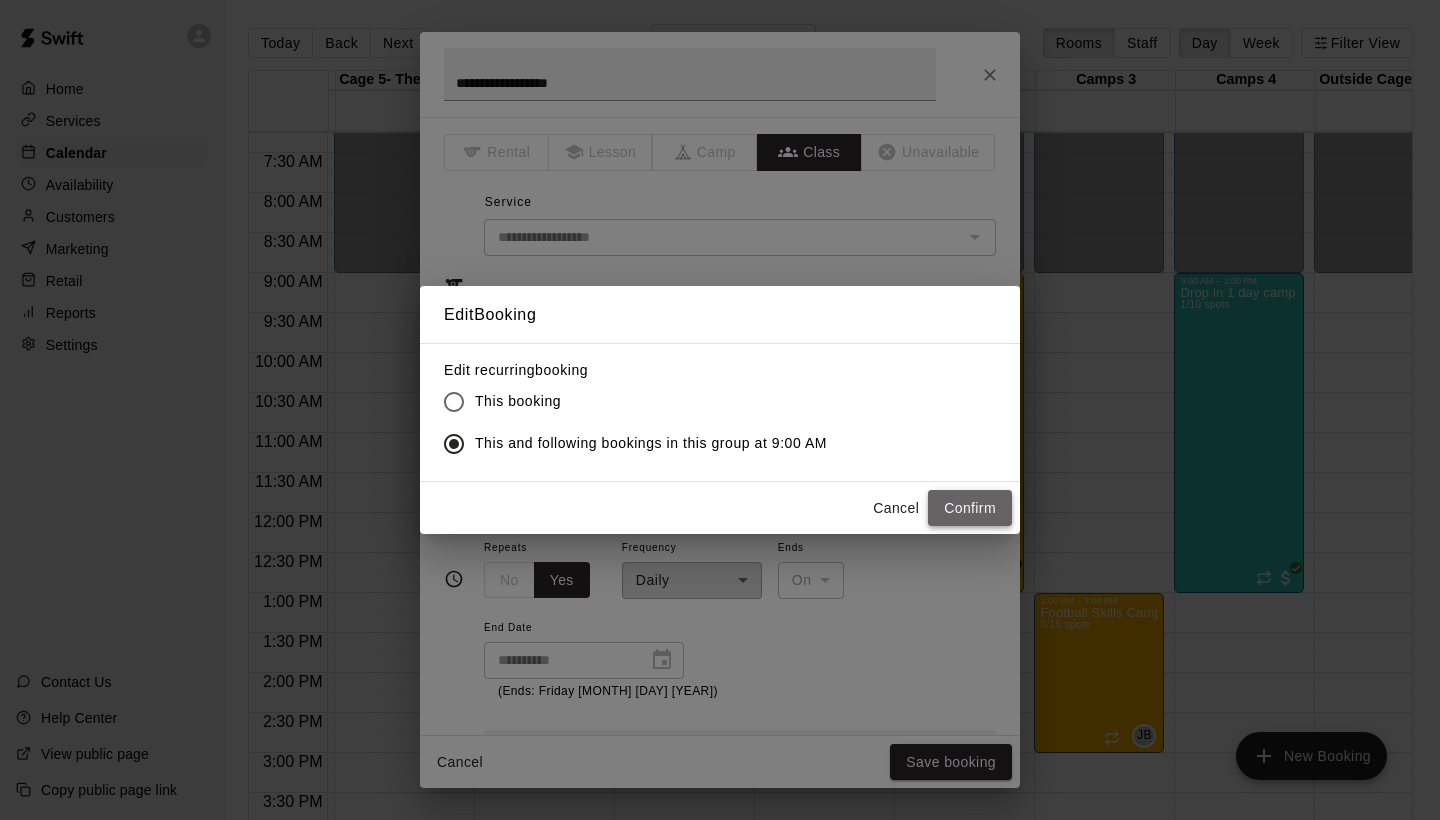 click on "Confirm" at bounding box center (970, 508) 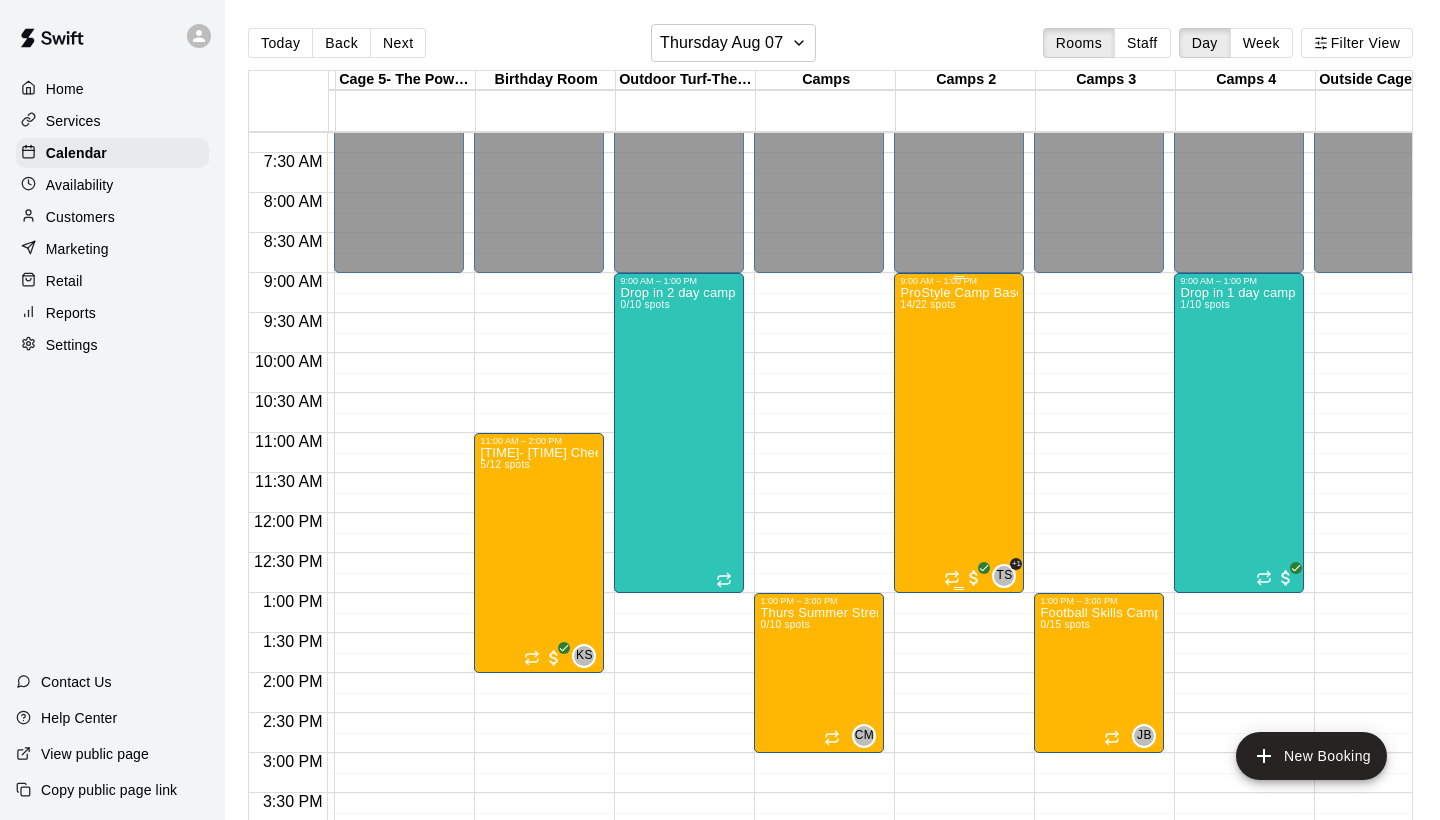 scroll, scrollTop: 580, scrollLeft: 569, axis: both 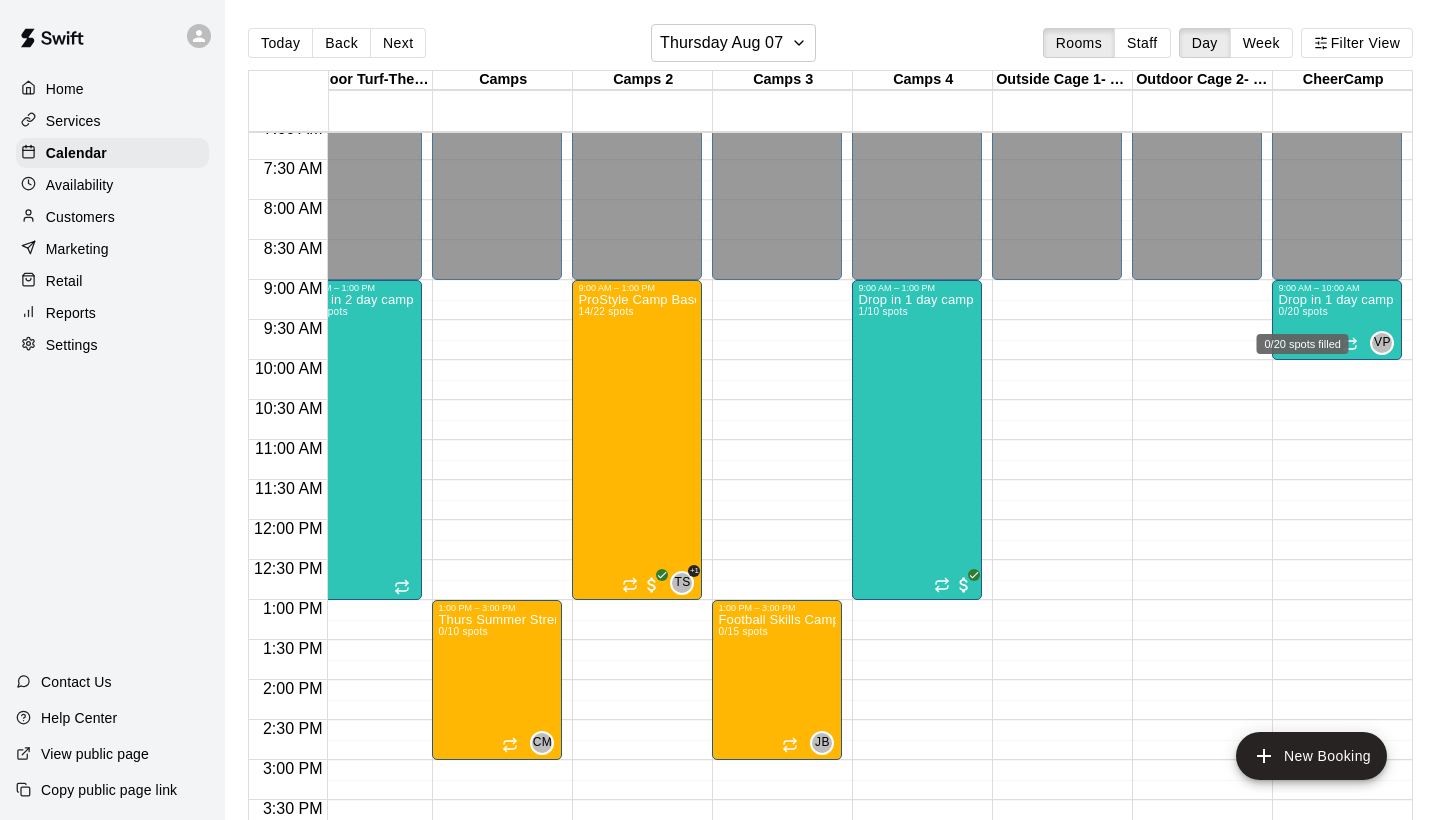 click on "0/20 spots filled" at bounding box center (1303, 338) 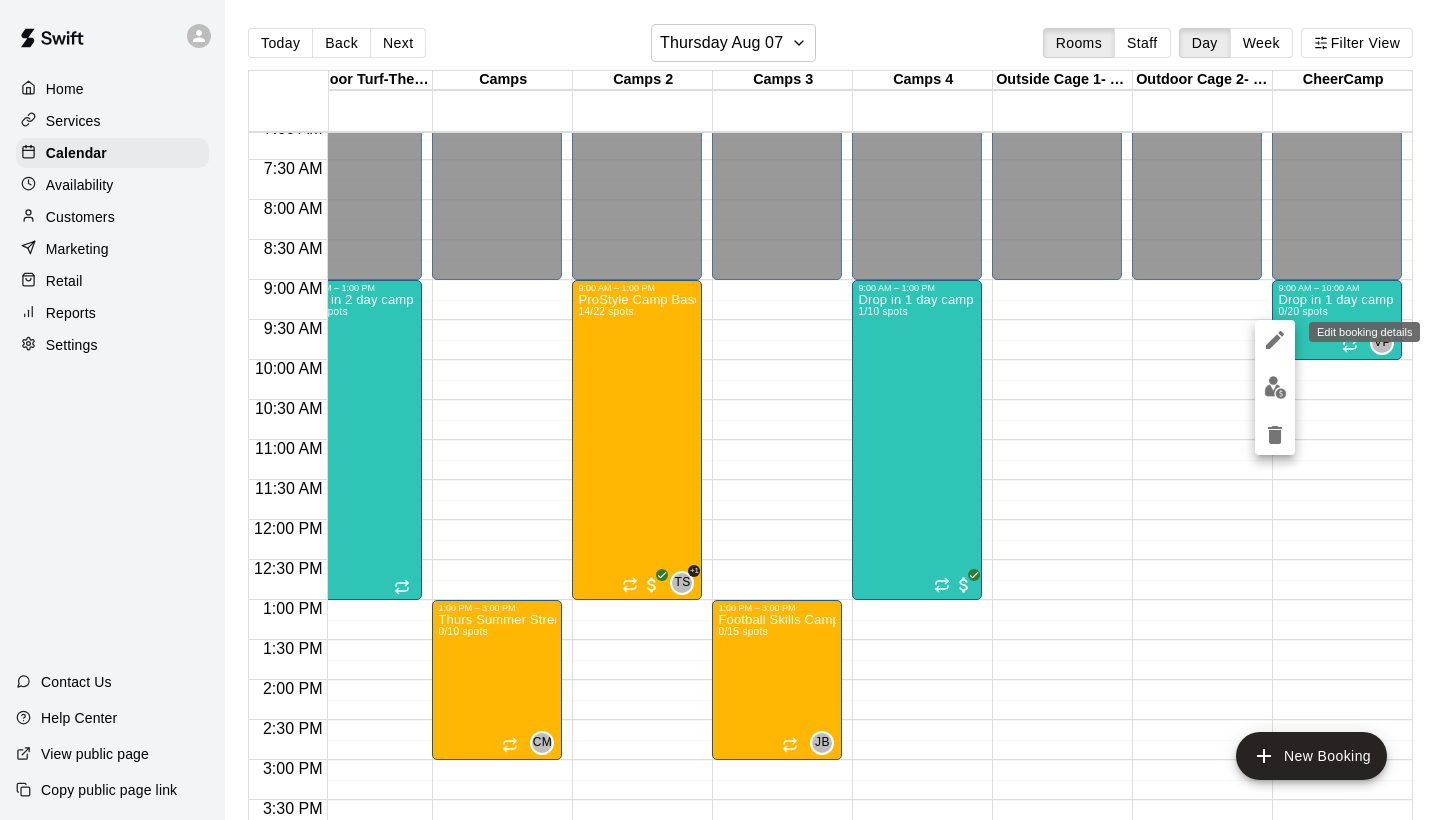click 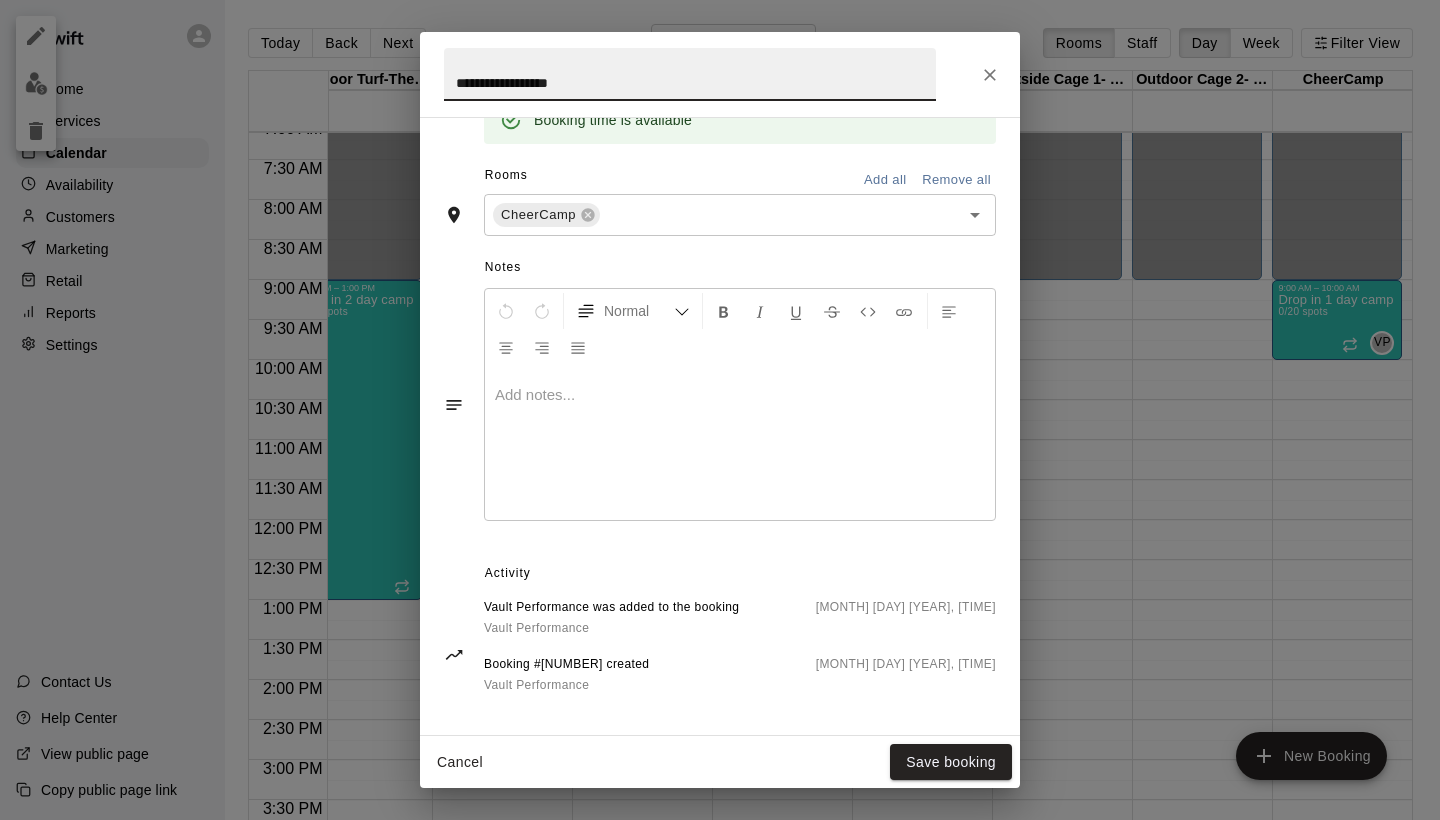 scroll, scrollTop: 633, scrollLeft: 0, axis: vertical 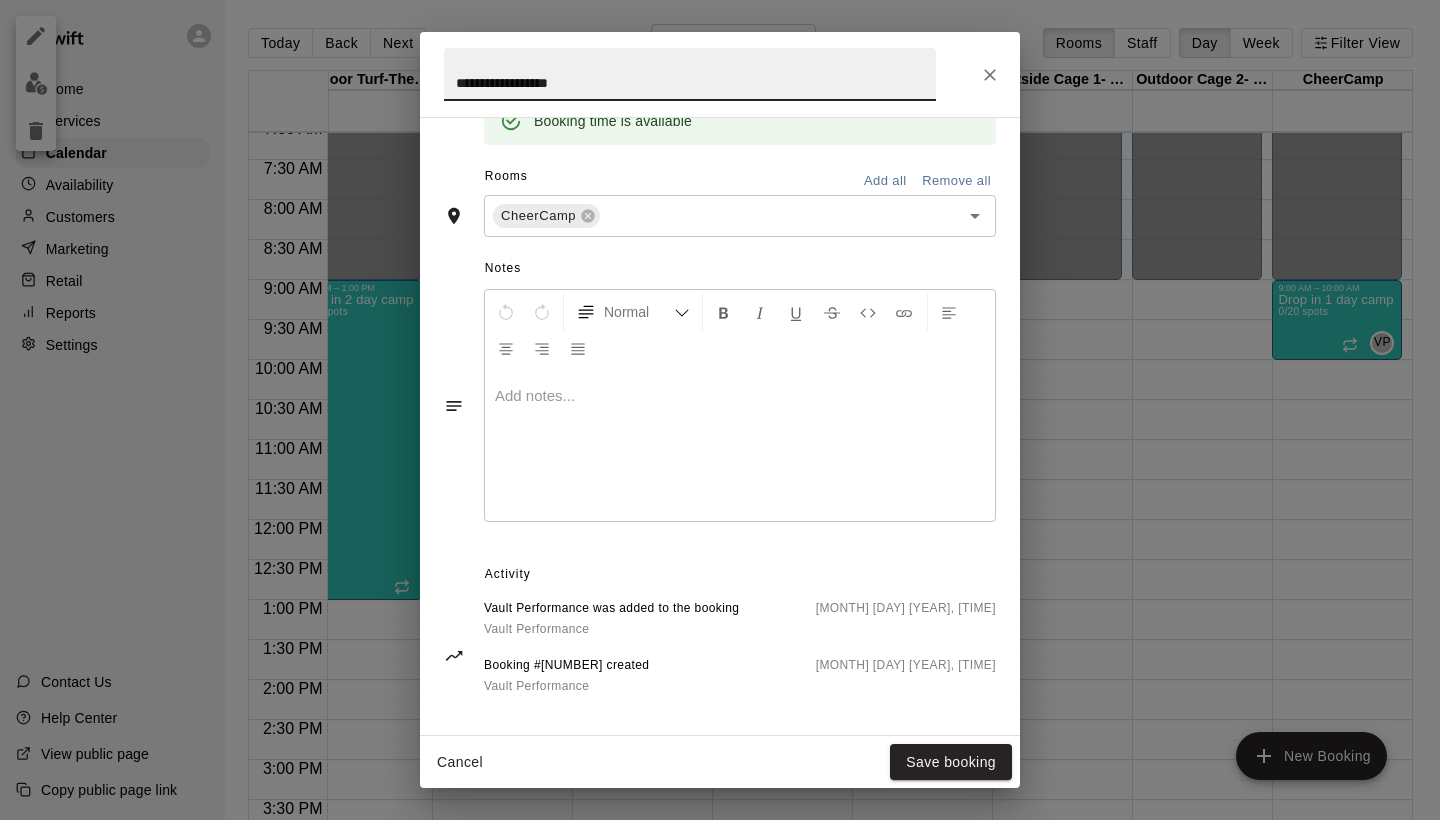 click 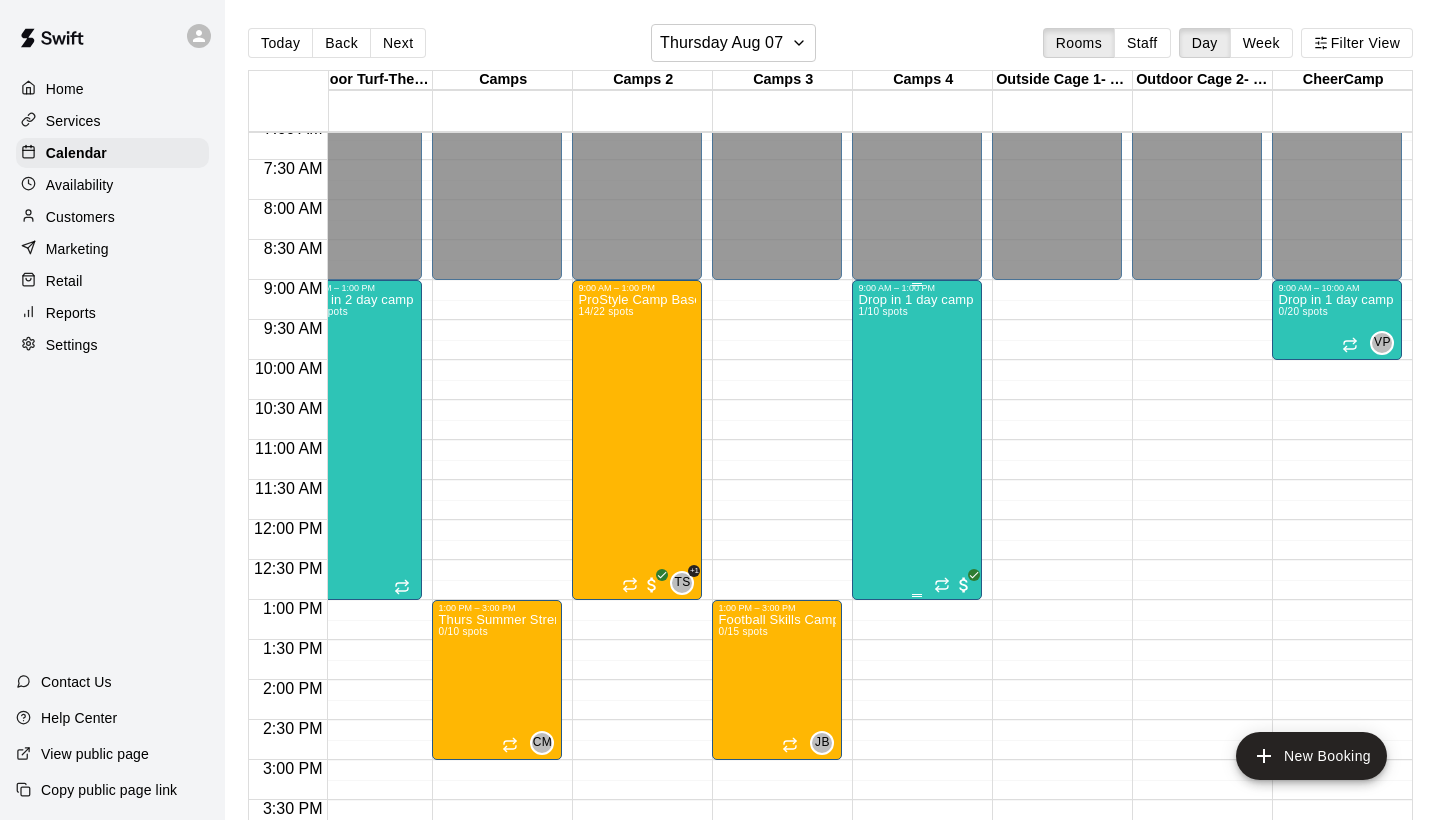 click on "Drop in 1 day camp 1/10 spots" at bounding box center [915, 703] 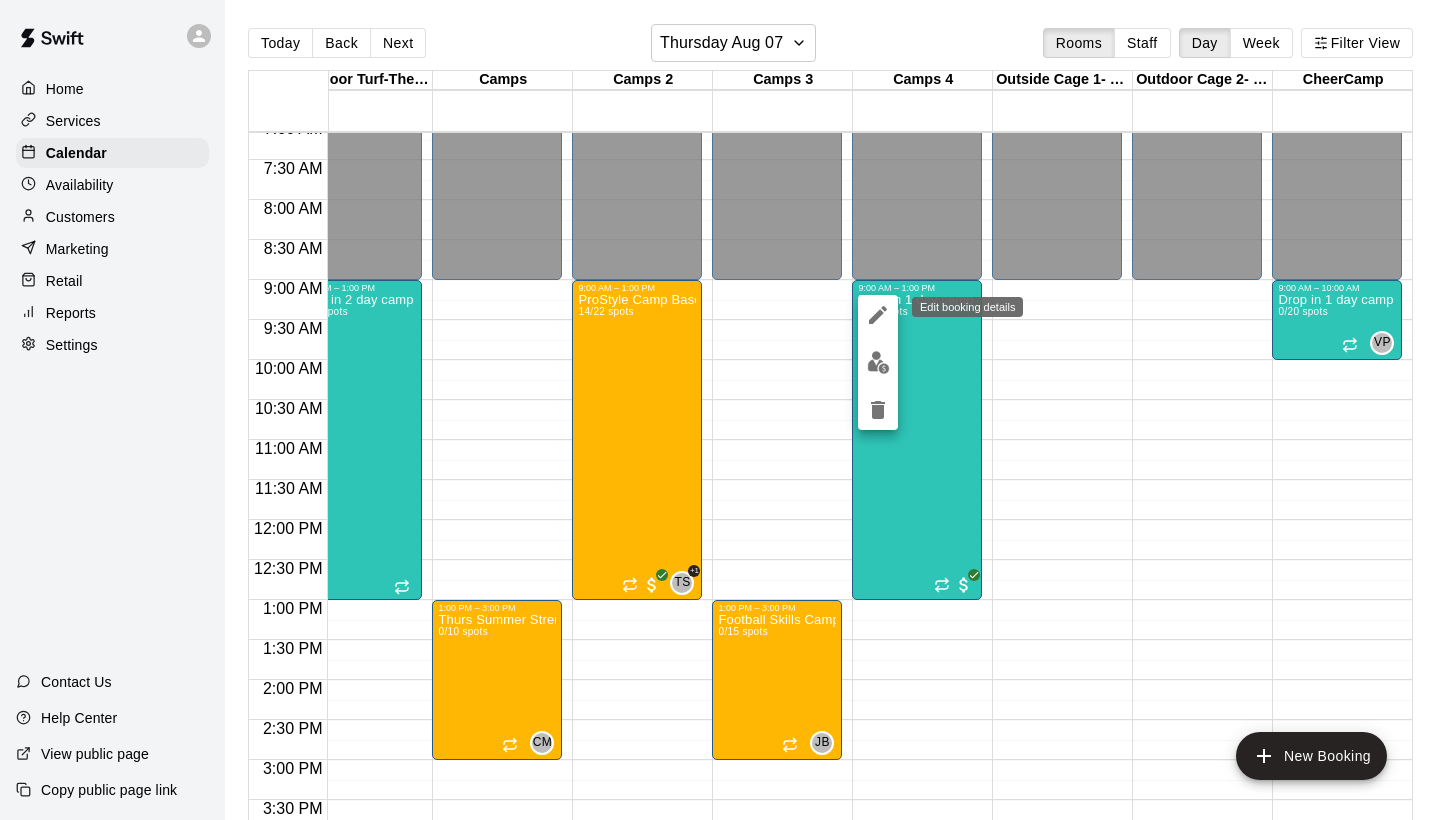 click 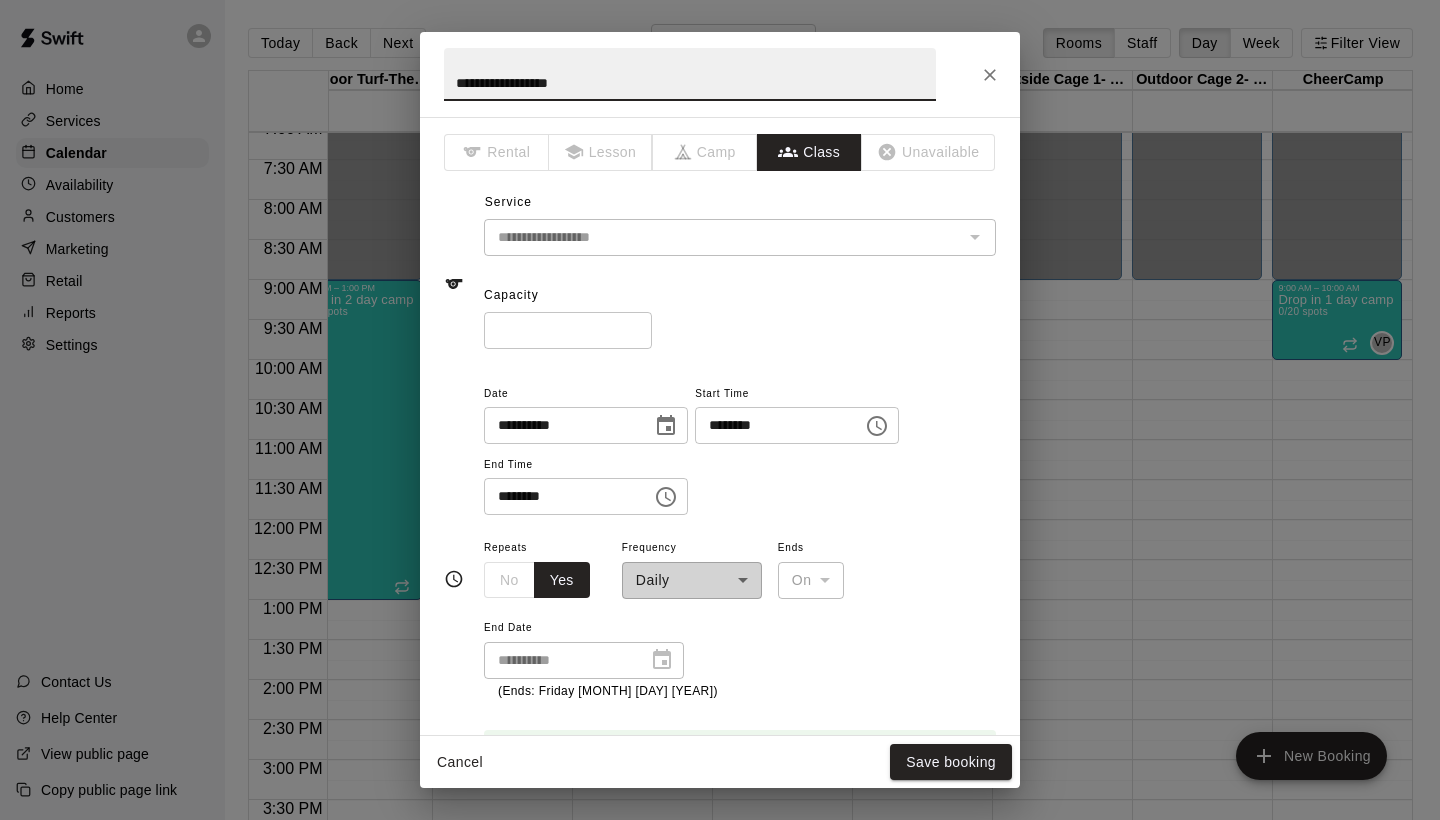 click on "**********" at bounding box center (584, 660) 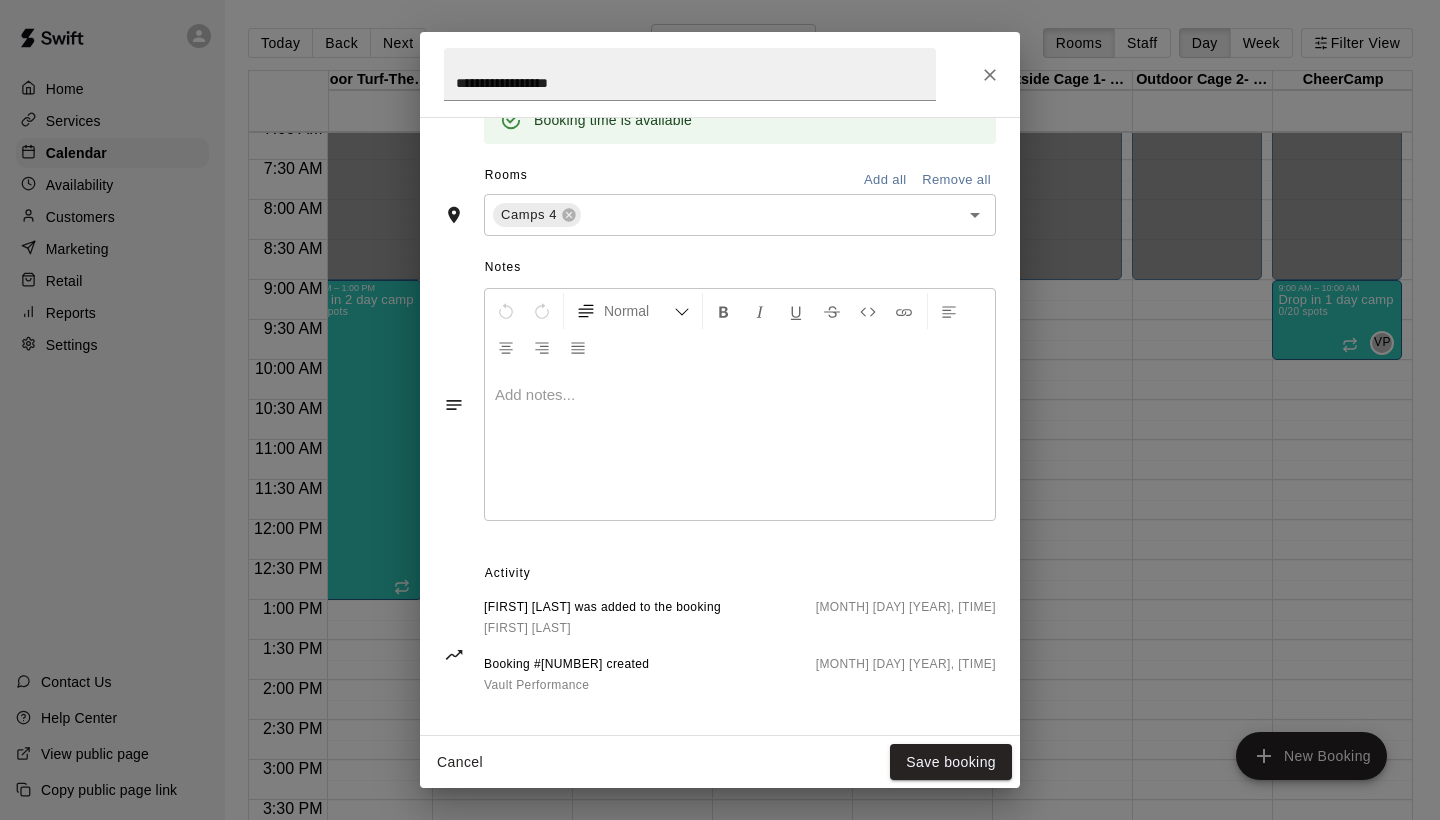 scroll, scrollTop: 633, scrollLeft: 0, axis: vertical 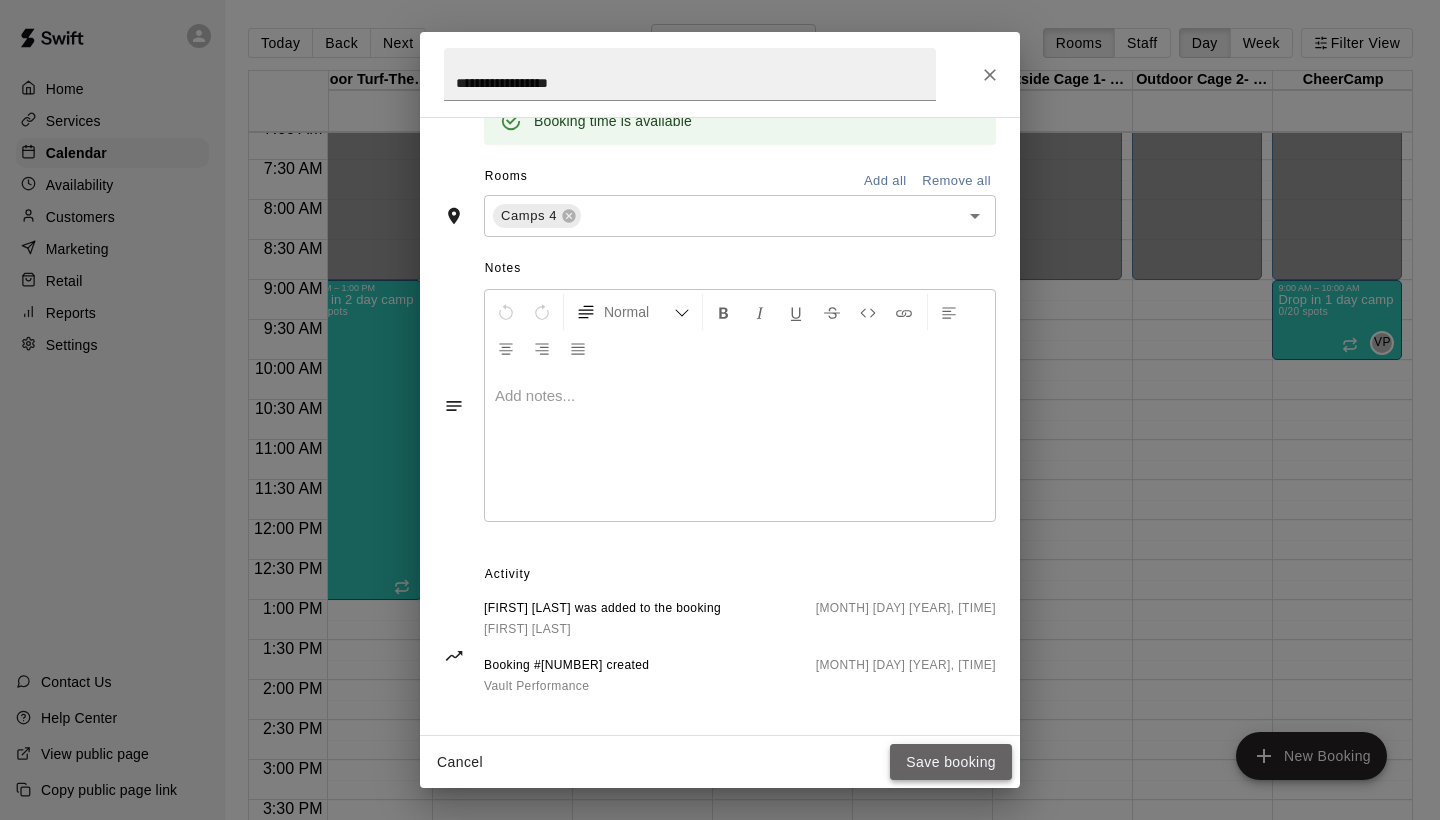 click on "Save booking" at bounding box center (951, 762) 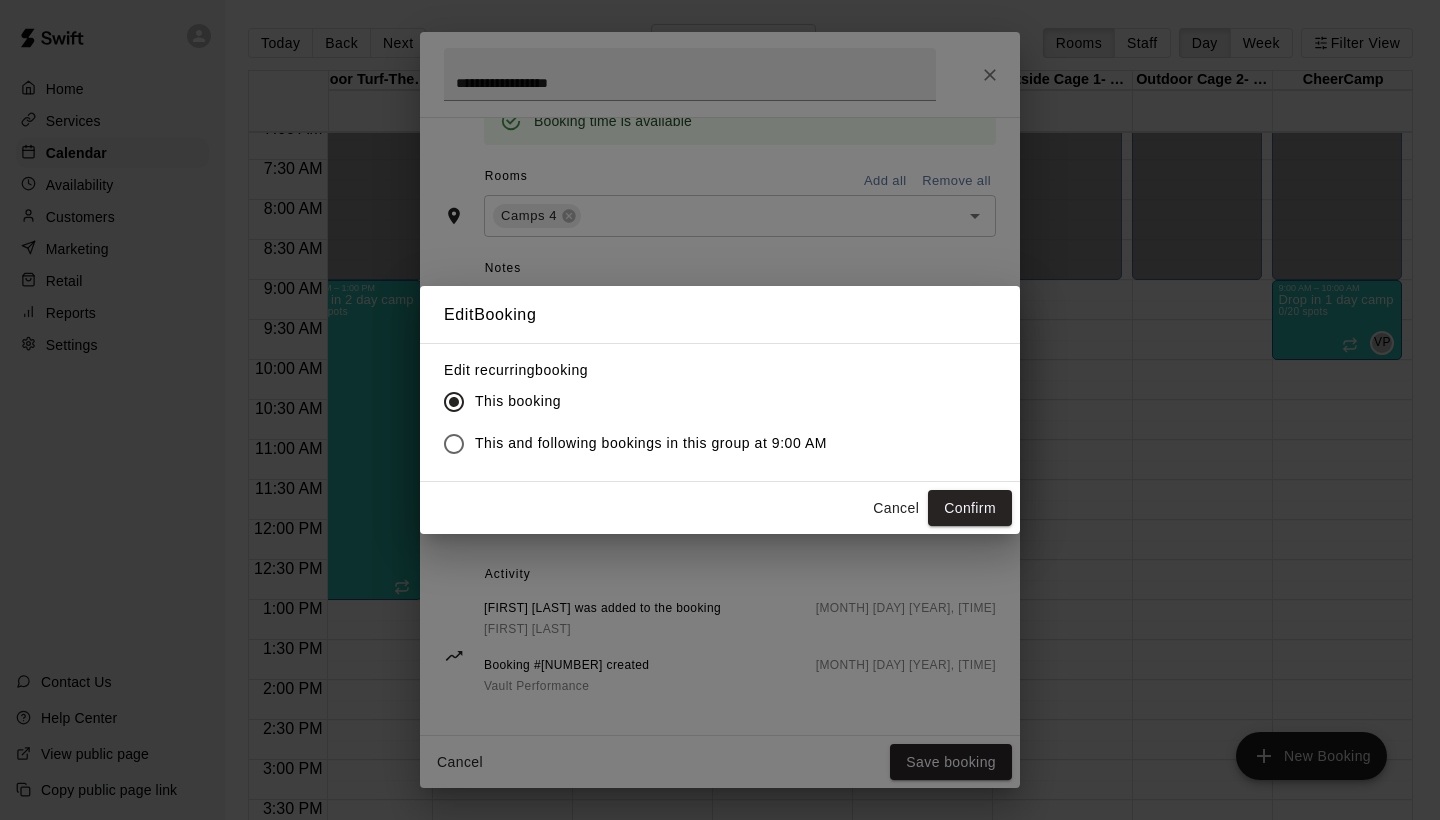 click on "This and following bookings in this group at 9:00 AM" at bounding box center (651, 443) 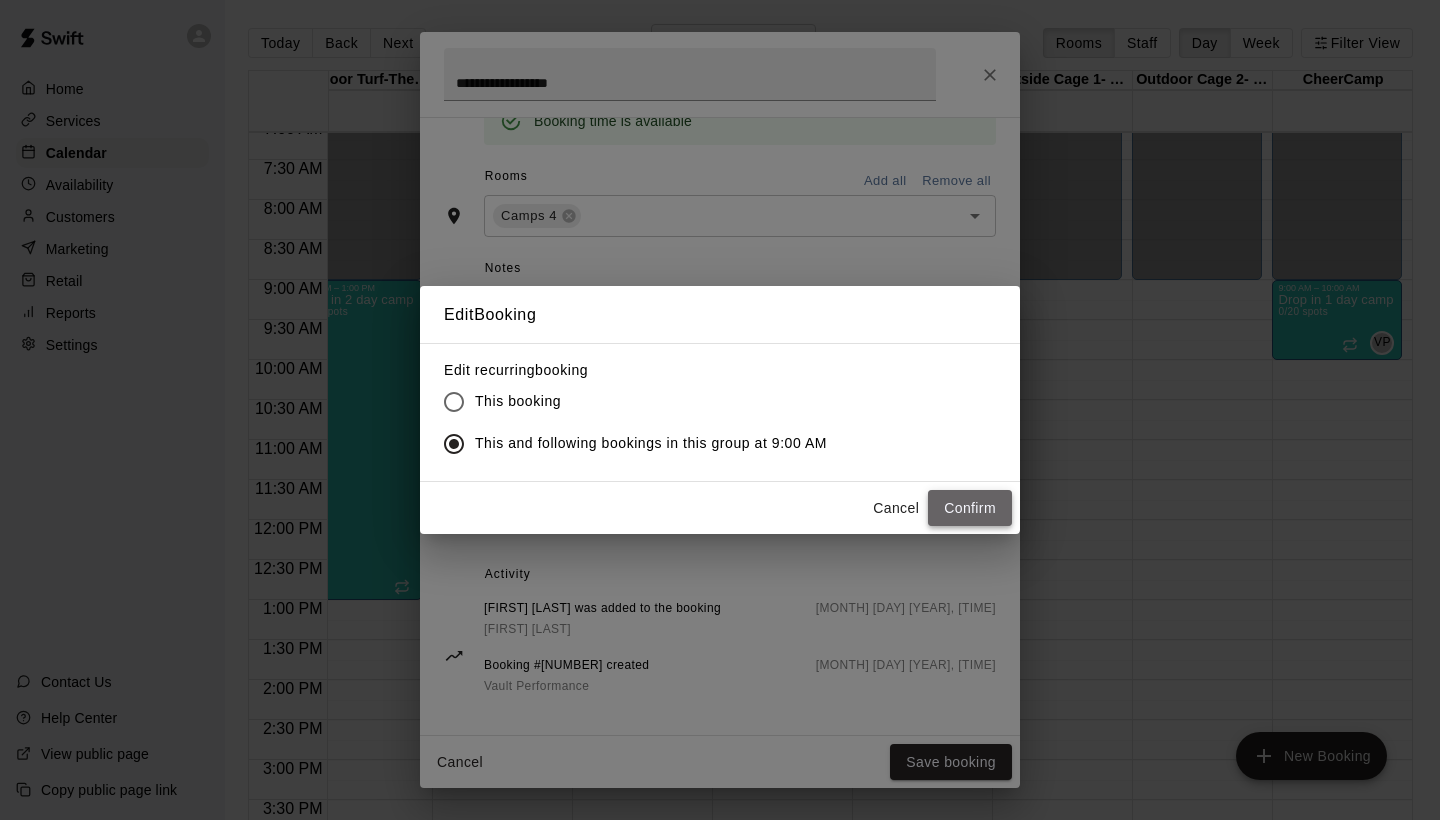 click on "Confirm" at bounding box center (970, 508) 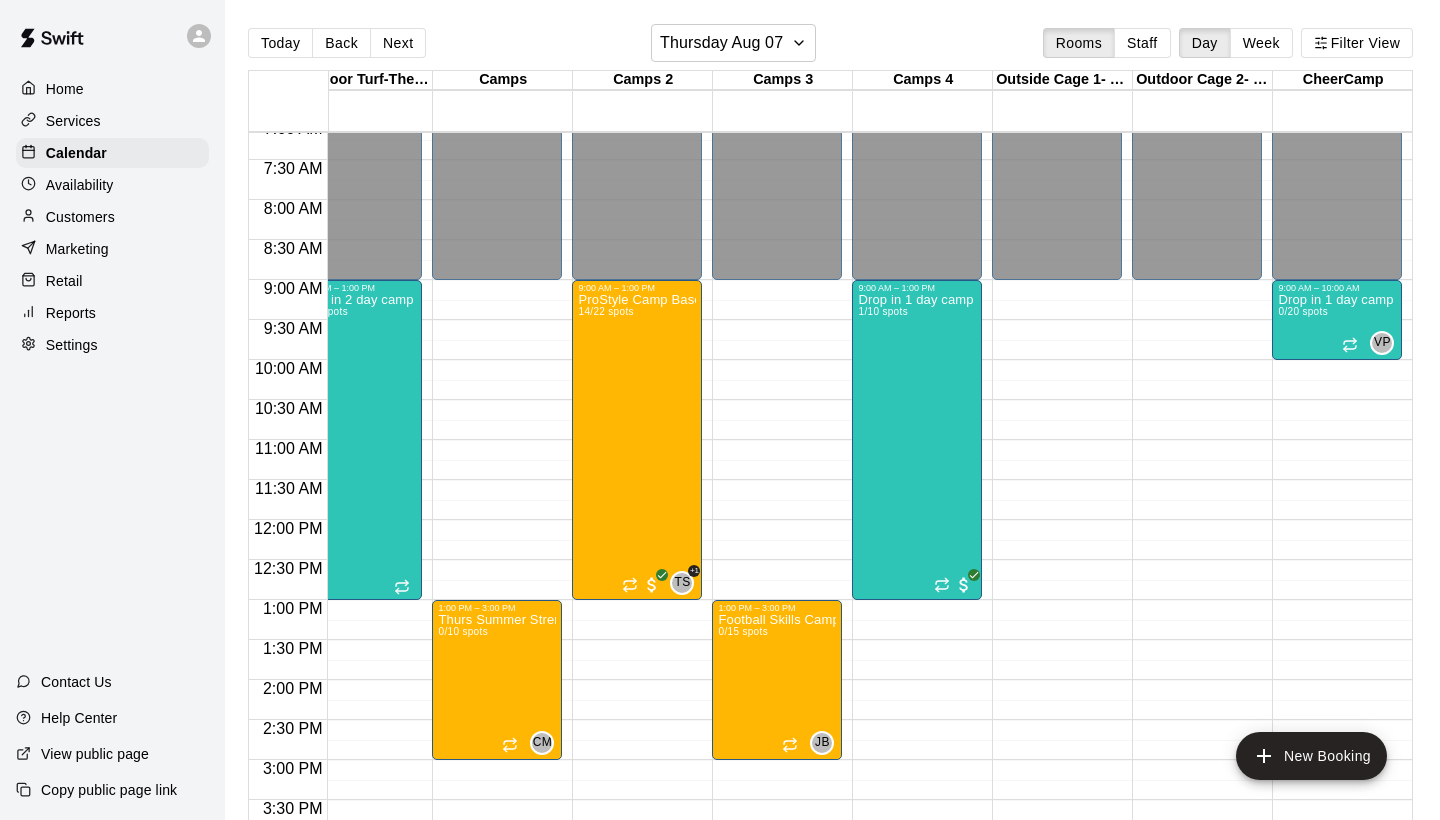 click on "Services" at bounding box center (73, 121) 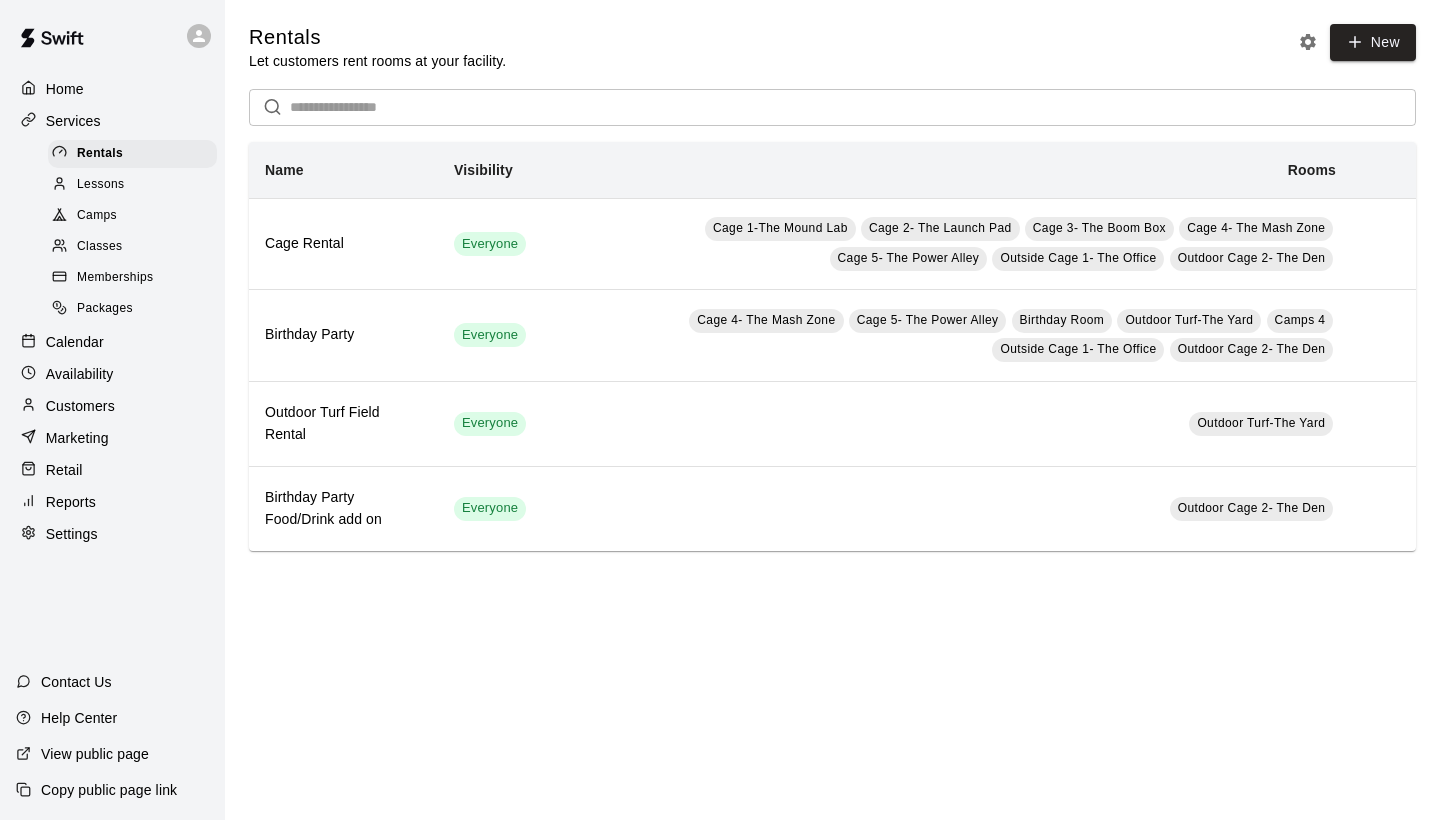 click on "Classes" at bounding box center (99, 247) 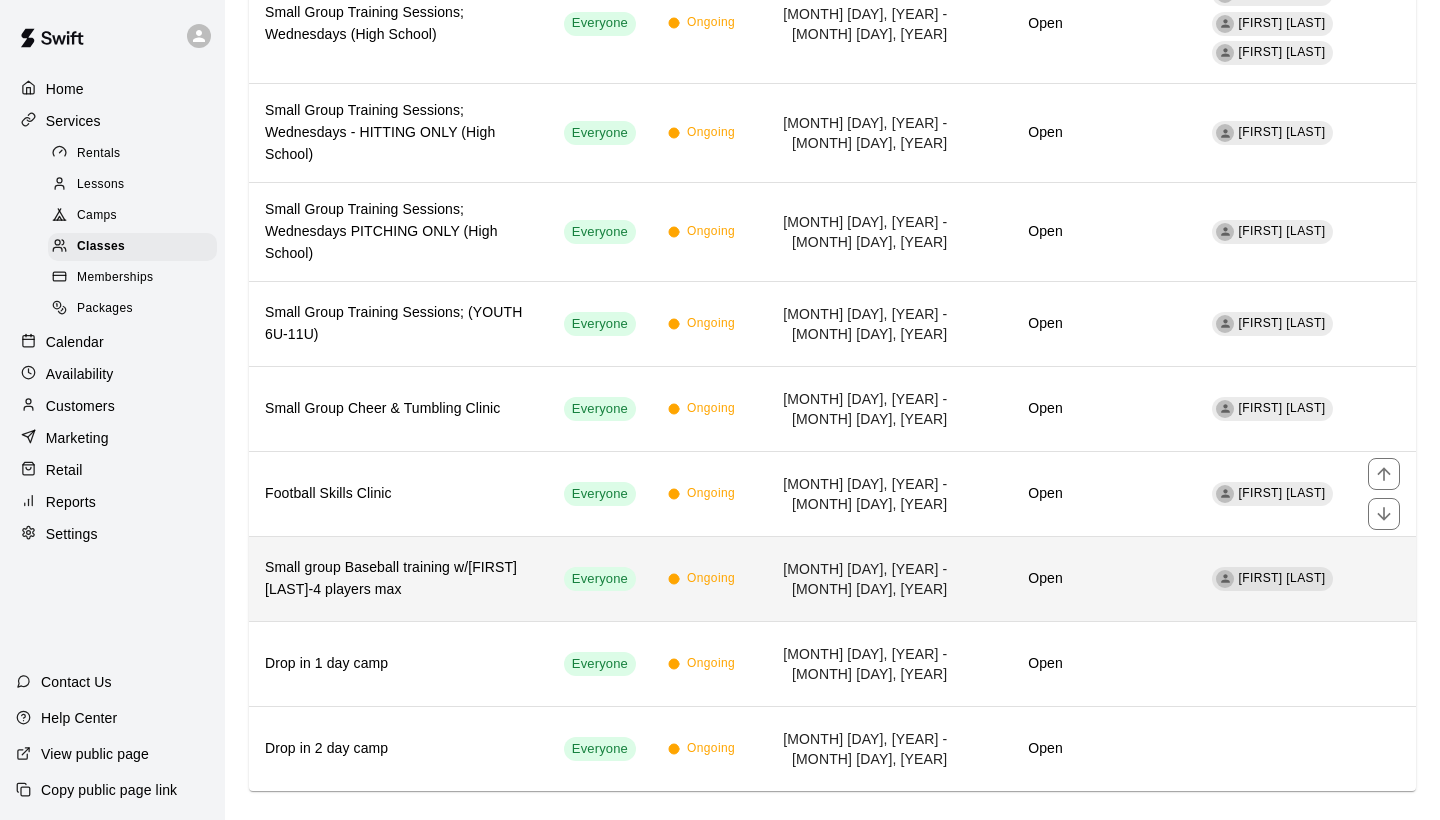 scroll, scrollTop: 296, scrollLeft: 0, axis: vertical 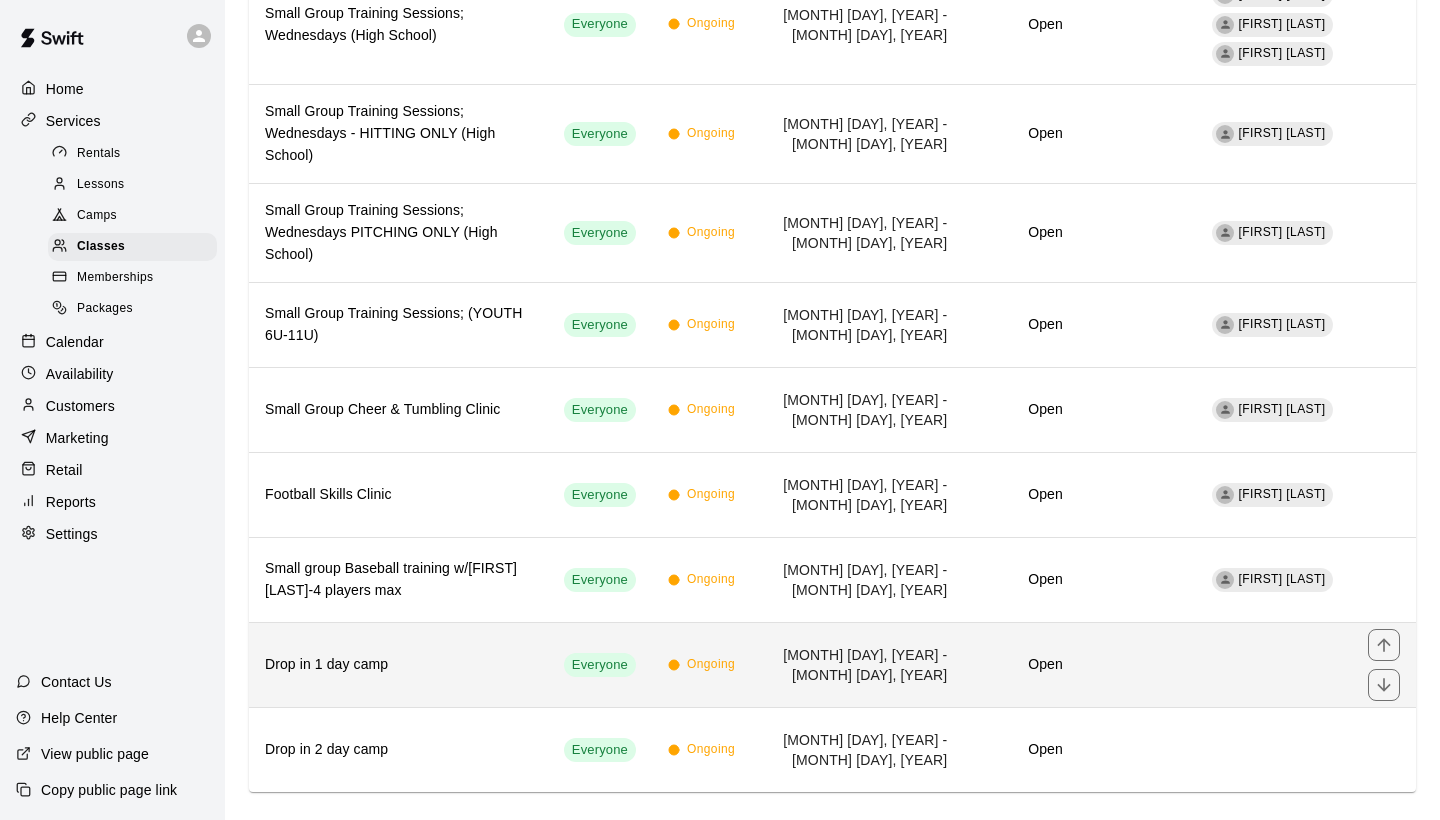 click on "Drop in 1 day camp" at bounding box center [398, 665] 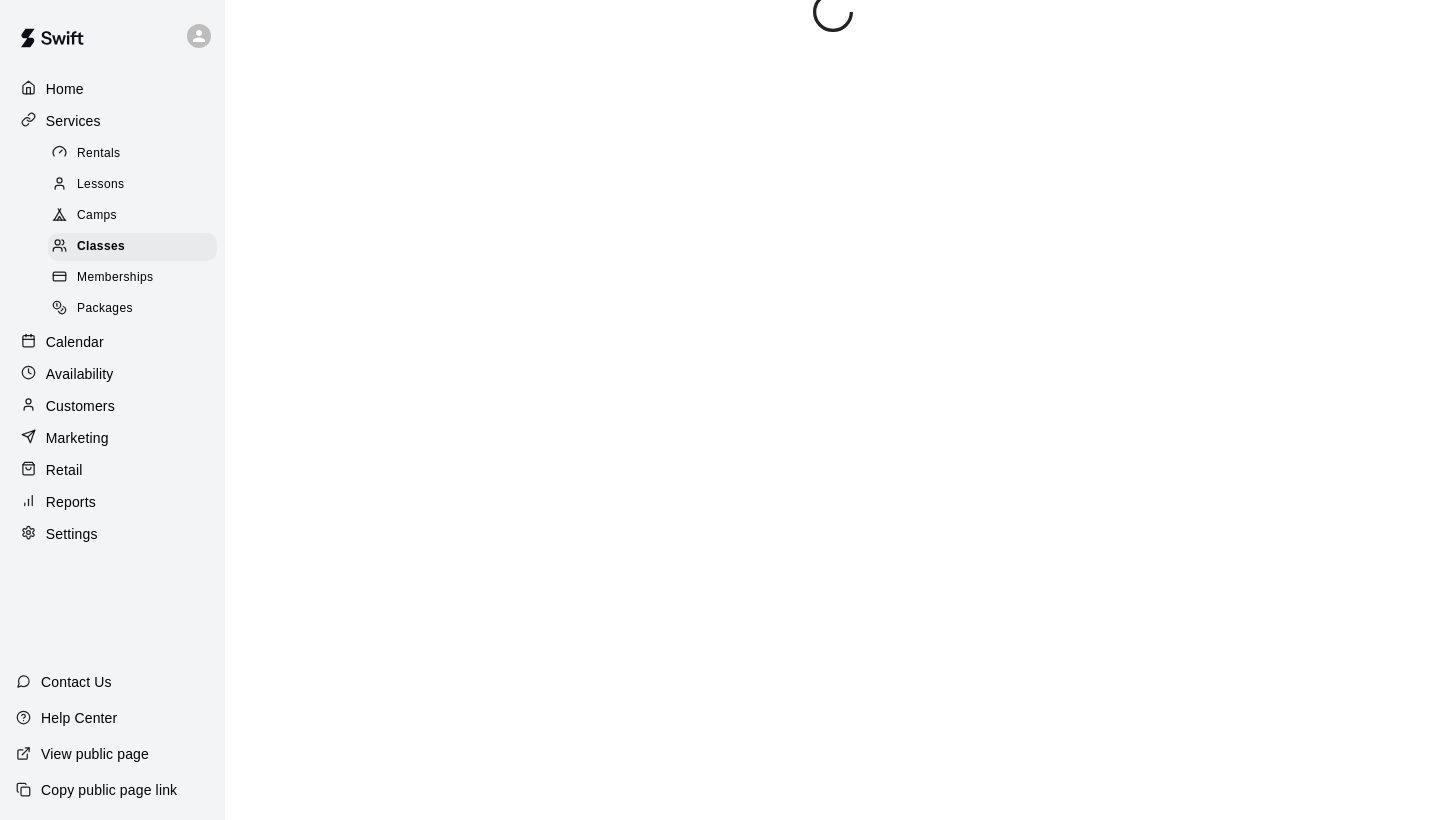 scroll, scrollTop: 0, scrollLeft: 0, axis: both 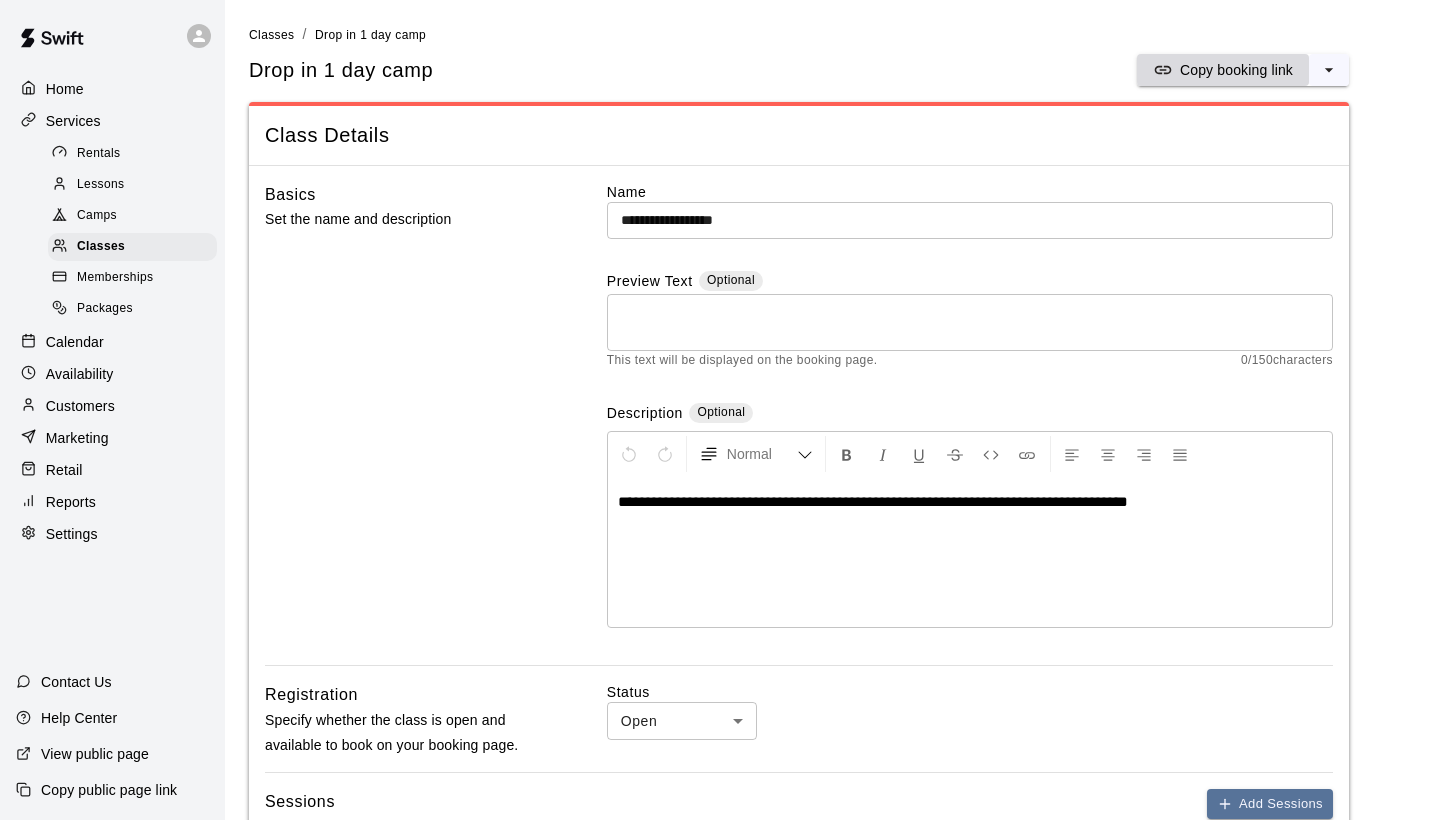 click on "Copy booking link" at bounding box center (1236, 70) 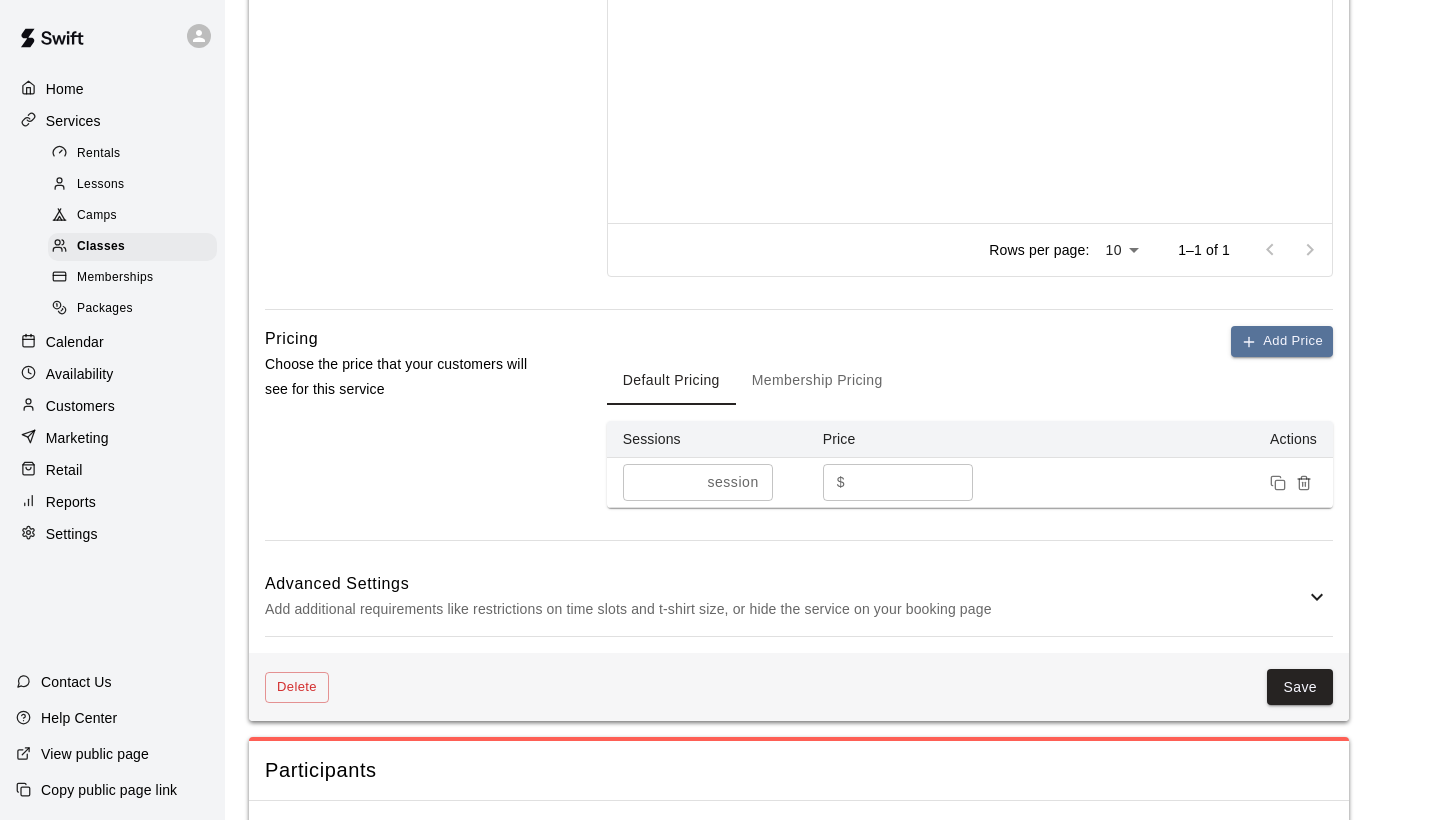 scroll, scrollTop: 1061, scrollLeft: 0, axis: vertical 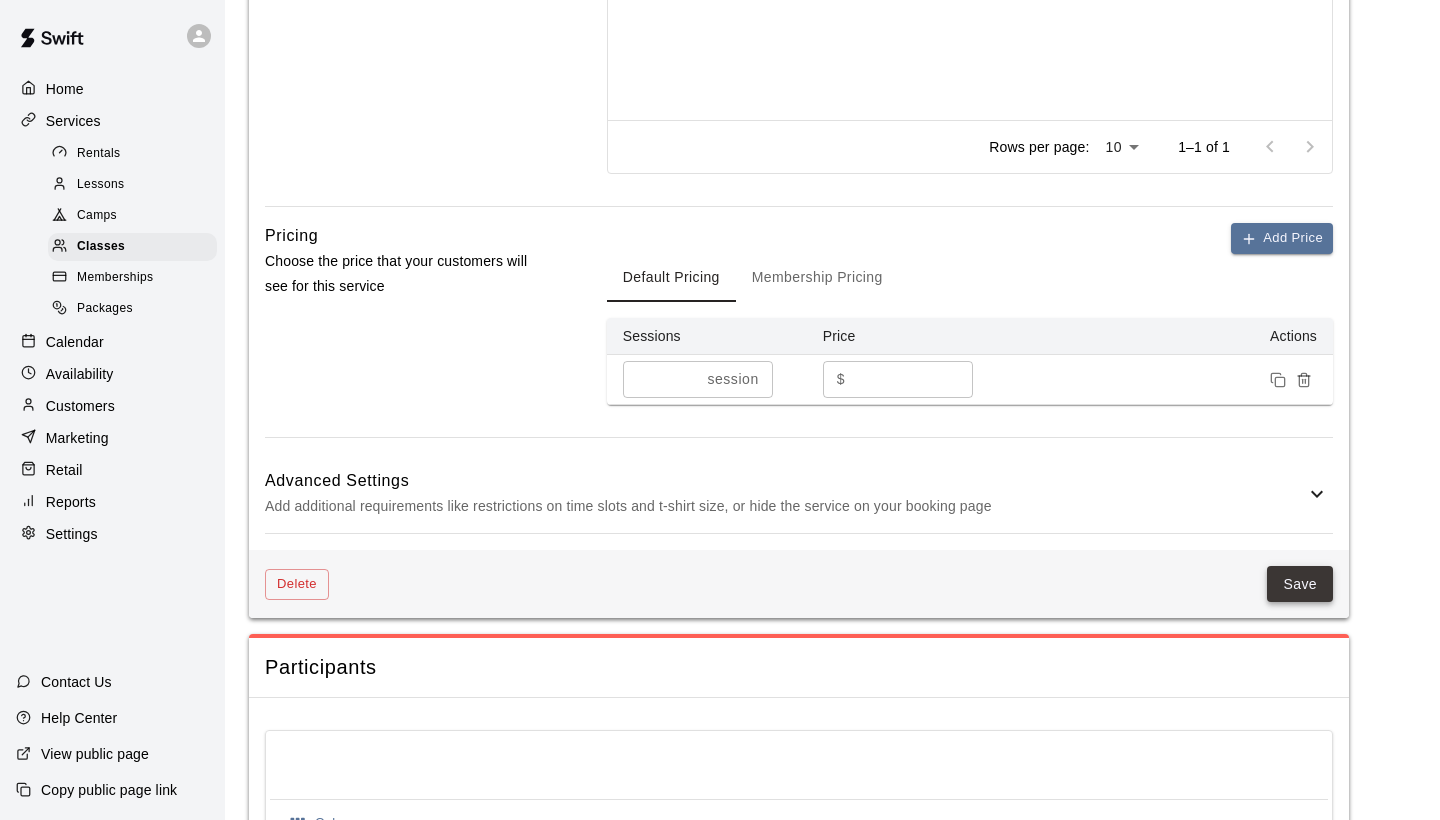 click on "Save" at bounding box center (1300, 584) 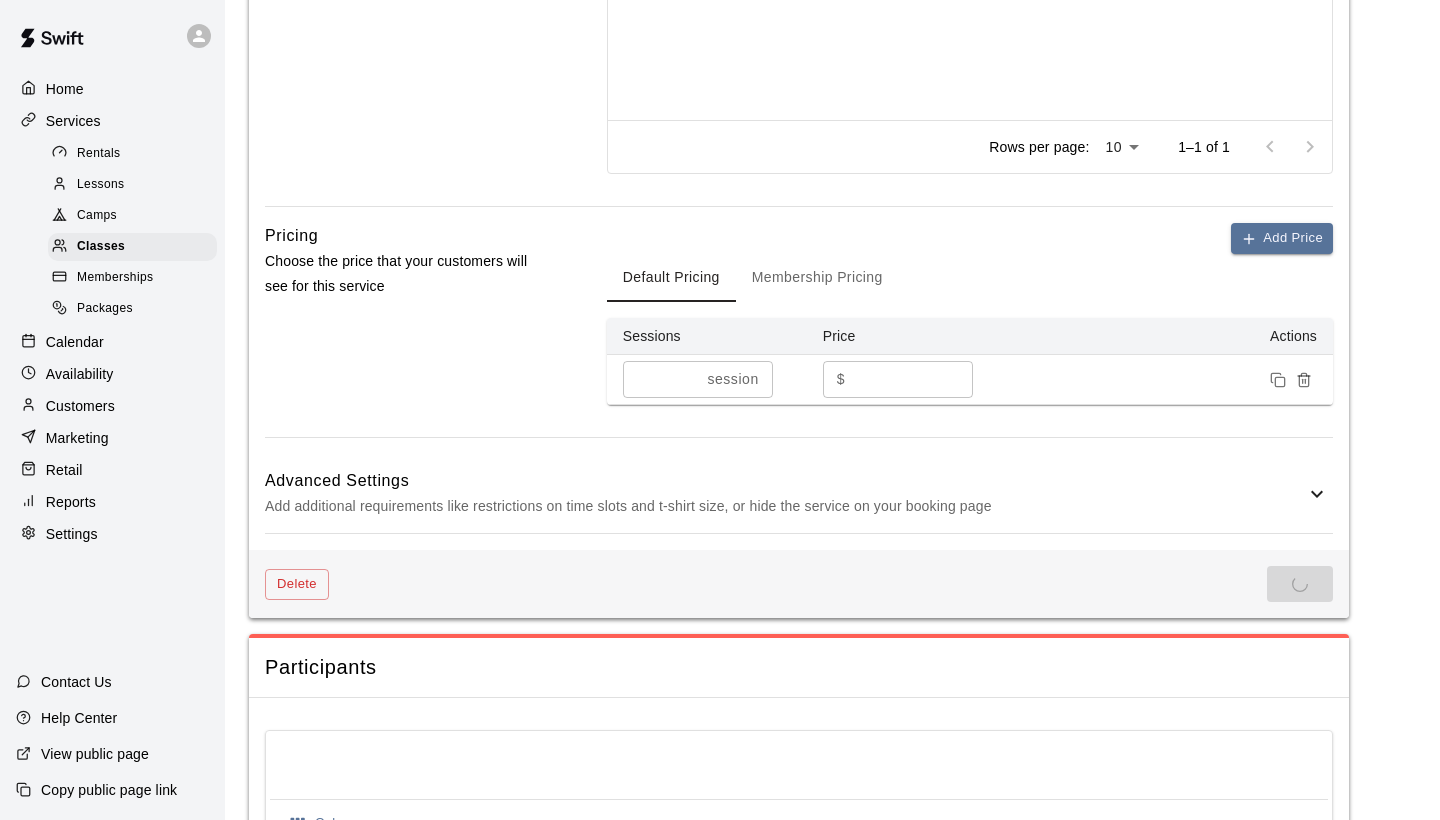 scroll, scrollTop: 0, scrollLeft: 0, axis: both 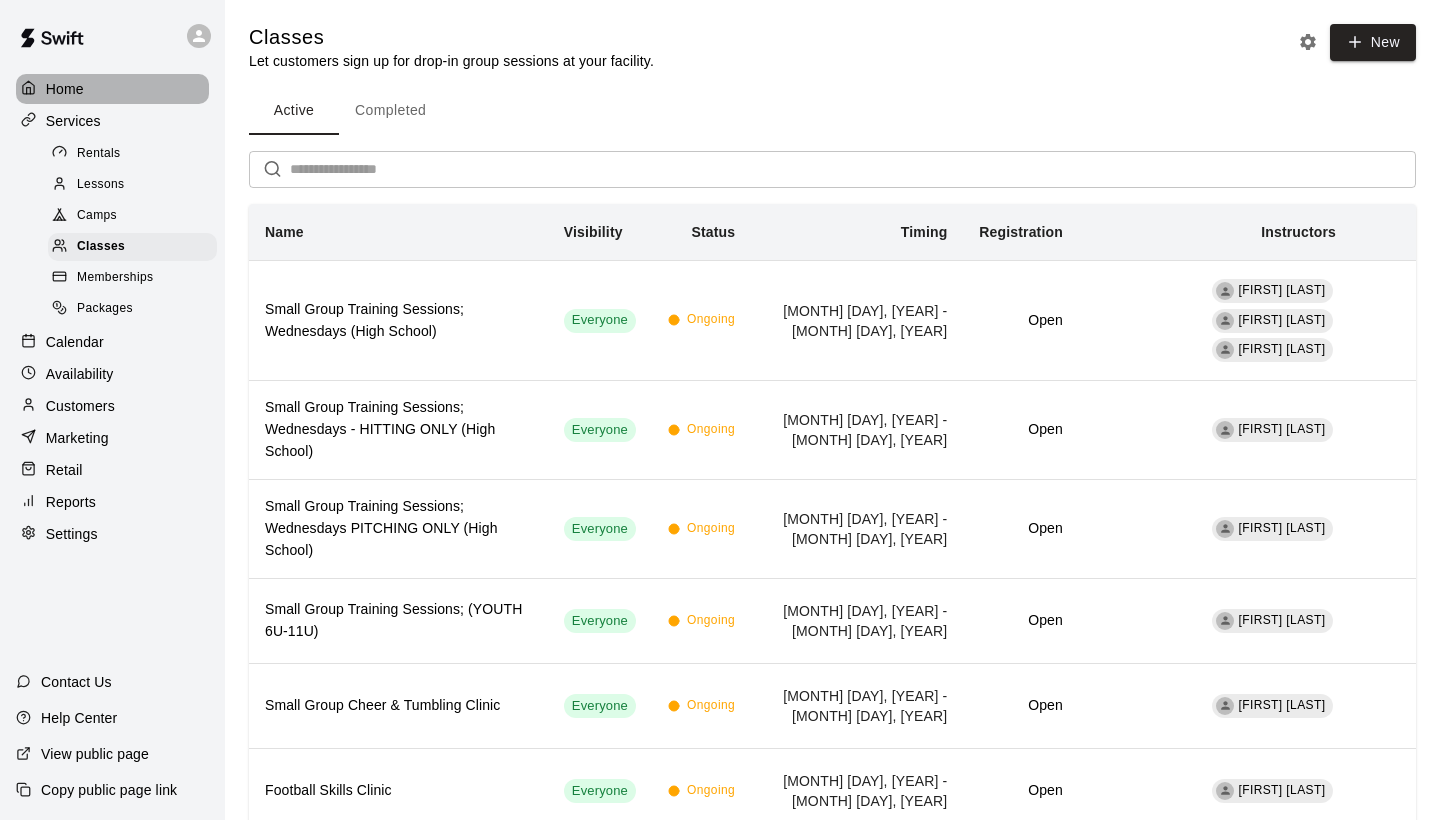 click on "Home" at bounding box center [65, 89] 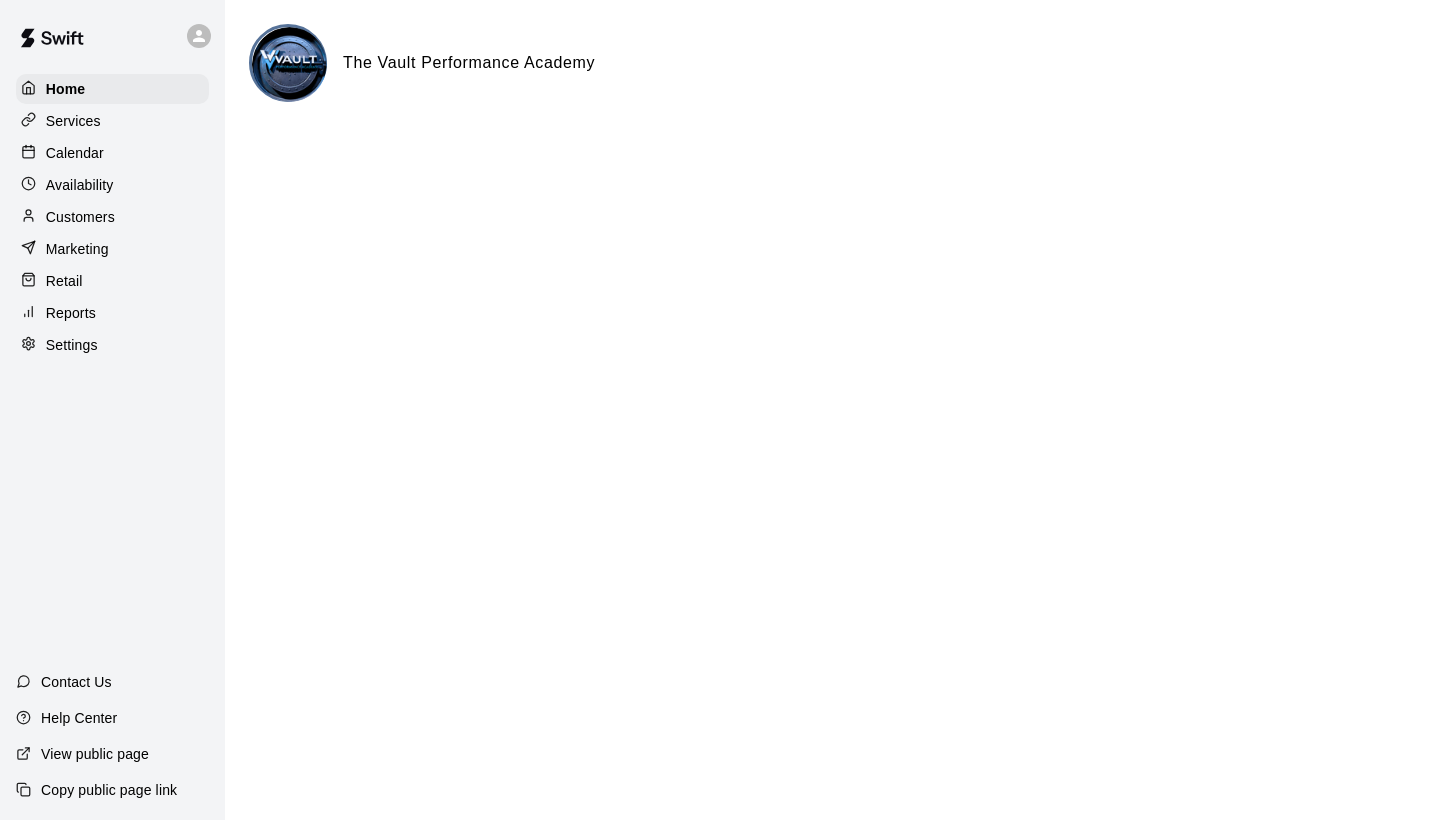 click on "Calendar" at bounding box center (75, 153) 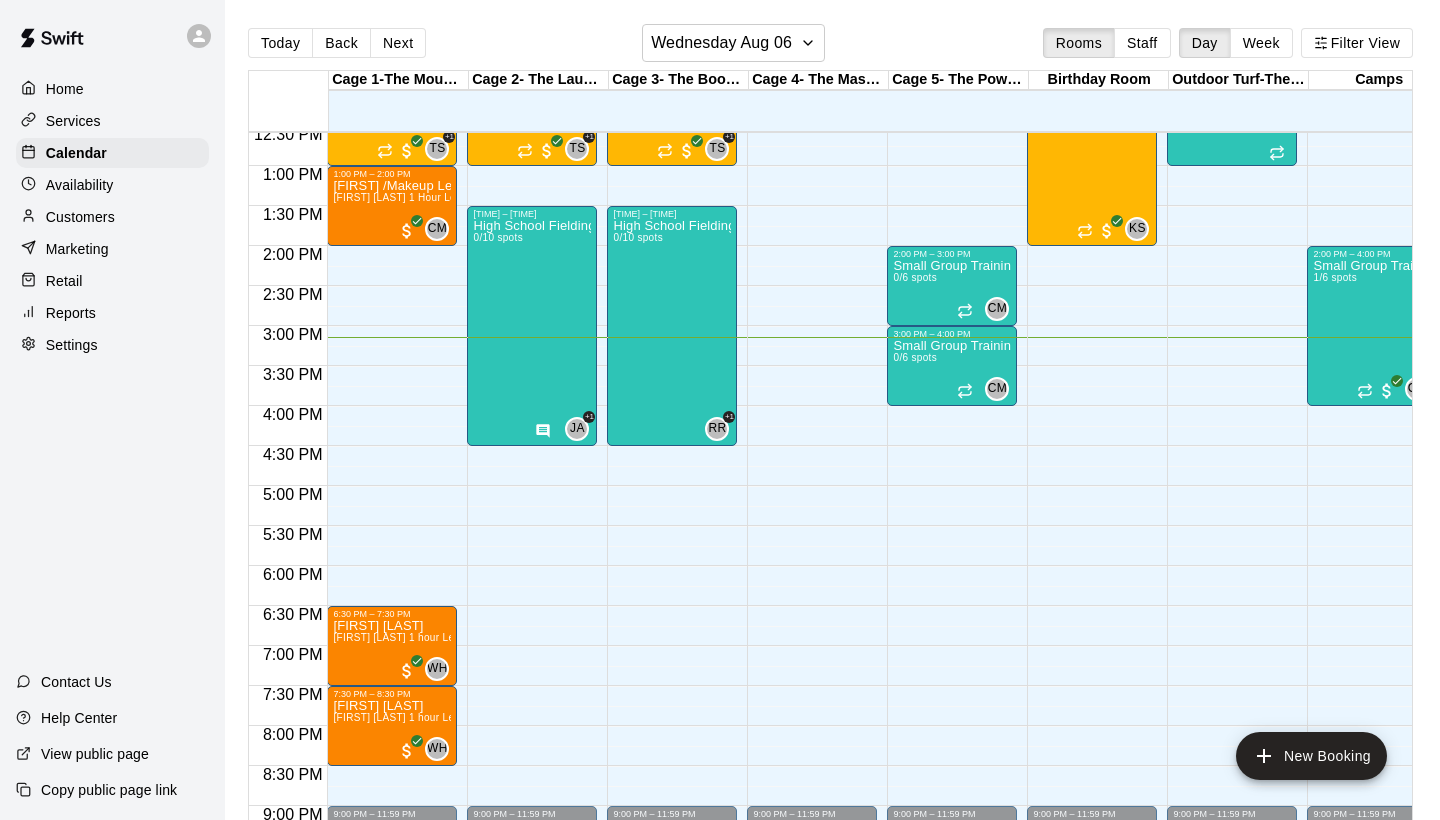 scroll, scrollTop: 952, scrollLeft: 0, axis: vertical 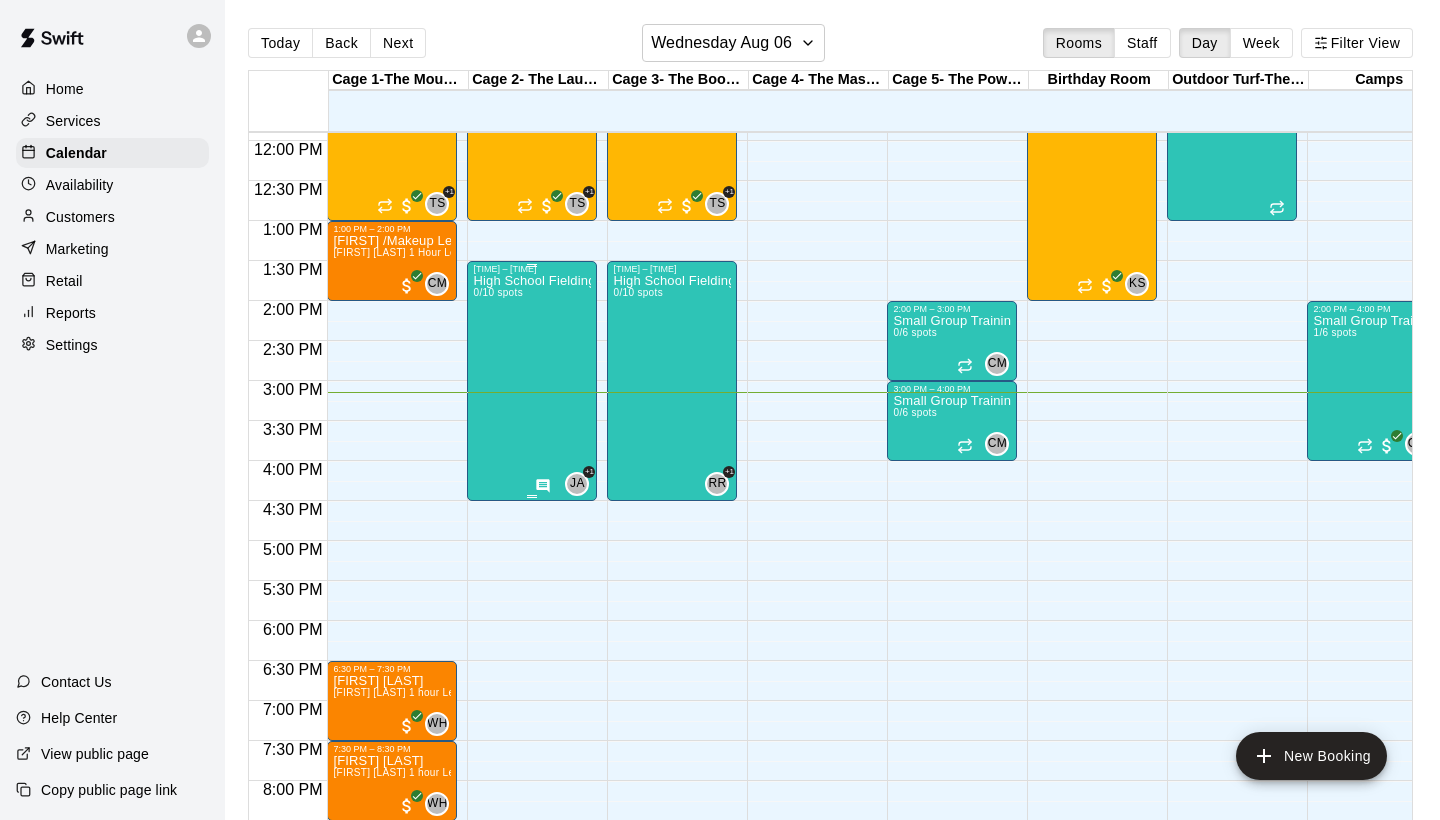click on "High School Fielding Training with [FIRST] and [FIRST] 0/10 spots" at bounding box center (532, 684) 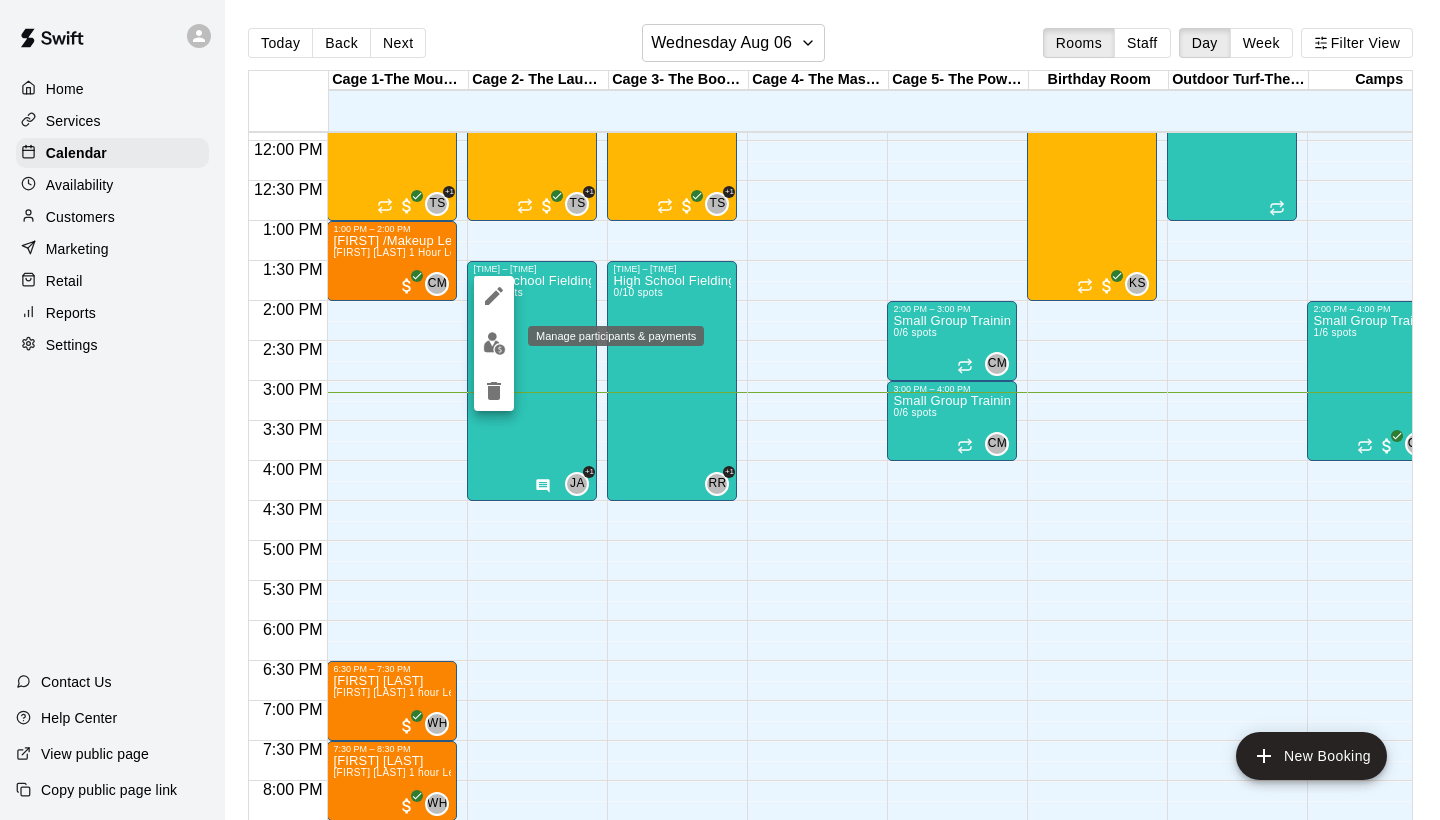 click at bounding box center (494, 343) 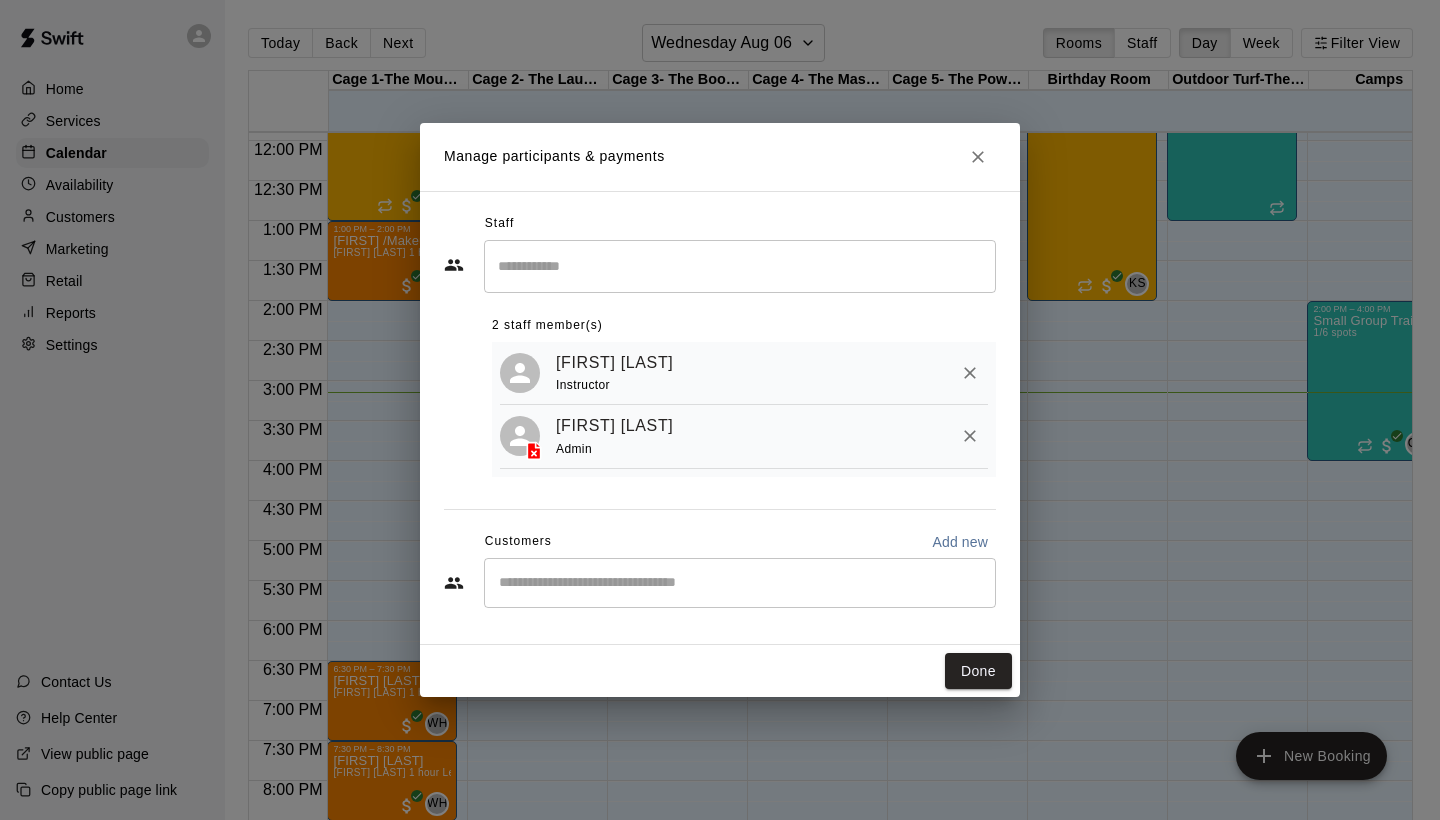 click 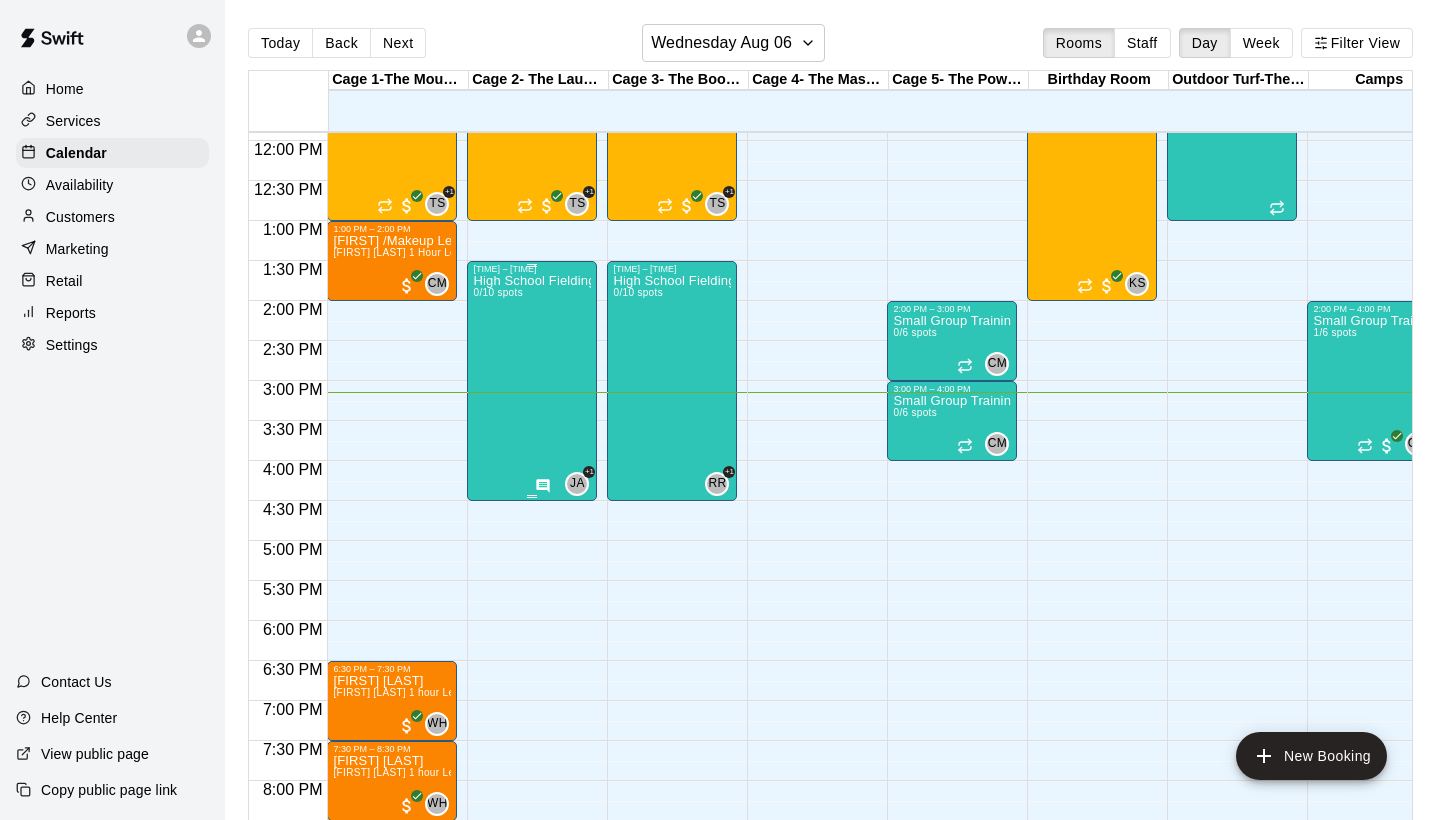 click on "High School Fielding Training with [FIRST] and [FIRST] 0/10 spots" at bounding box center (532, 684) 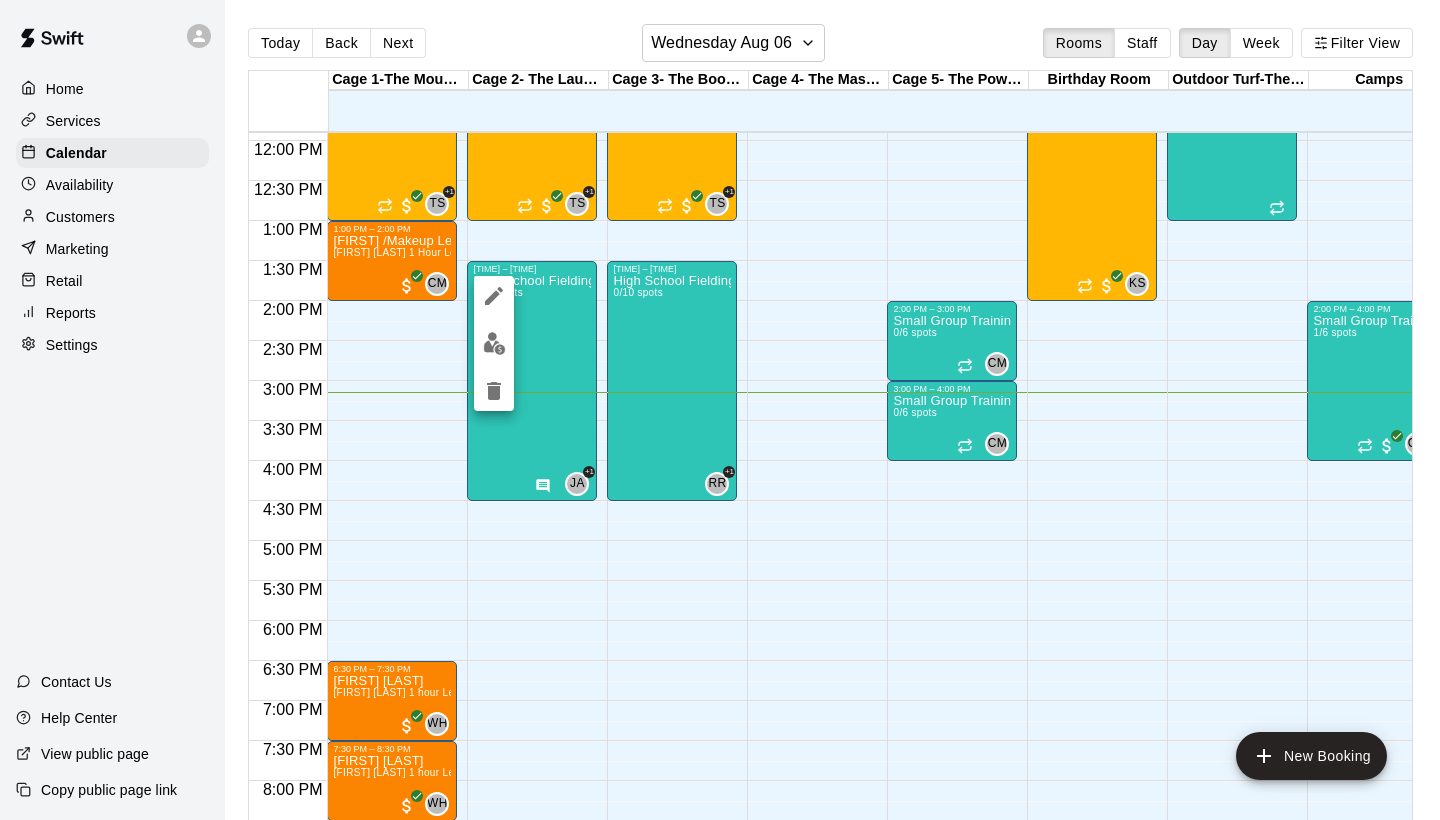 click at bounding box center [720, 410] 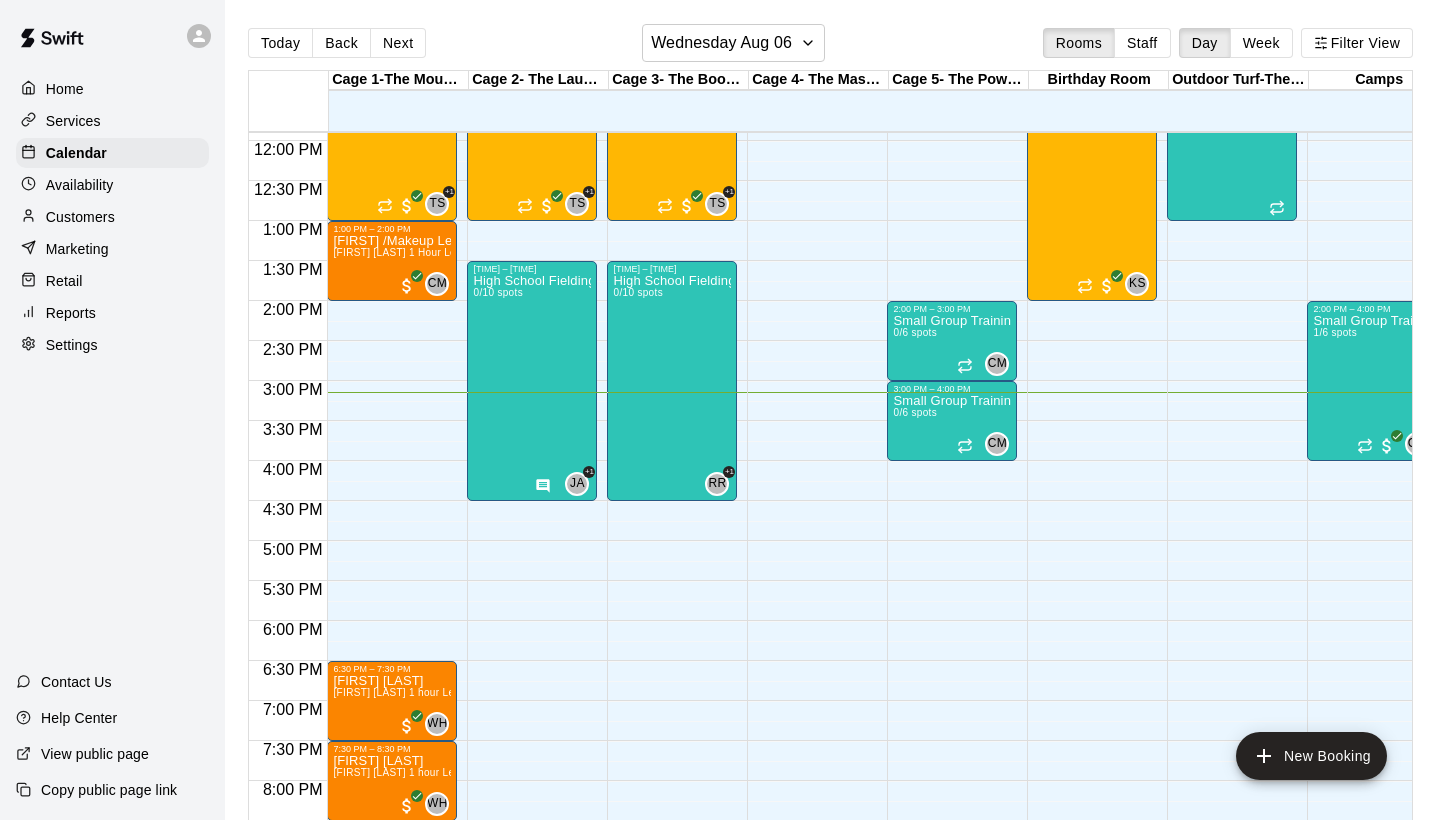 click on "Reports" at bounding box center [71, 313] 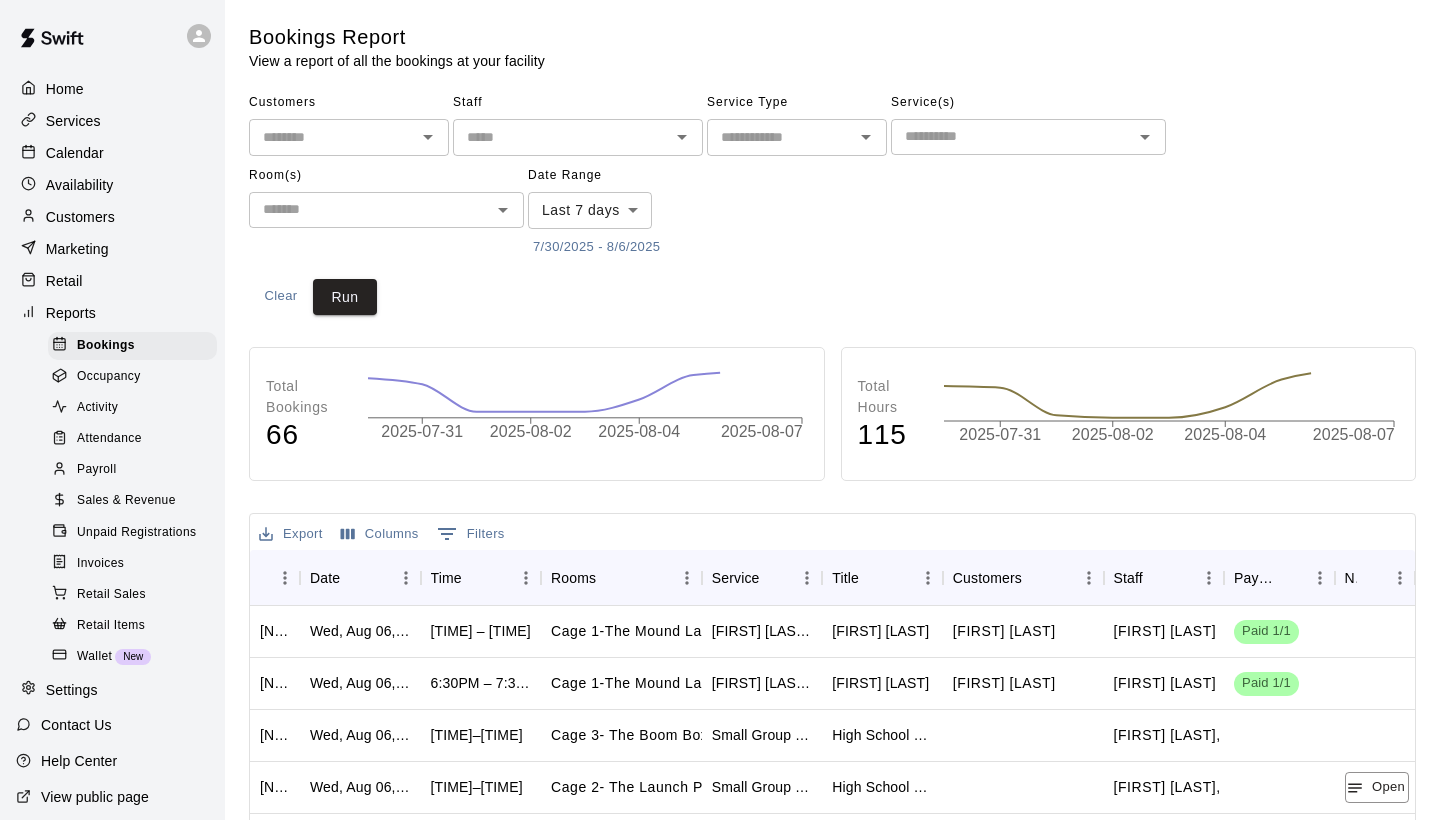 click on "Activity" at bounding box center [97, 408] 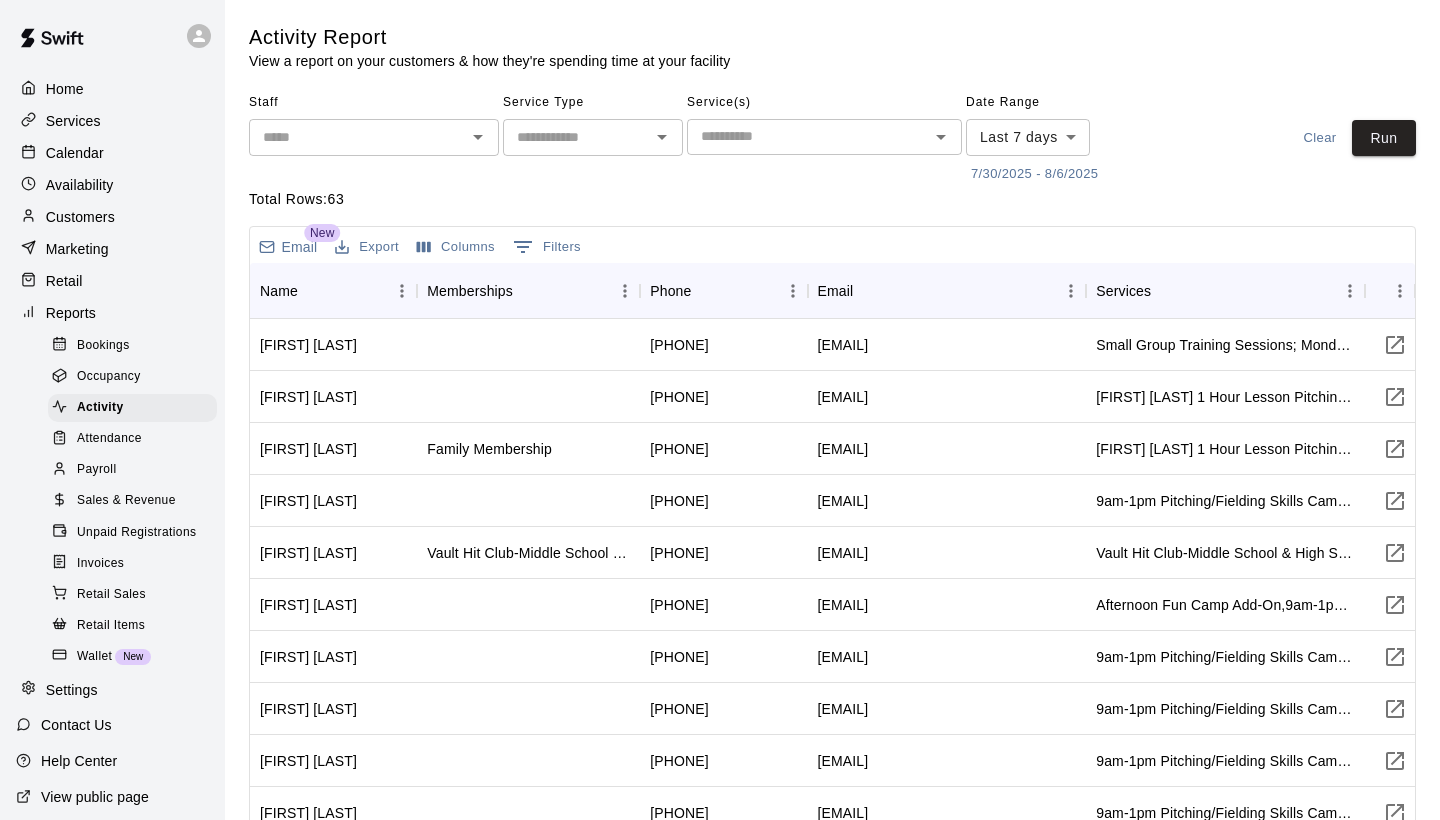 scroll, scrollTop: 0, scrollLeft: 0, axis: both 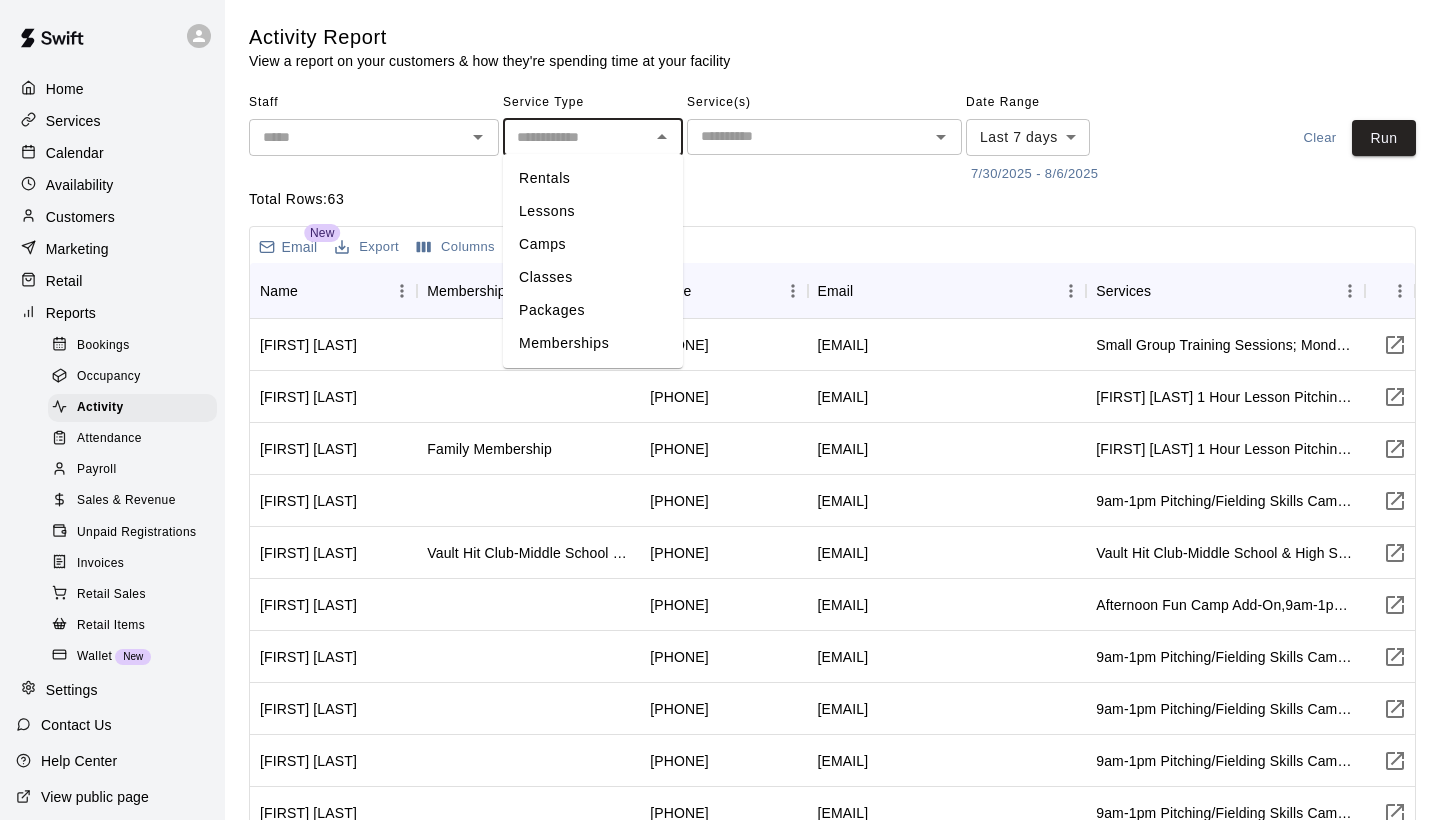click on "Rentals" at bounding box center (593, 178) 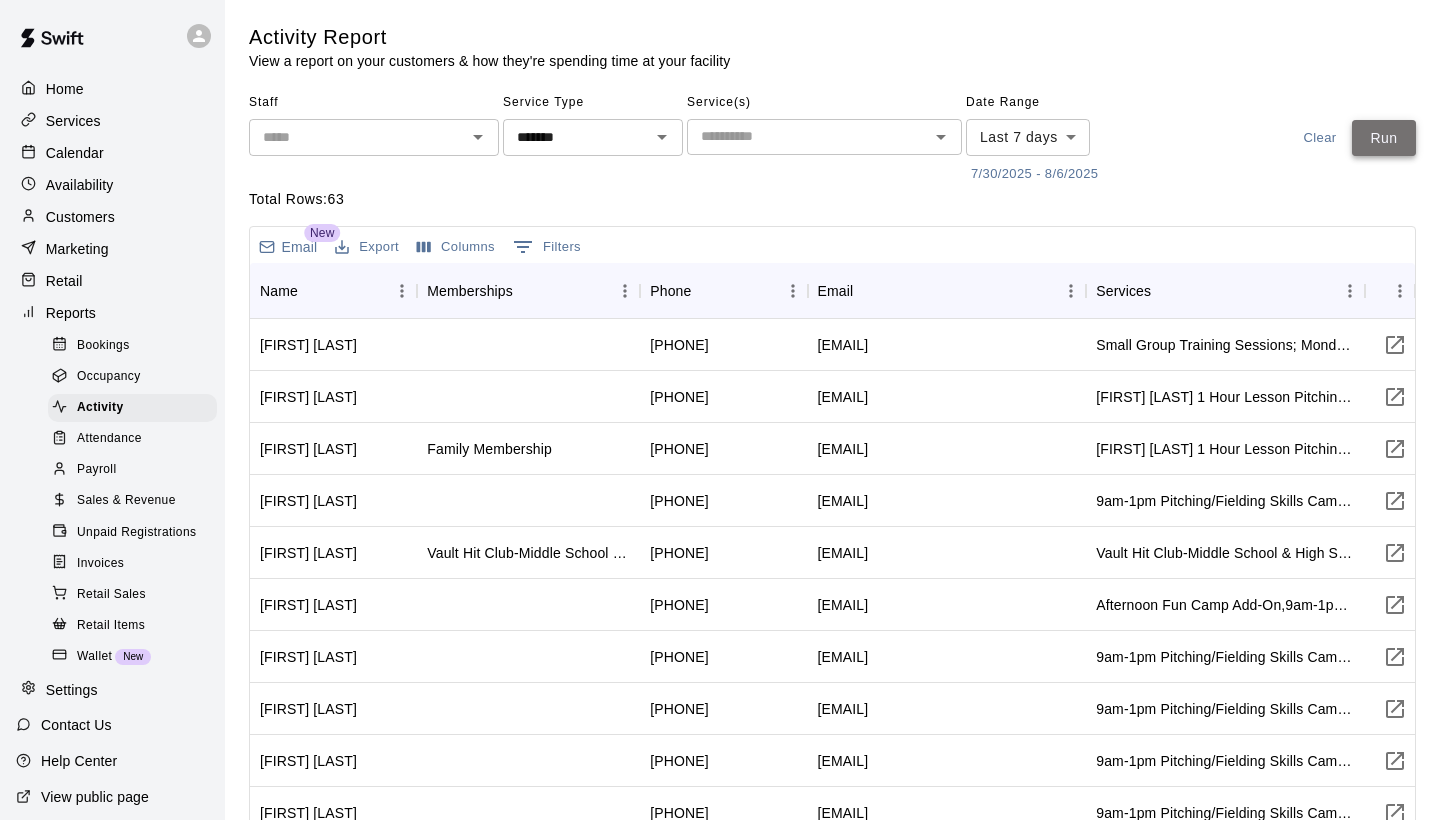 click on "Run" at bounding box center [1384, 138] 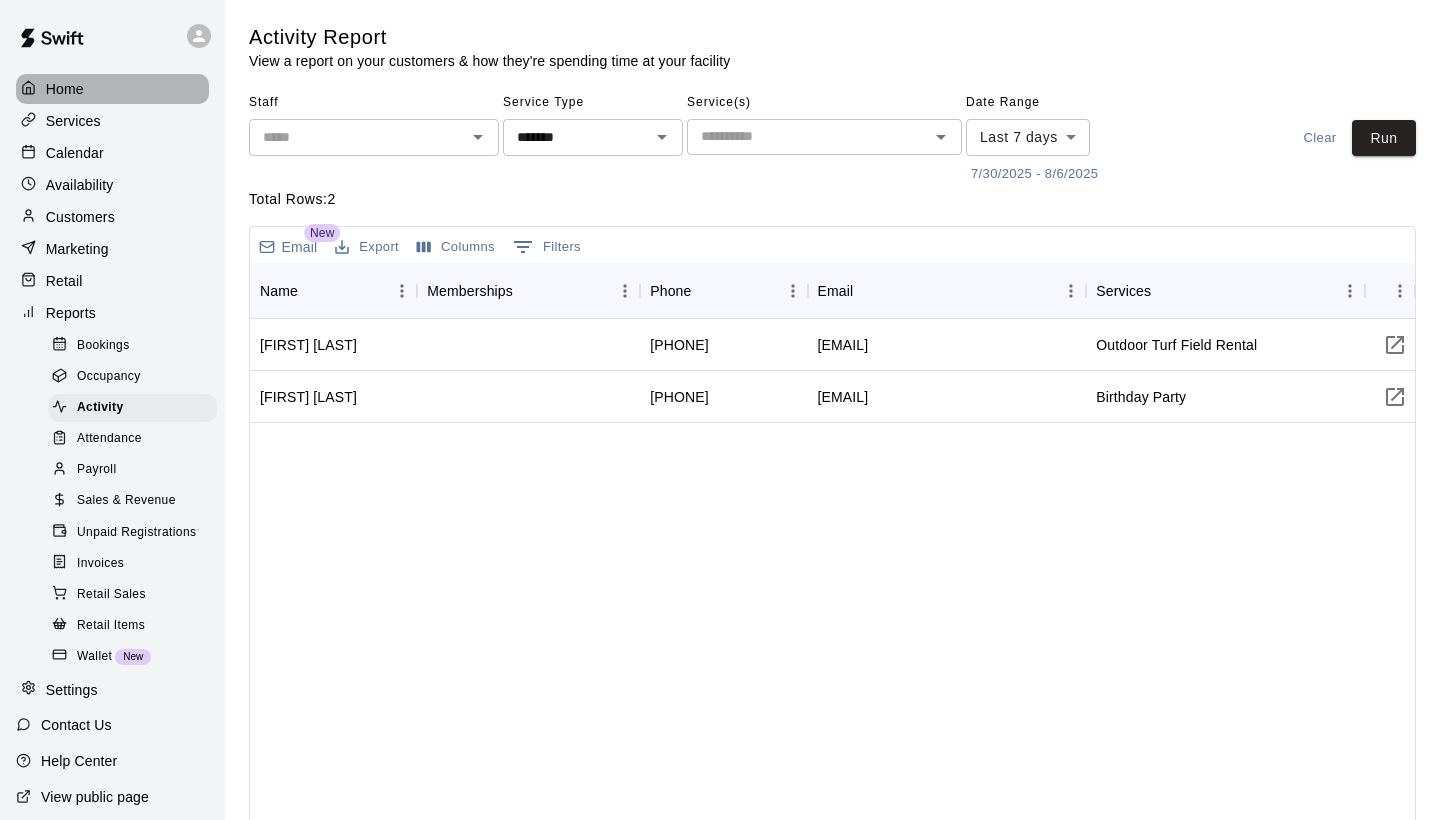 click on "Home" at bounding box center (65, 89) 